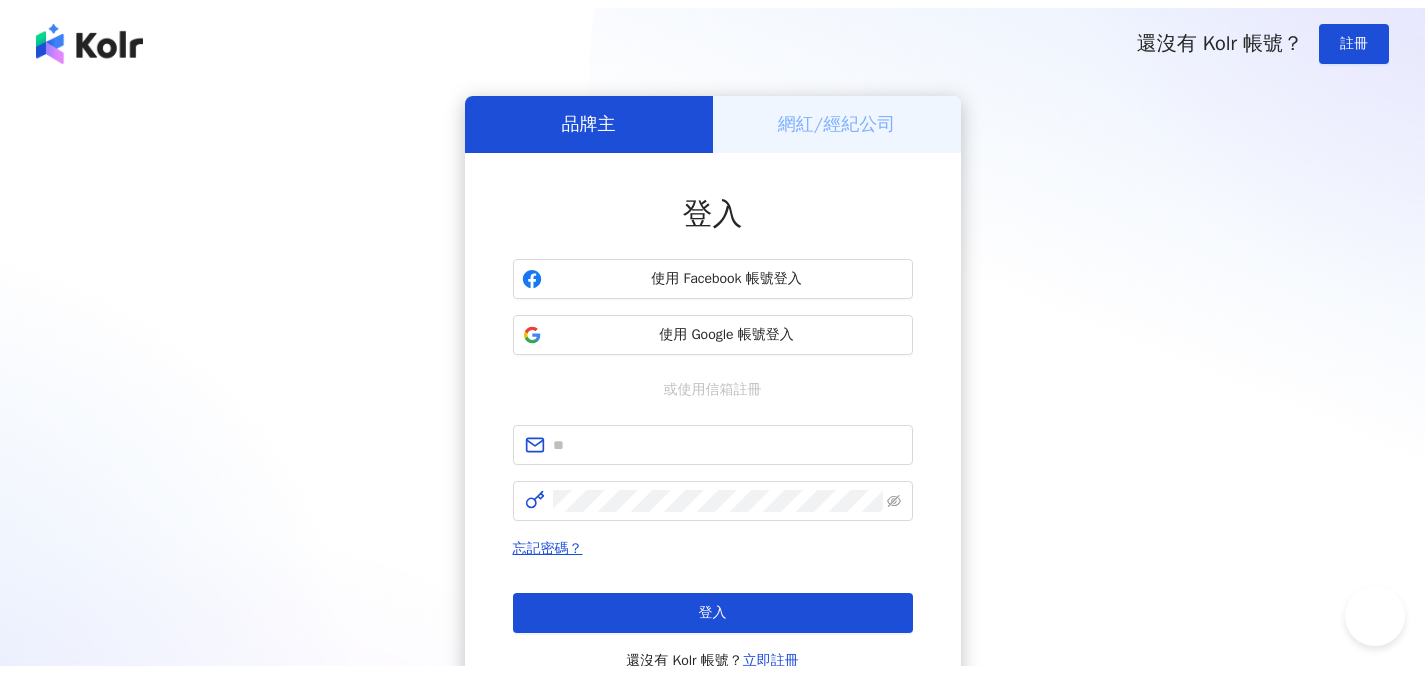 scroll, scrollTop: 0, scrollLeft: 0, axis: both 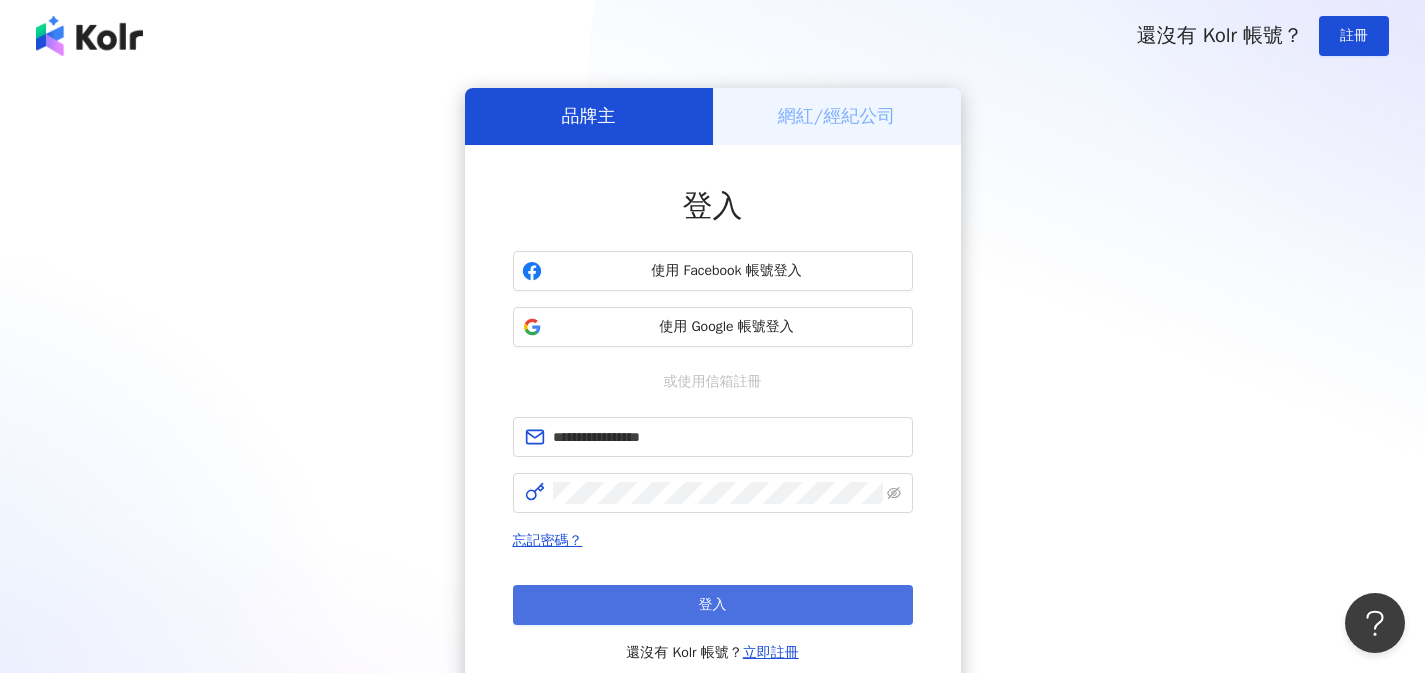 click on "登入" at bounding box center (713, 605) 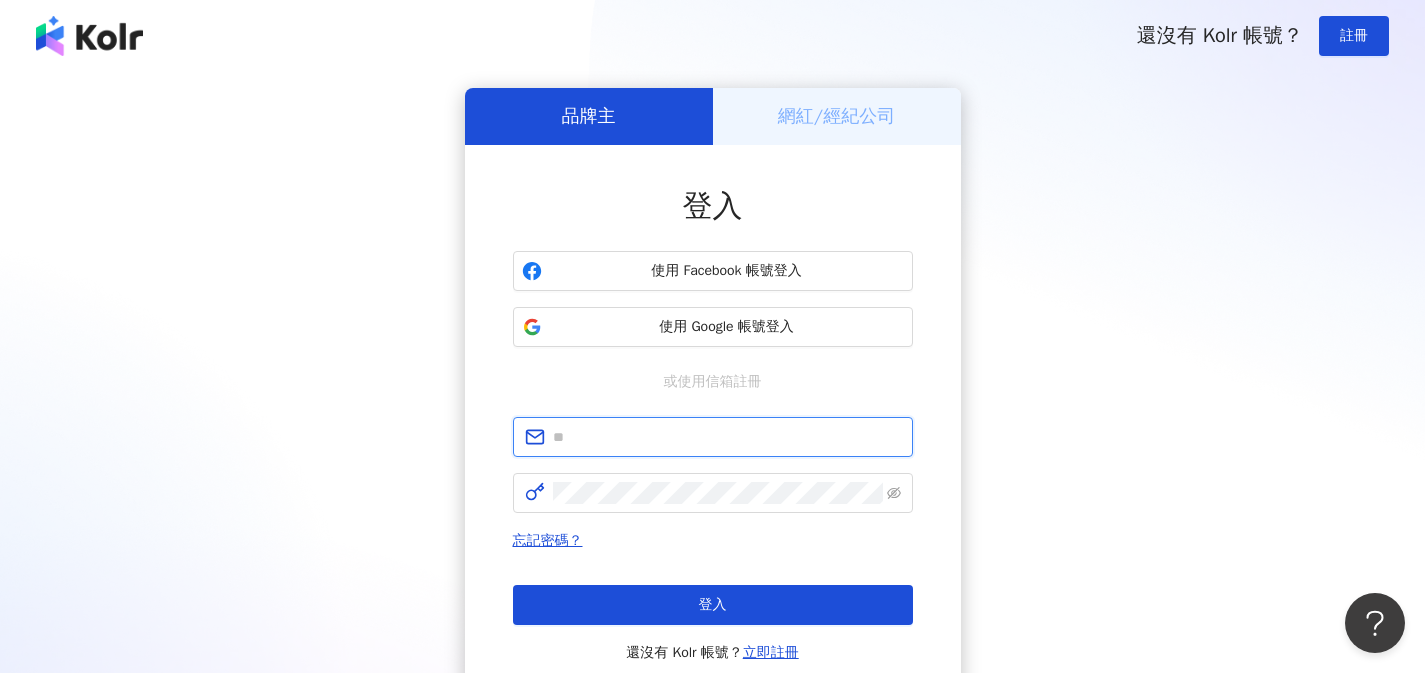 type on "**********" 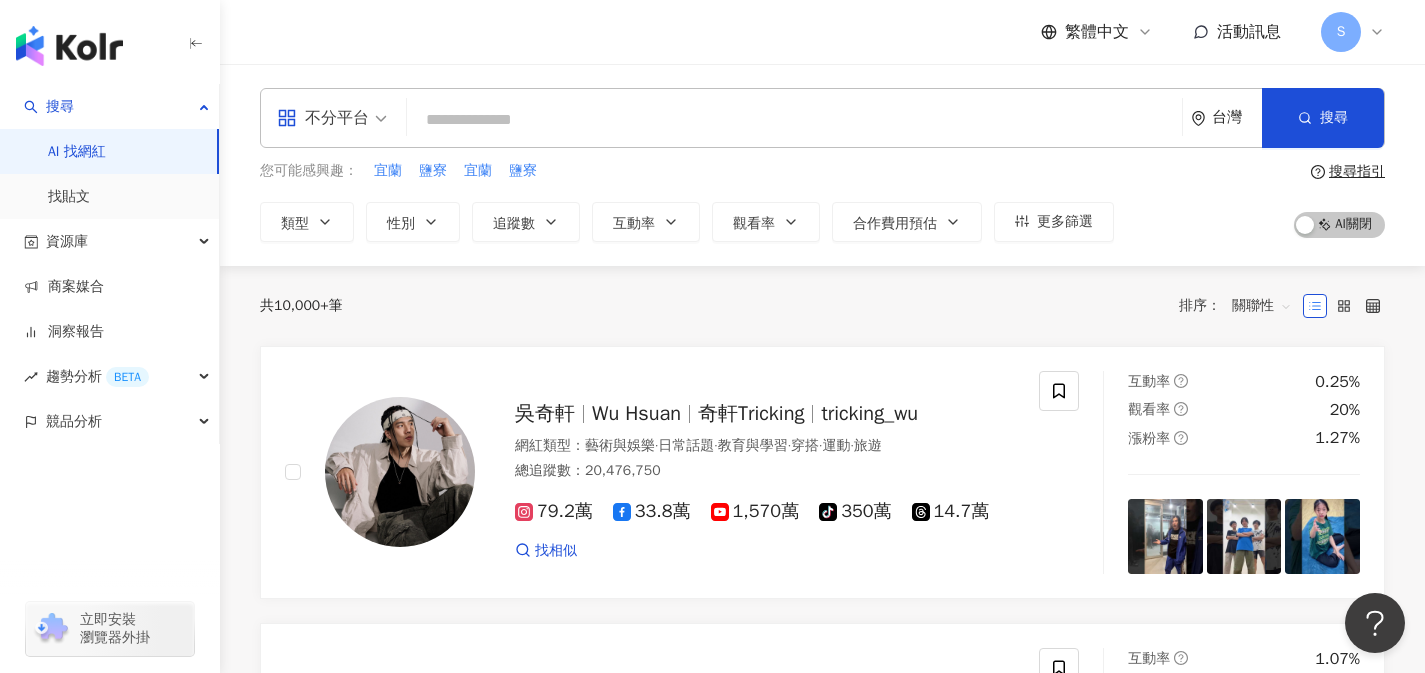click on "不分平台" at bounding box center (323, 118) 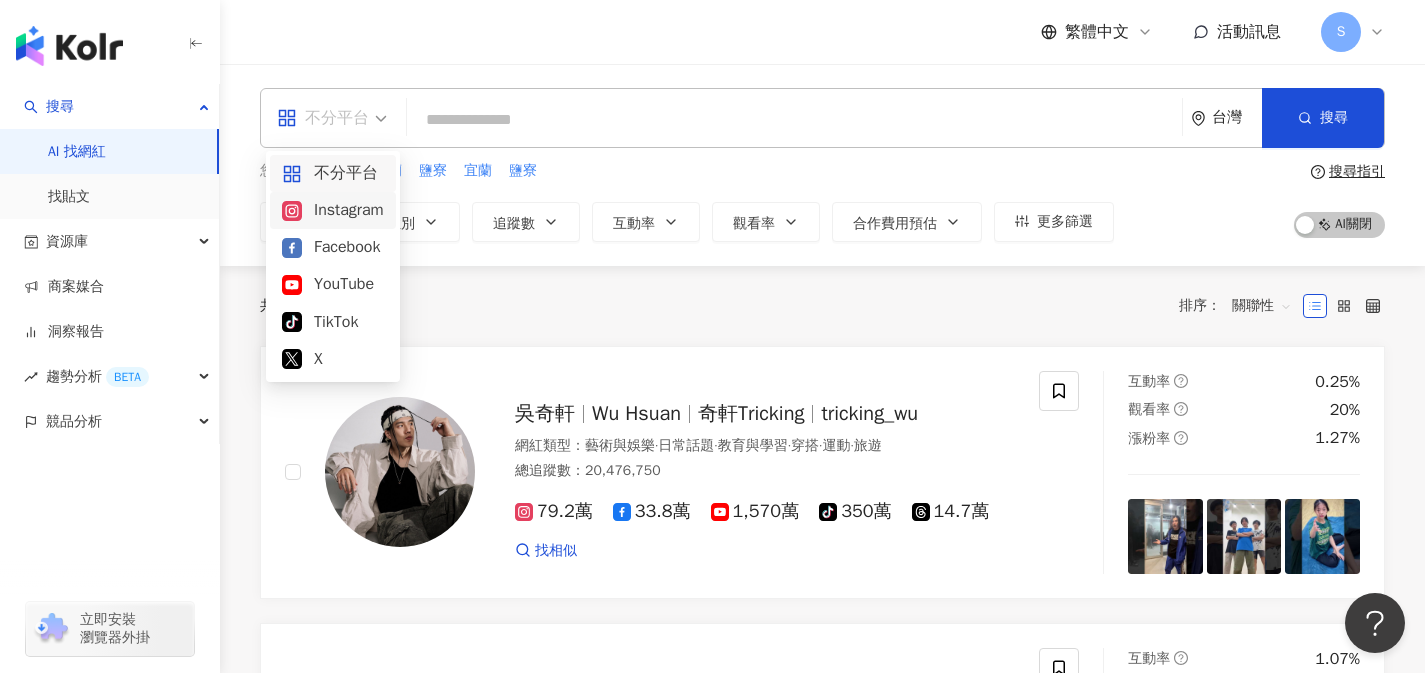 click on "Instagram" at bounding box center (333, 210) 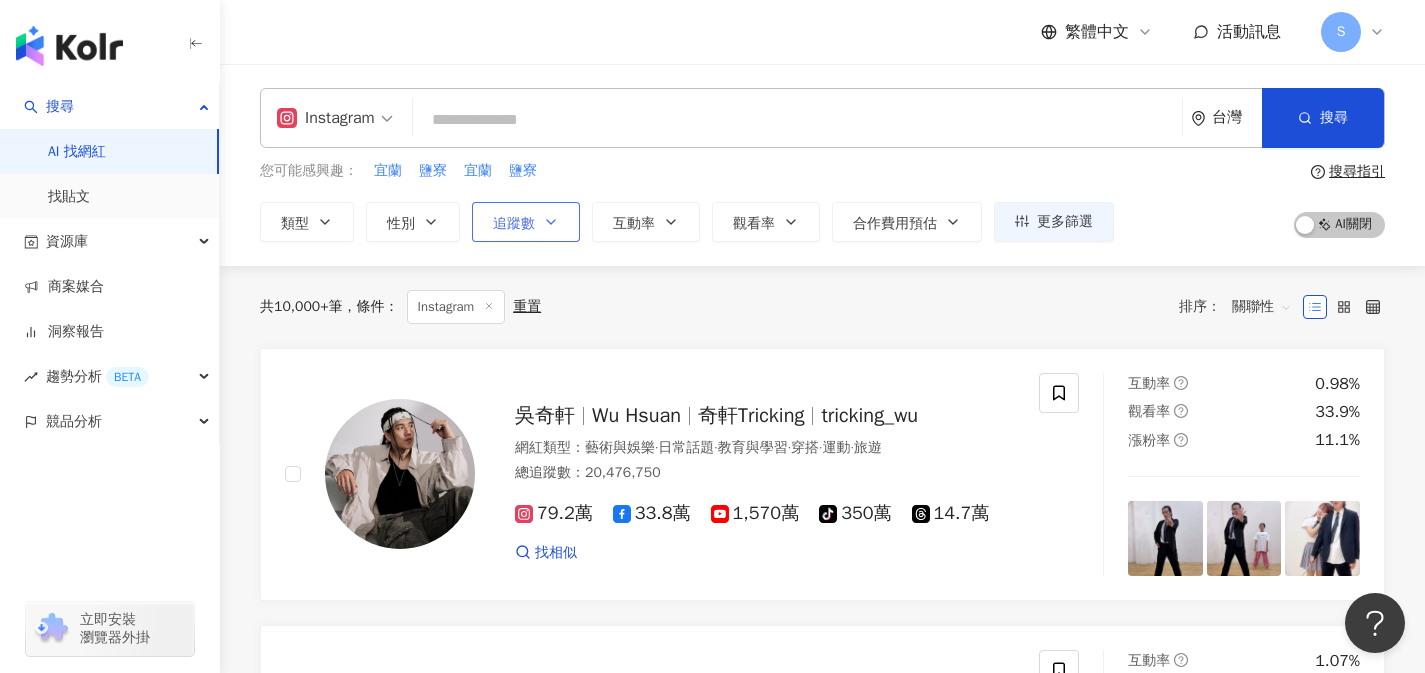 click on "追蹤數" at bounding box center [514, 224] 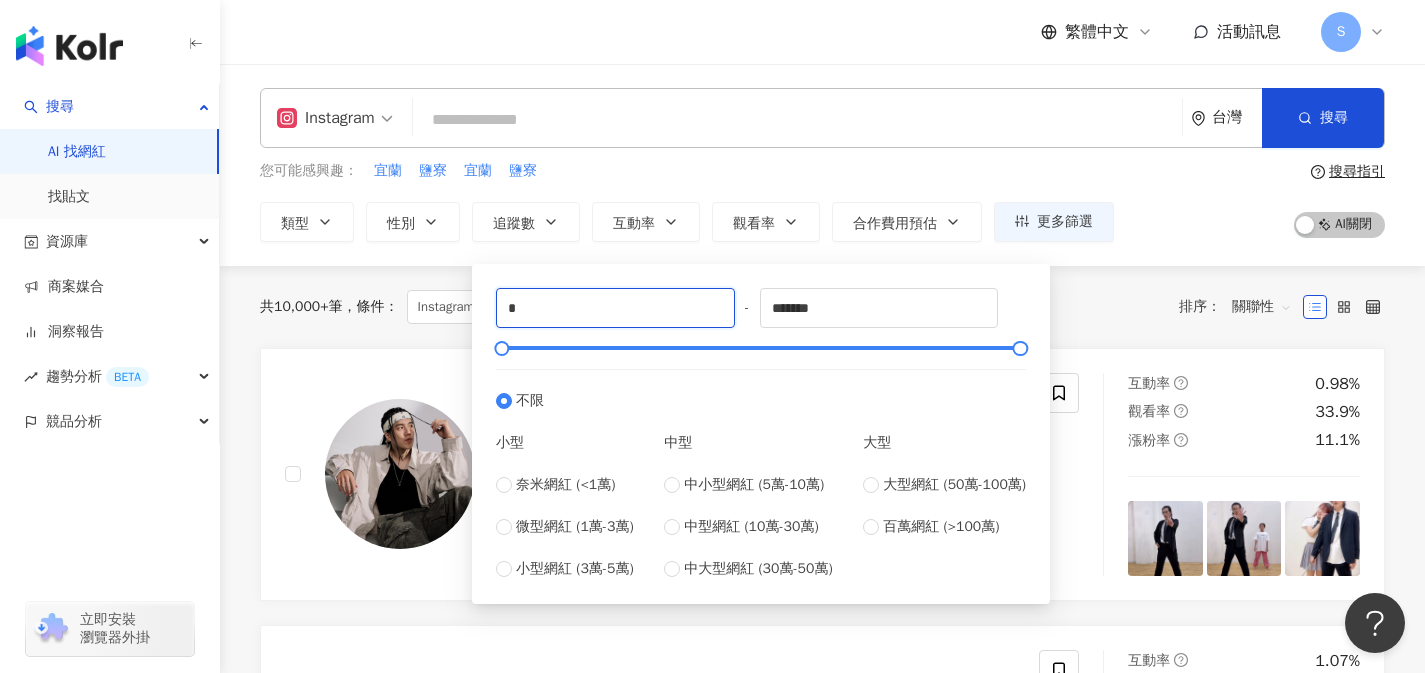 drag, startPoint x: 534, startPoint y: 318, endPoint x: 434, endPoint y: 307, distance: 100.60318 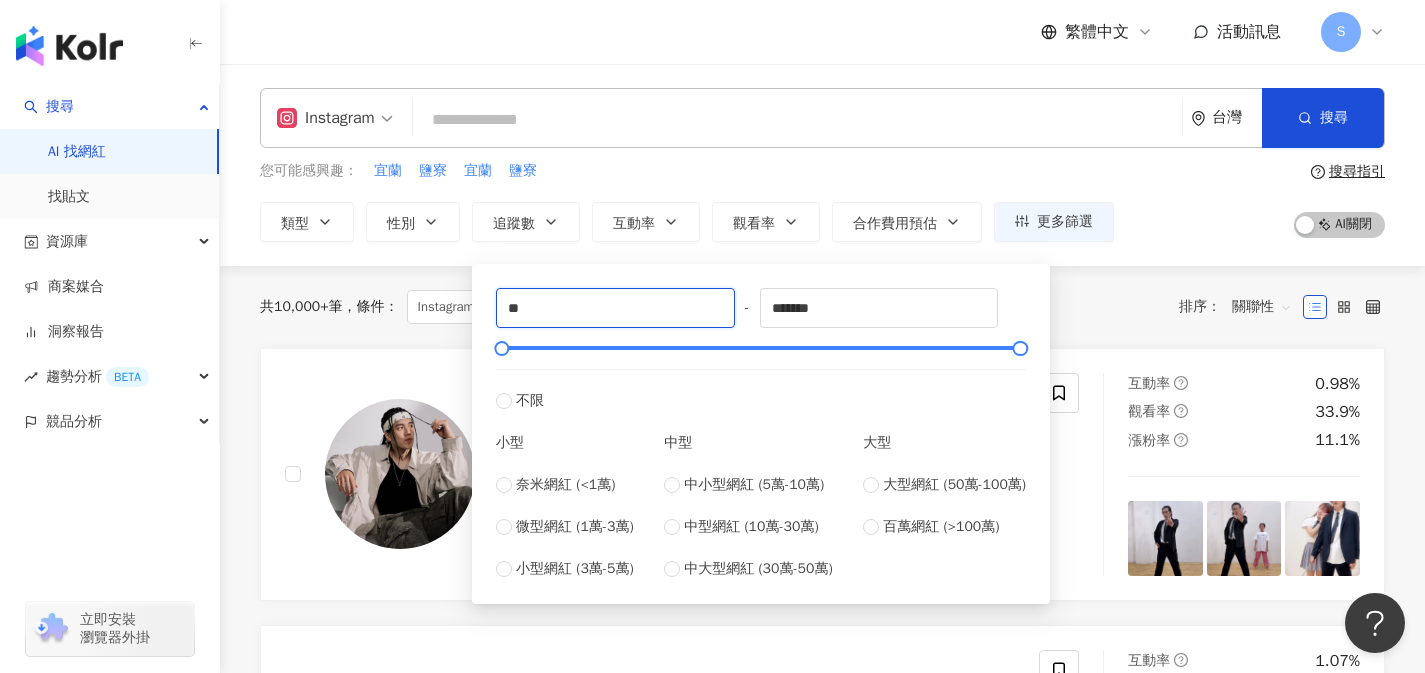 type on "*" 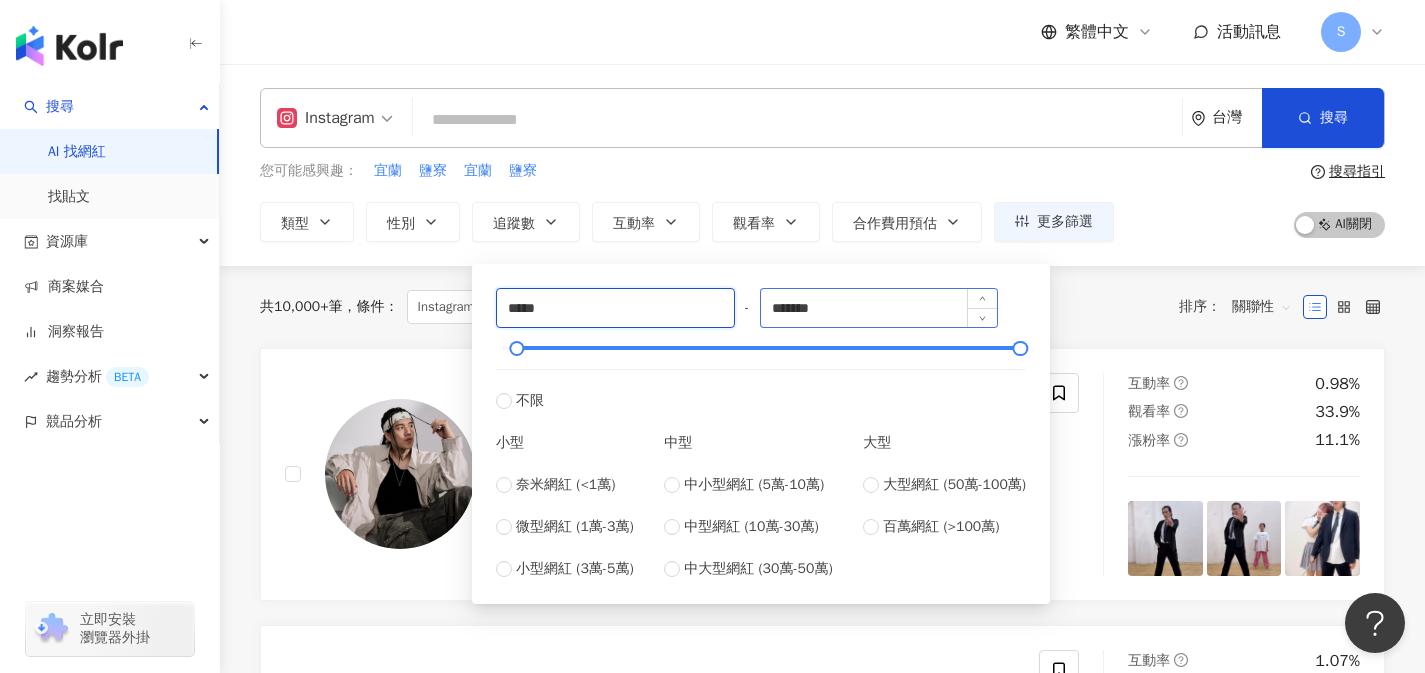 type on "*****" 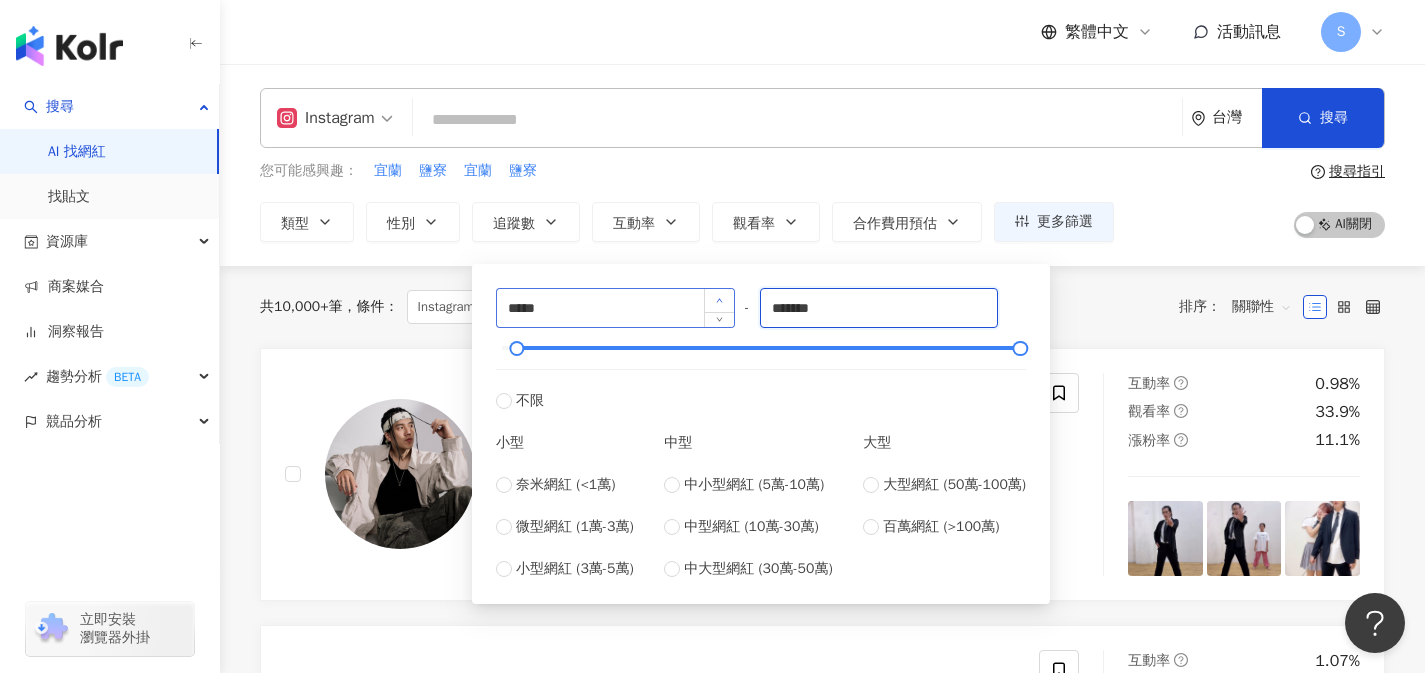 drag, startPoint x: 907, startPoint y: 312, endPoint x: 719, endPoint y: 295, distance: 188.76706 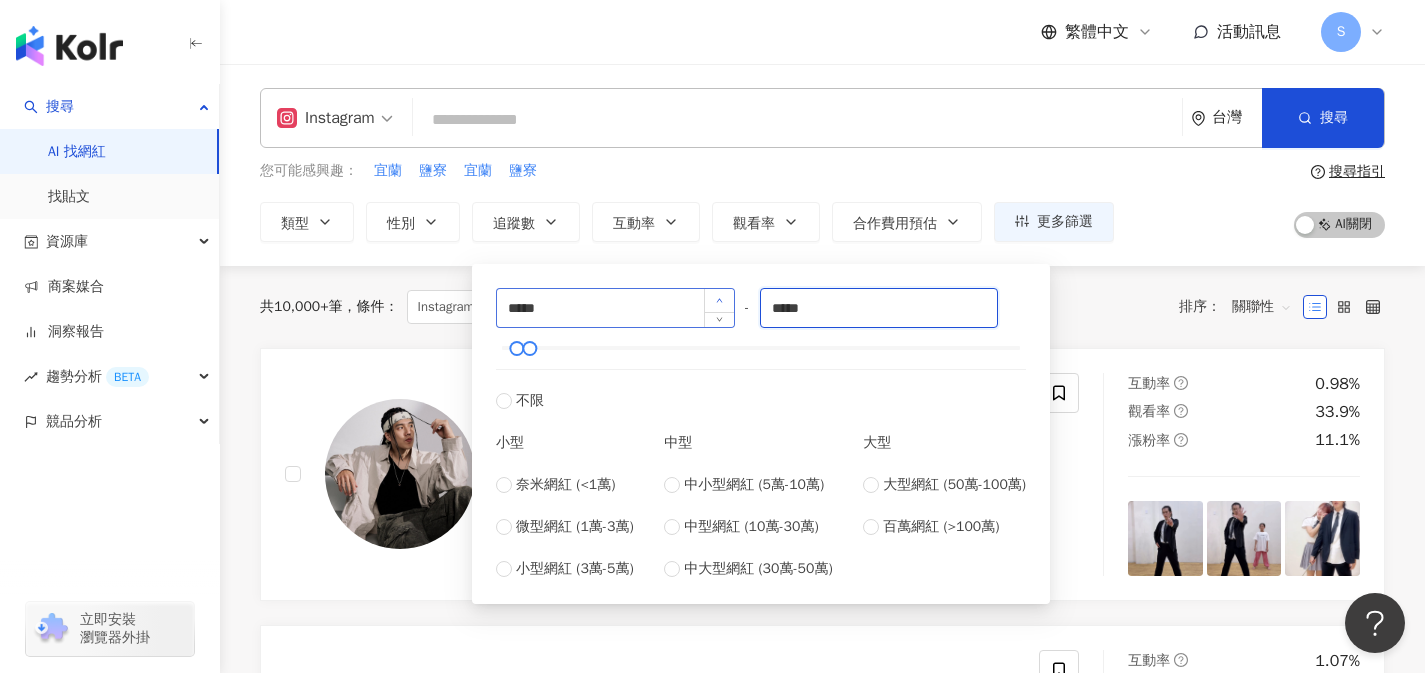 type on "*****" 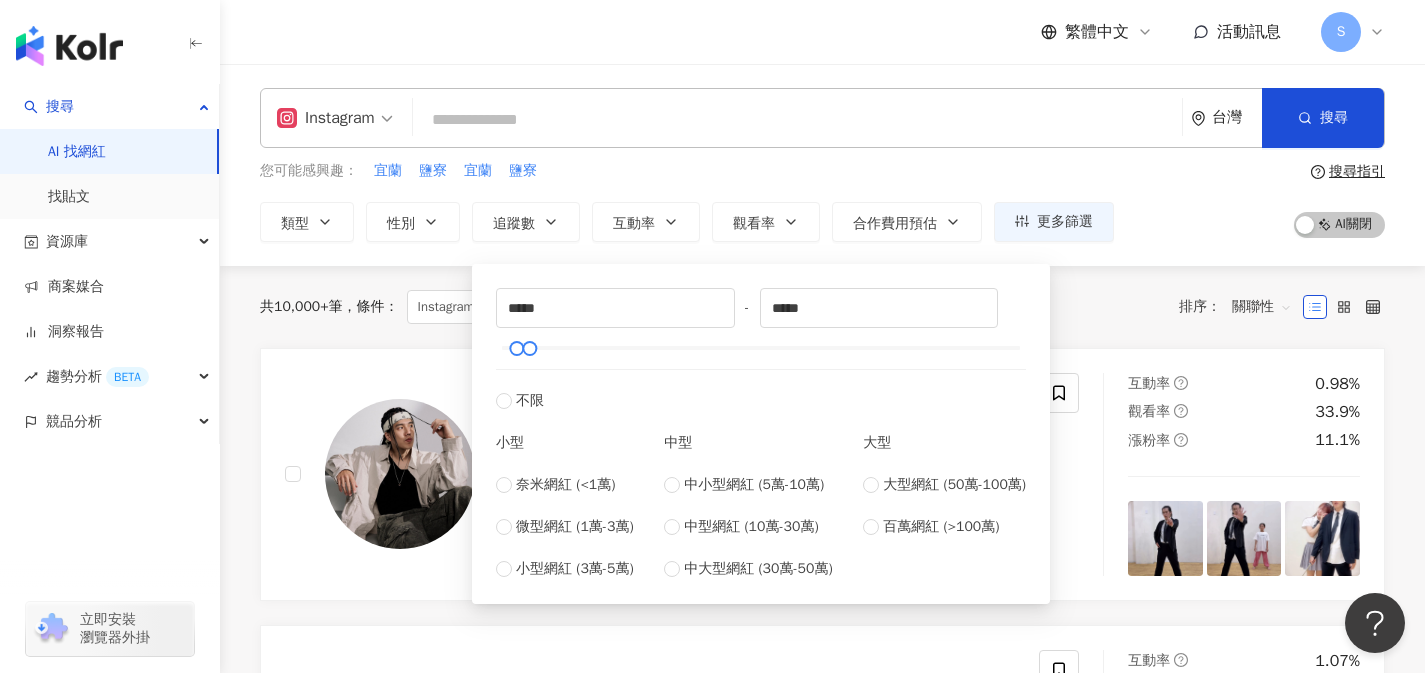 click on "共  10,000+  筆 條件 ： Instagram 重置 排序： 關聯性" at bounding box center (822, 307) 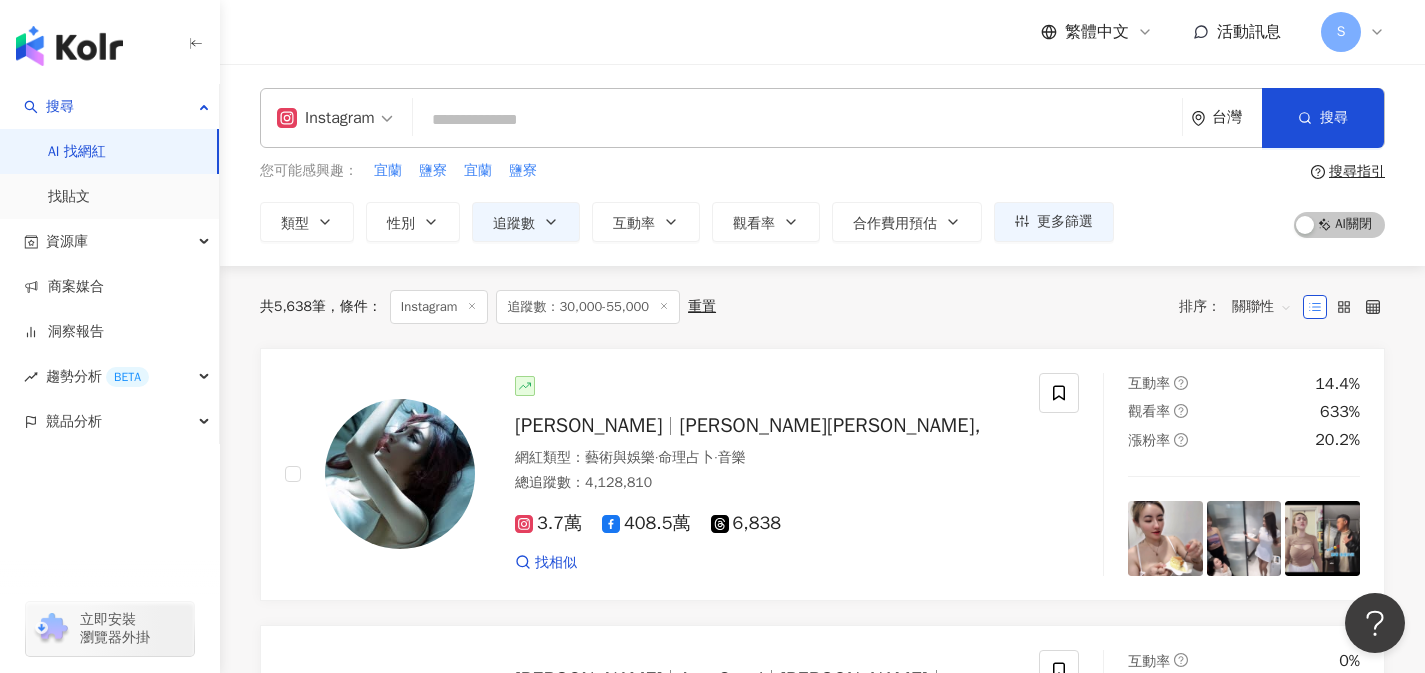 click at bounding box center (797, 120) 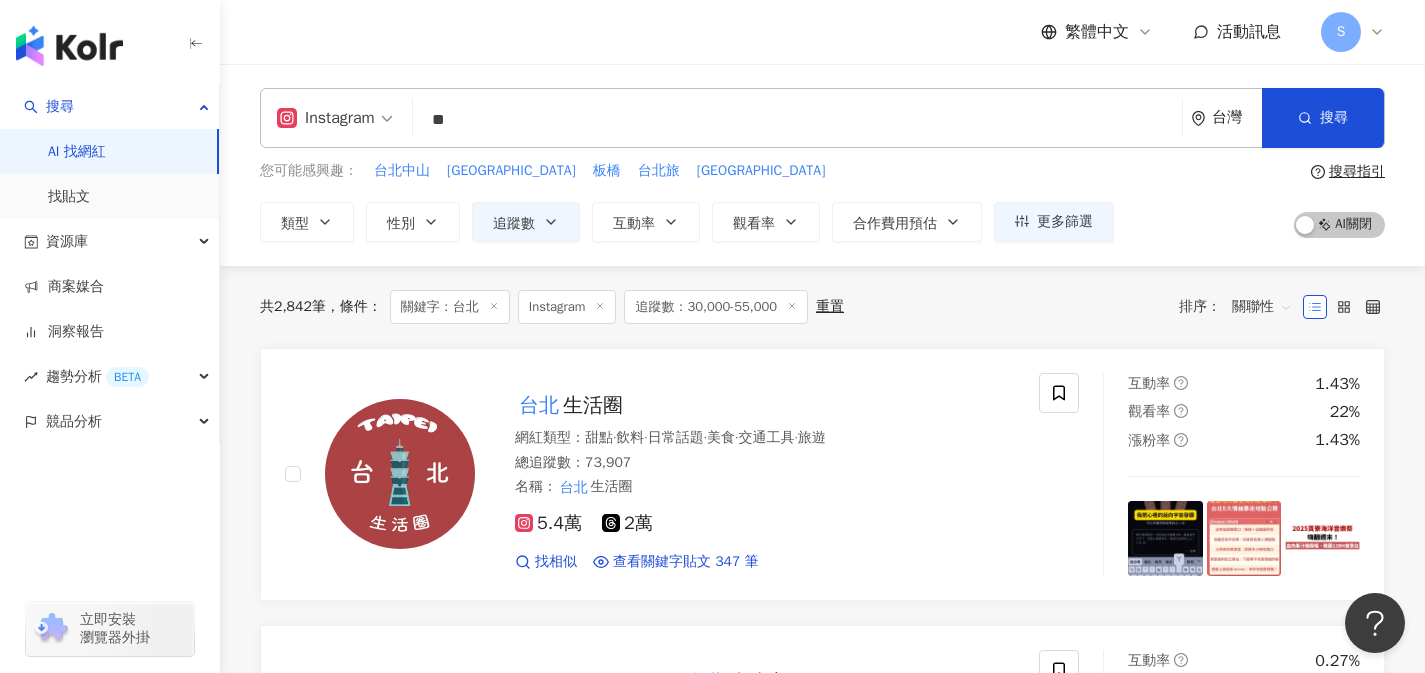 click on "關聯性" at bounding box center [1262, 307] 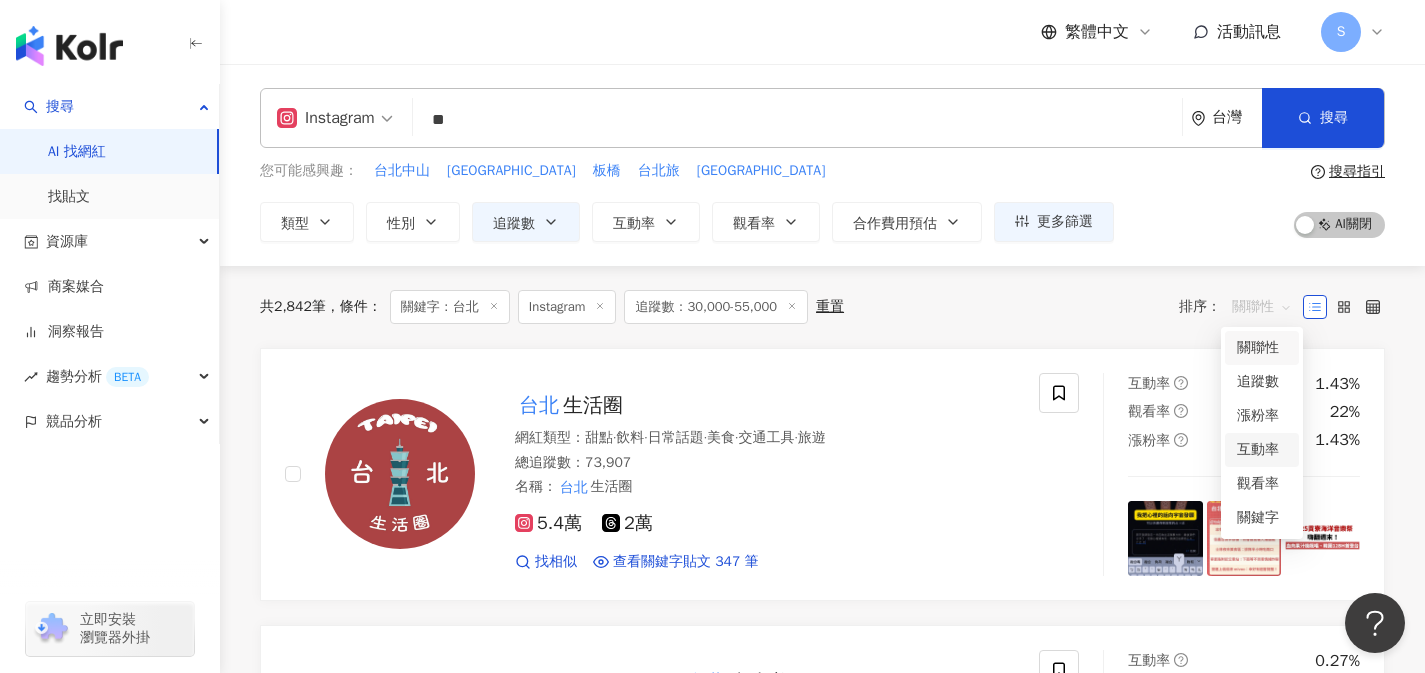 click on "互動率" at bounding box center [1262, 450] 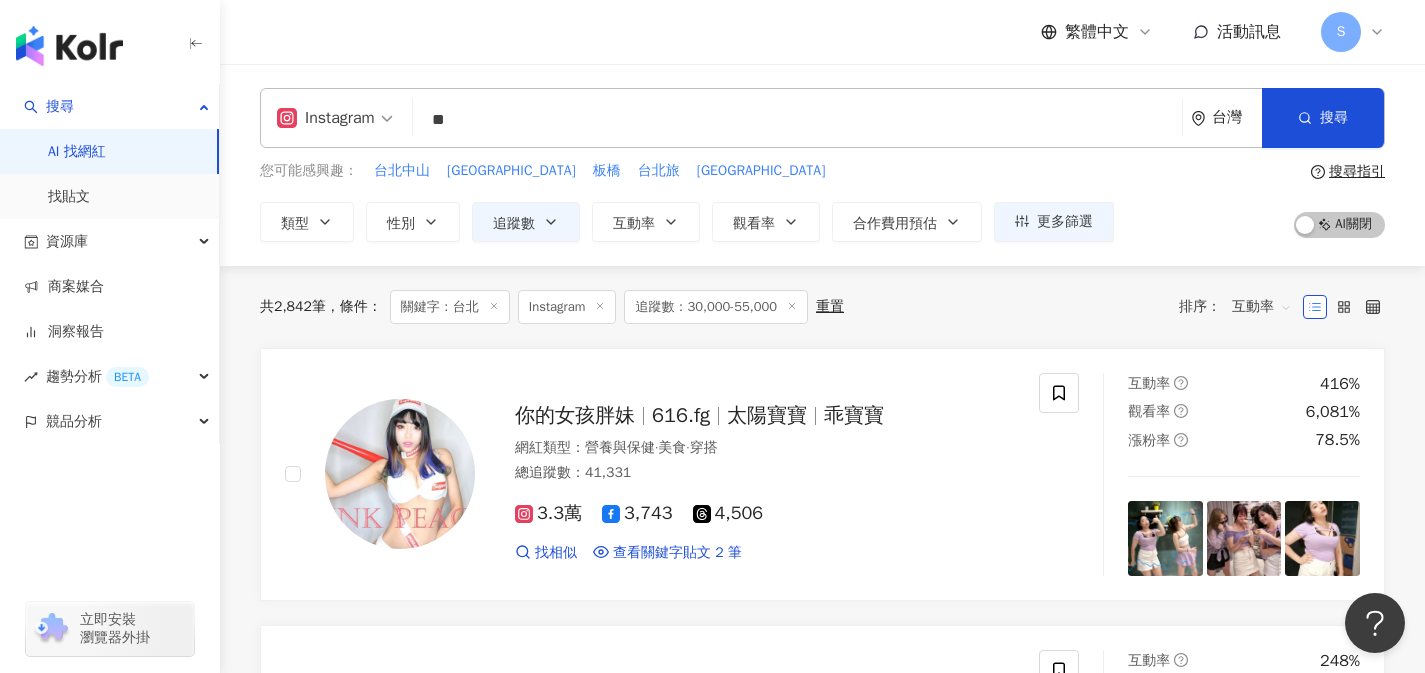 click on "**" at bounding box center [797, 120] 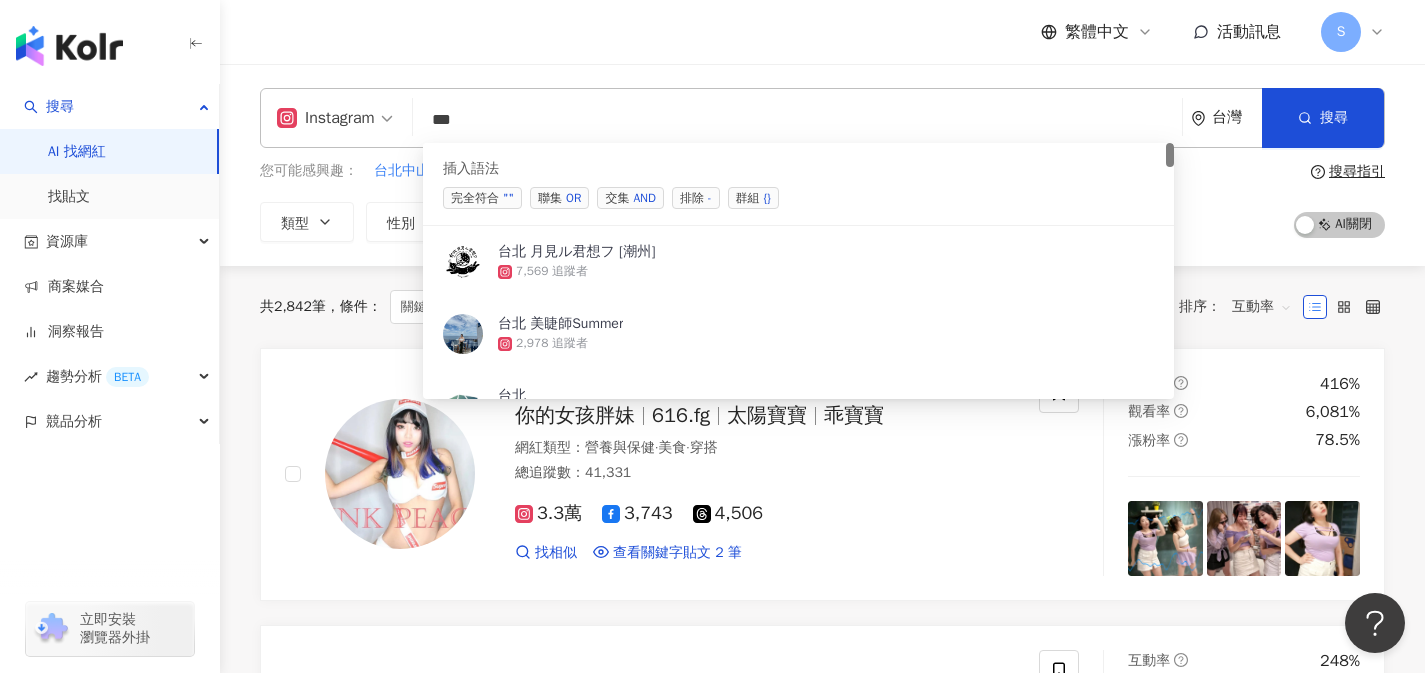 click on "聯集 OR" at bounding box center (559, 198) 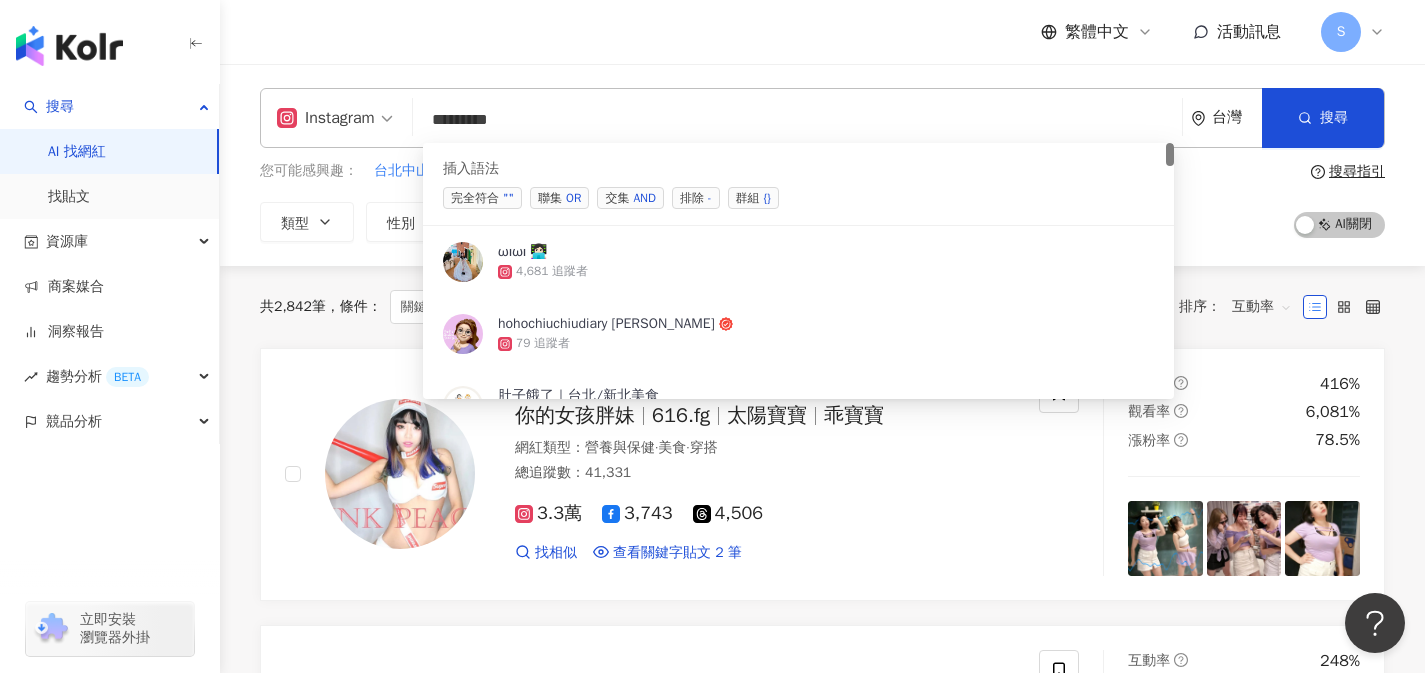 click on "聯集 OR" at bounding box center [559, 198] 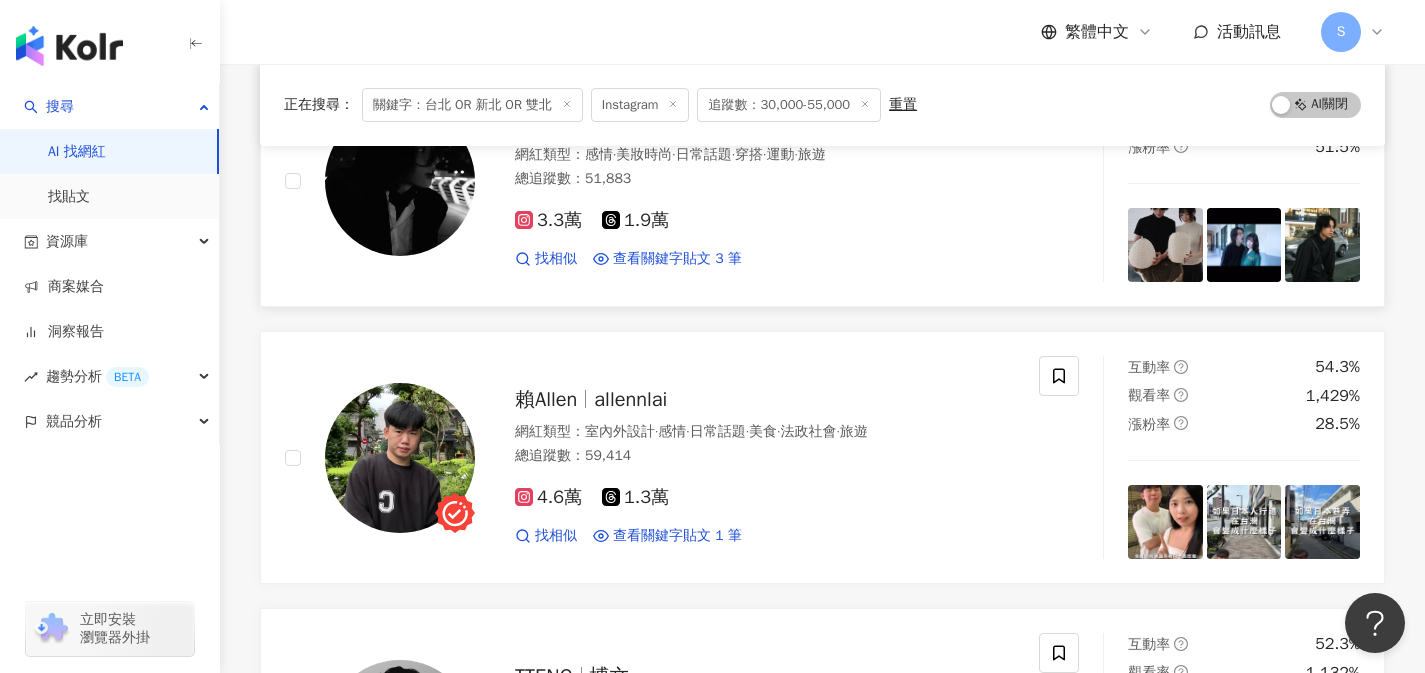 scroll, scrollTop: 2088, scrollLeft: 0, axis: vertical 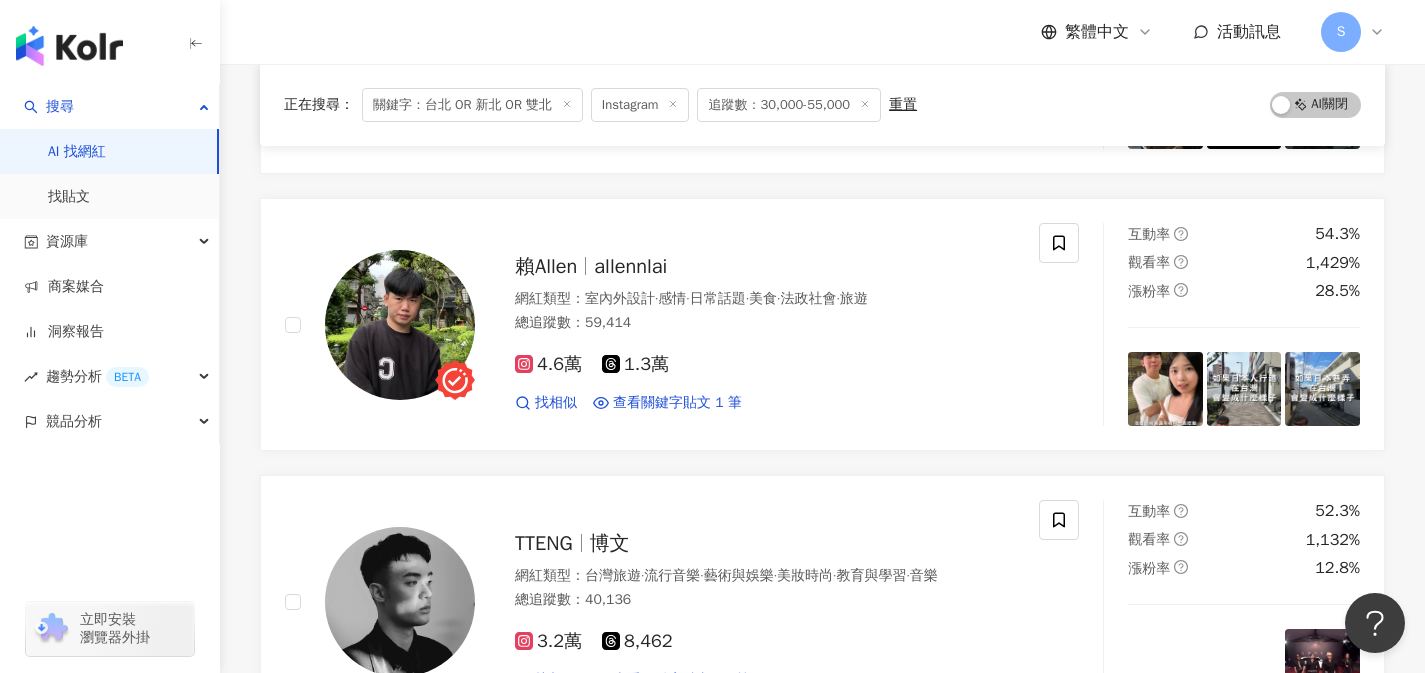 type on "**********" 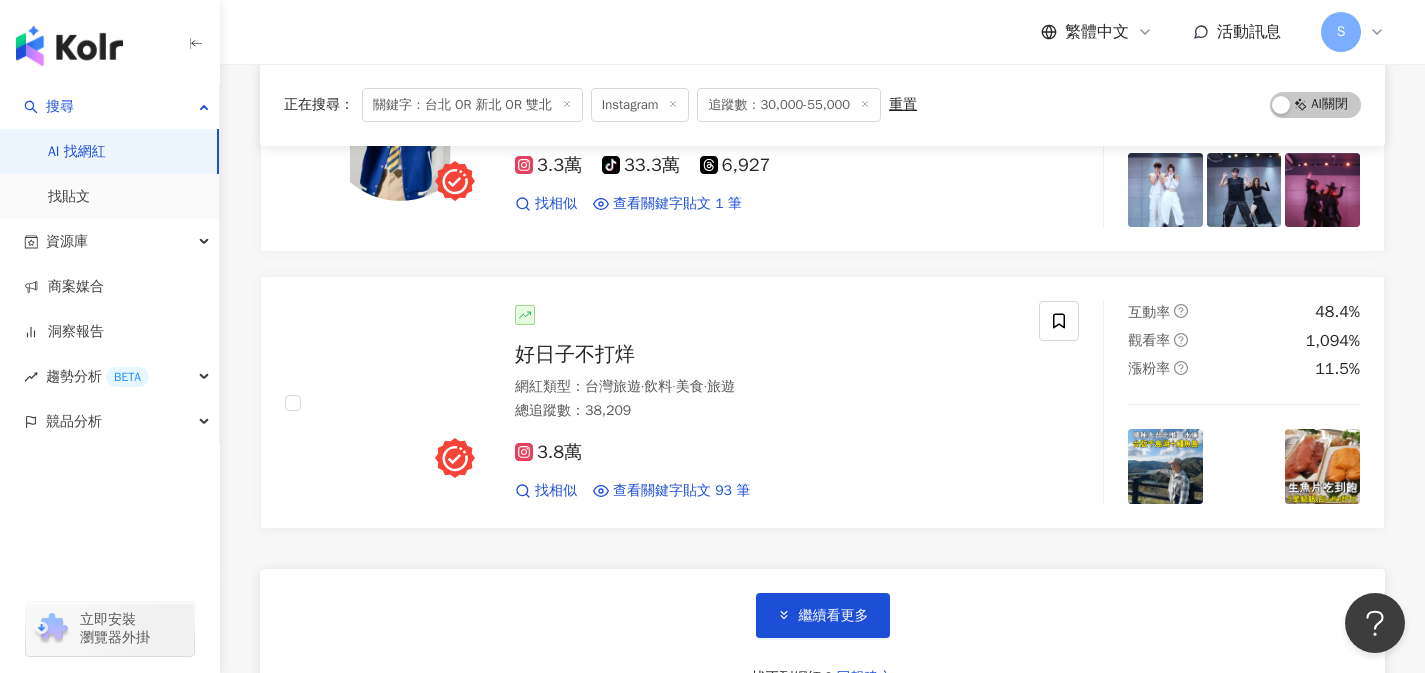 scroll, scrollTop: 3119, scrollLeft: 0, axis: vertical 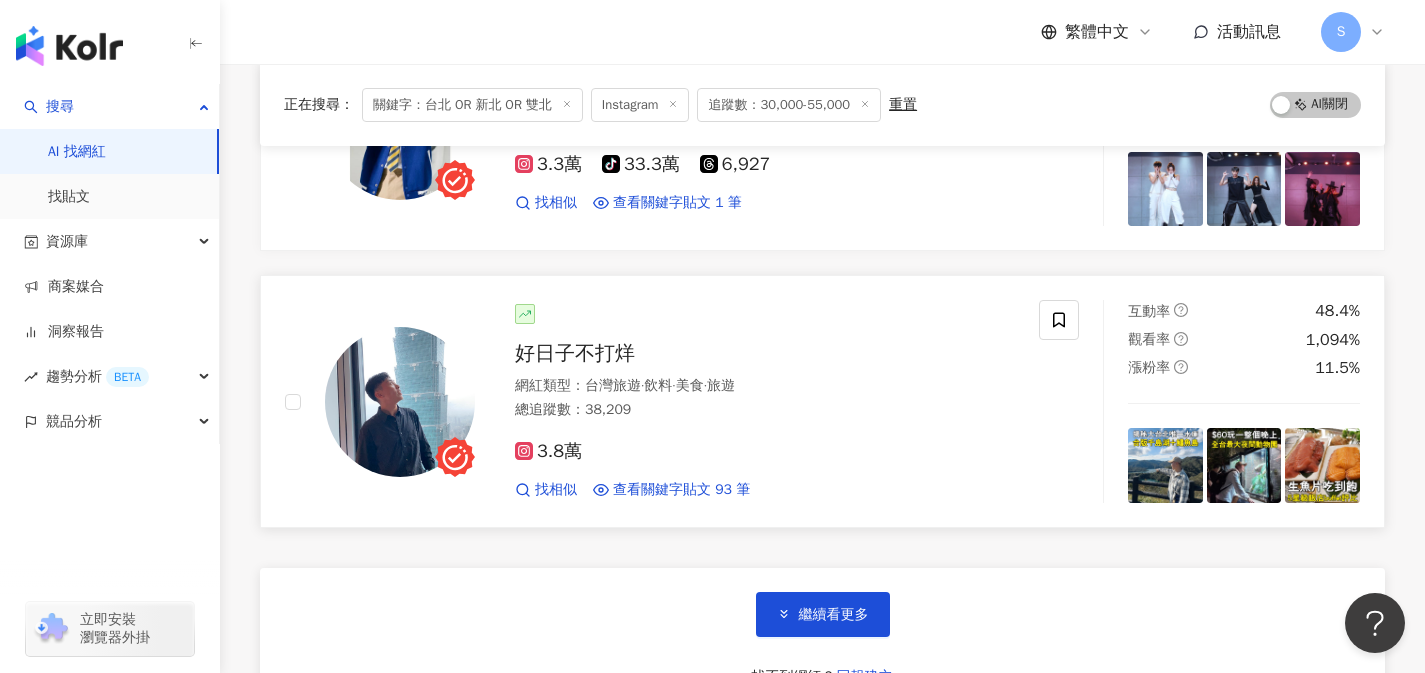 click on "3.8萬 找相似 查看關鍵字貼文 93 筆 2025/7/13 揭秘大 台北 唯一水庫…台版千島湖與鱷魚島
翡翠水庫不只是一個蓄水的地方，在步道的沿線上，還可以看到比鱷魚還要大幾十萬倍的鱷魚島…🐊
就這樣在觀景平台上，看著眼前的美景
我不敢相信竟然在台灣
而茶園與千島湖
卻能夠一次盡收眼底
這個秘境，實在太可愛了😍
📌千島湖：八卦茶園觀景平台
📌翡翠水庫的鱷魚島：鱷魚島步道觀景平台
🚌交通：騎車、開車或搭公車
# 台北  # 新北  #石碇 # 台北 景點 # 新北 景點 #千島湖 #鱷魚島 #taipei #taipeitravel 2025/7/10 怕曬太陽
甚至多了一份神秘感🤣
📌 台北 木柵動物園
時間：7/5 - 8/2 2025/7/8 台北 台北 市信義區松仁路38號
# 台北  #吃到飽 #自助餐 #buffet  看更多" at bounding box center [765, 462] 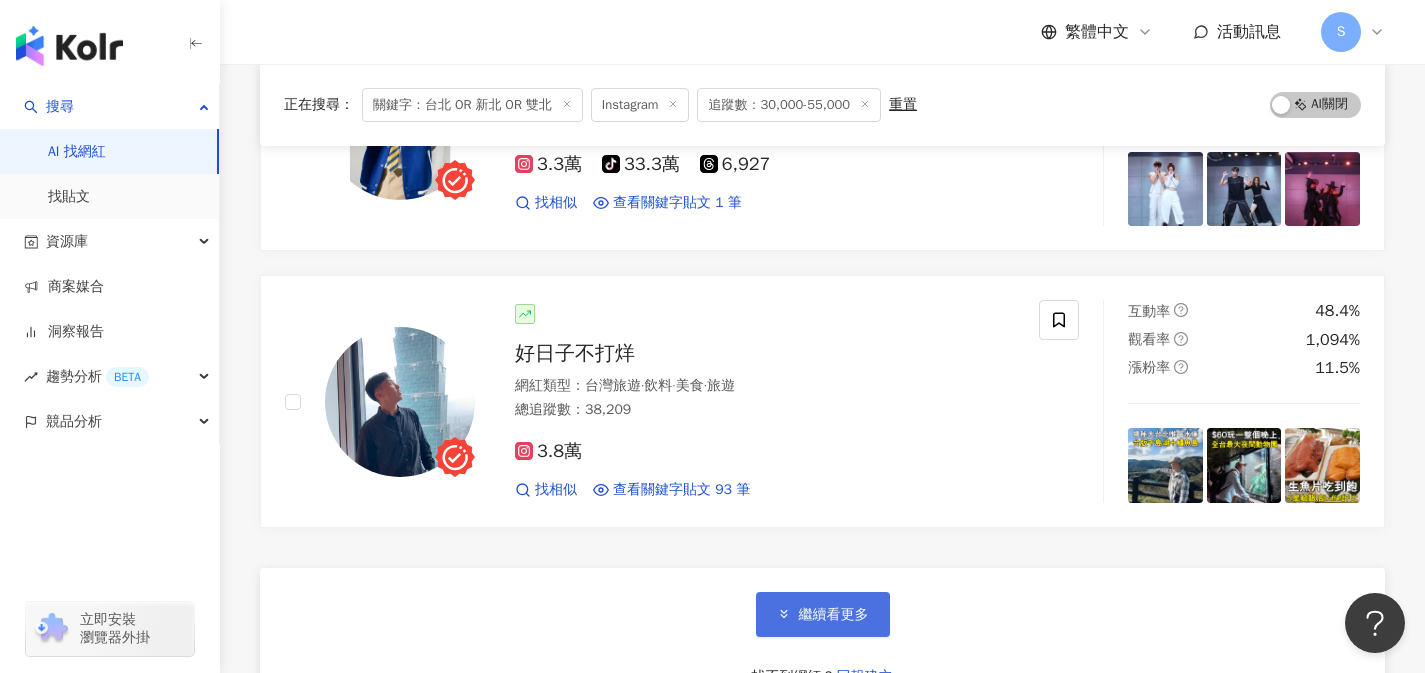 click on "繼續看更多" at bounding box center (823, 614) 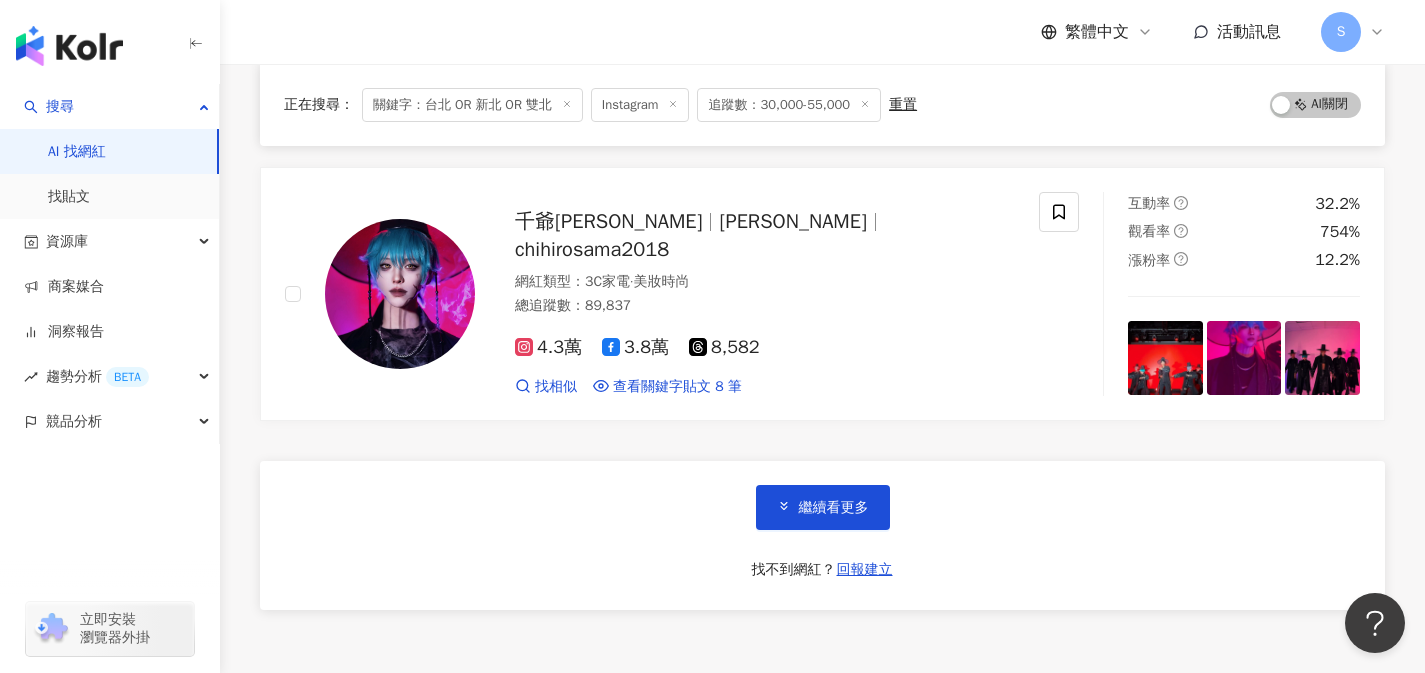 scroll, scrollTop: 6554, scrollLeft: 0, axis: vertical 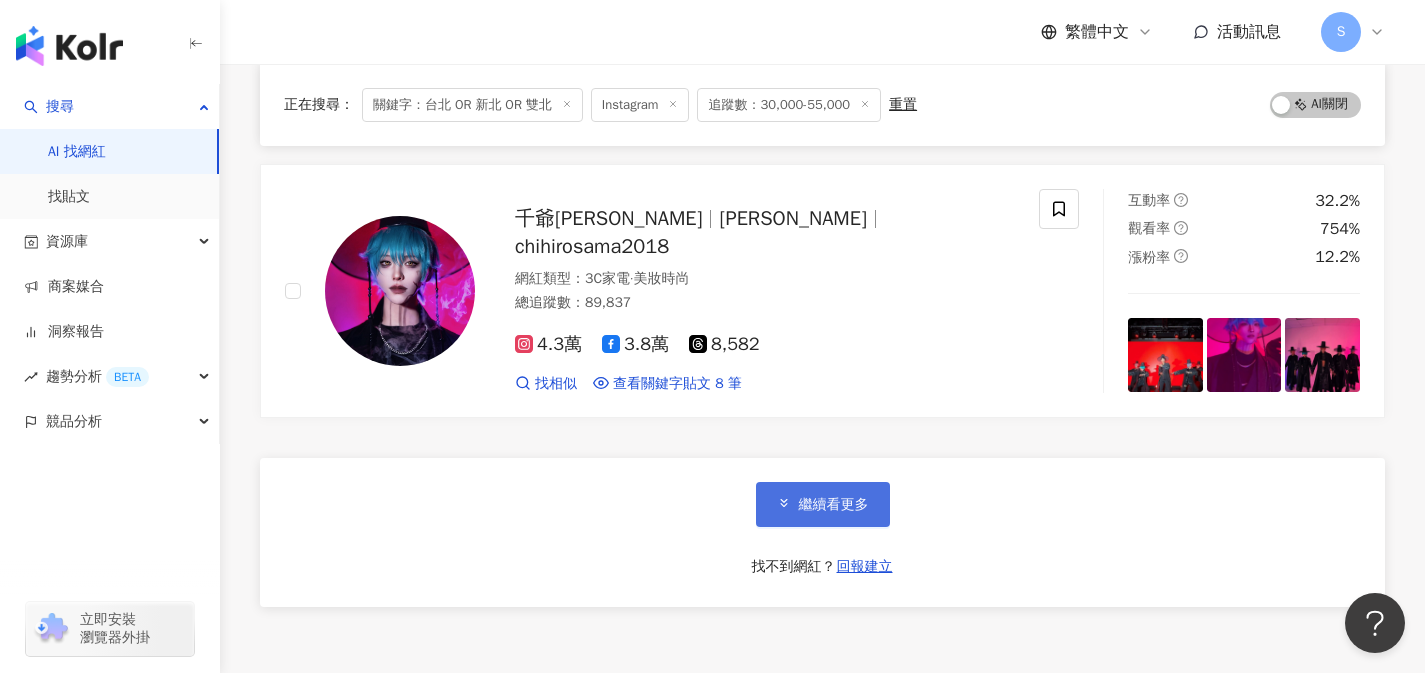 click on "繼續看更多" at bounding box center [823, 504] 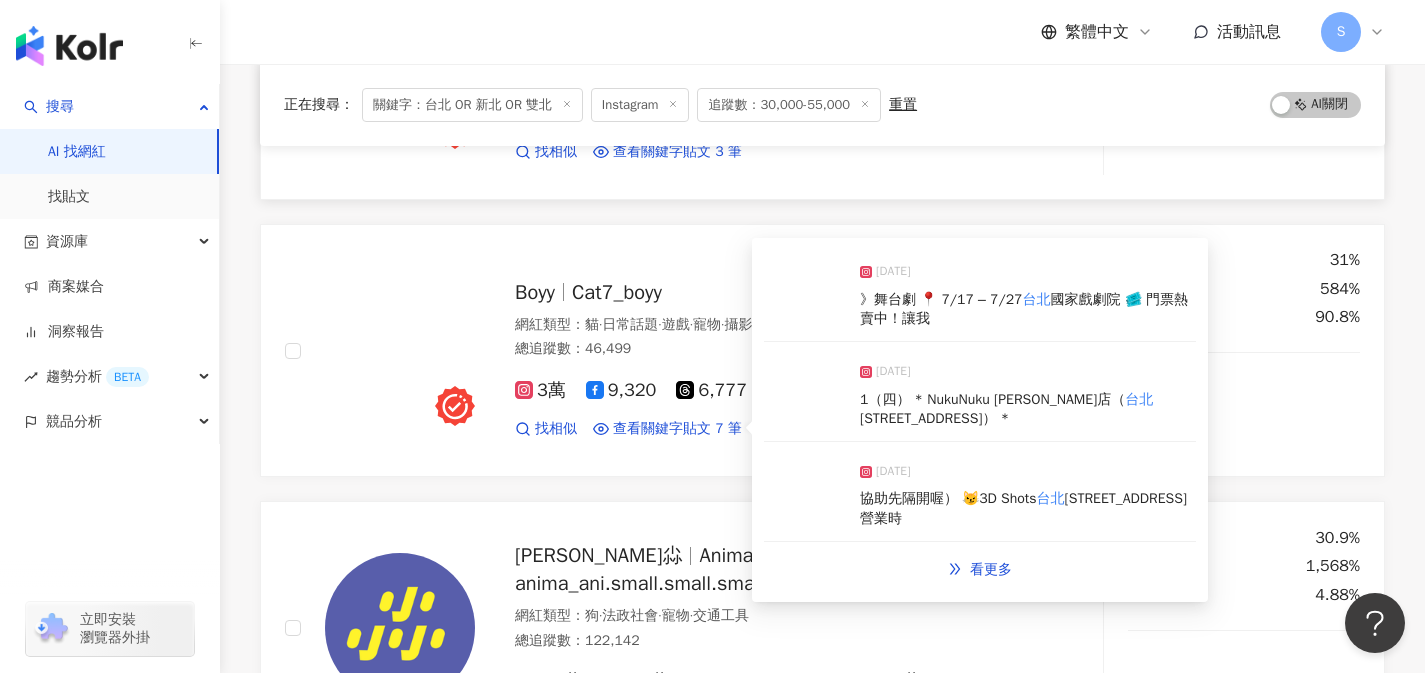scroll, scrollTop: 7482, scrollLeft: 0, axis: vertical 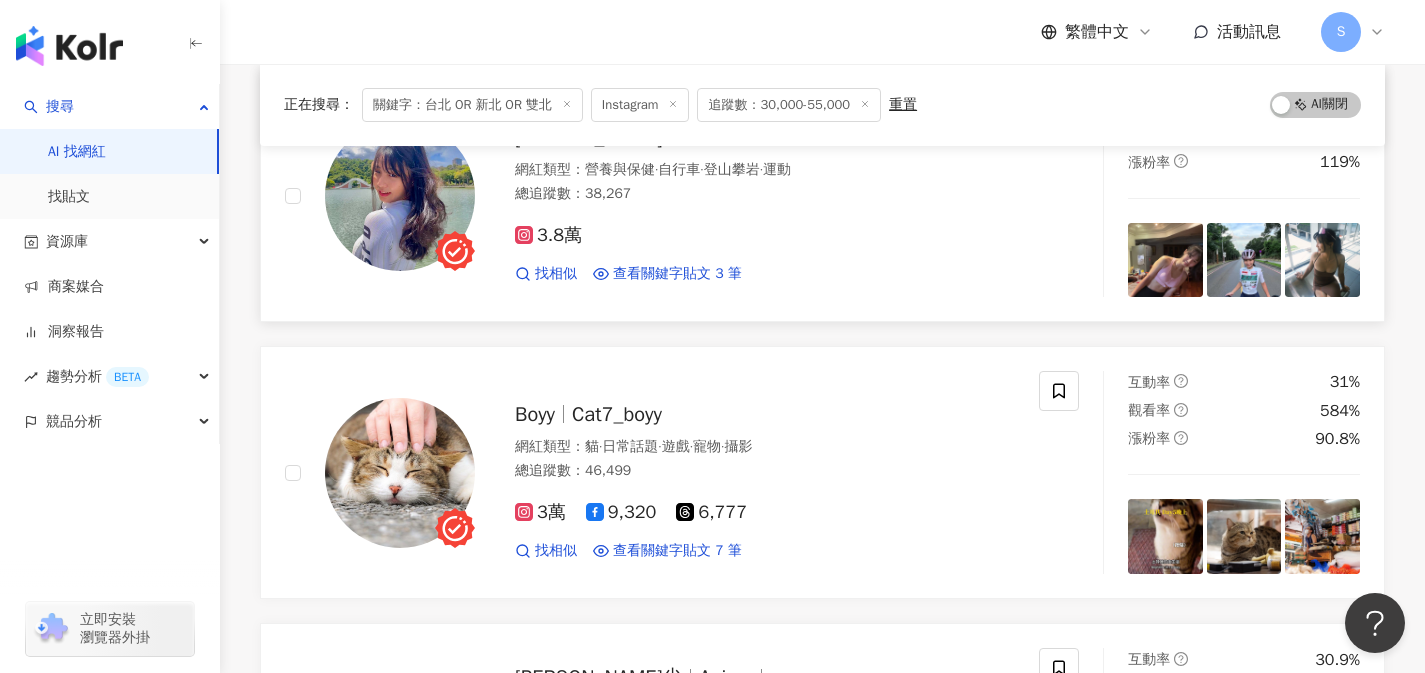 click on "3.8萬" at bounding box center [765, 236] 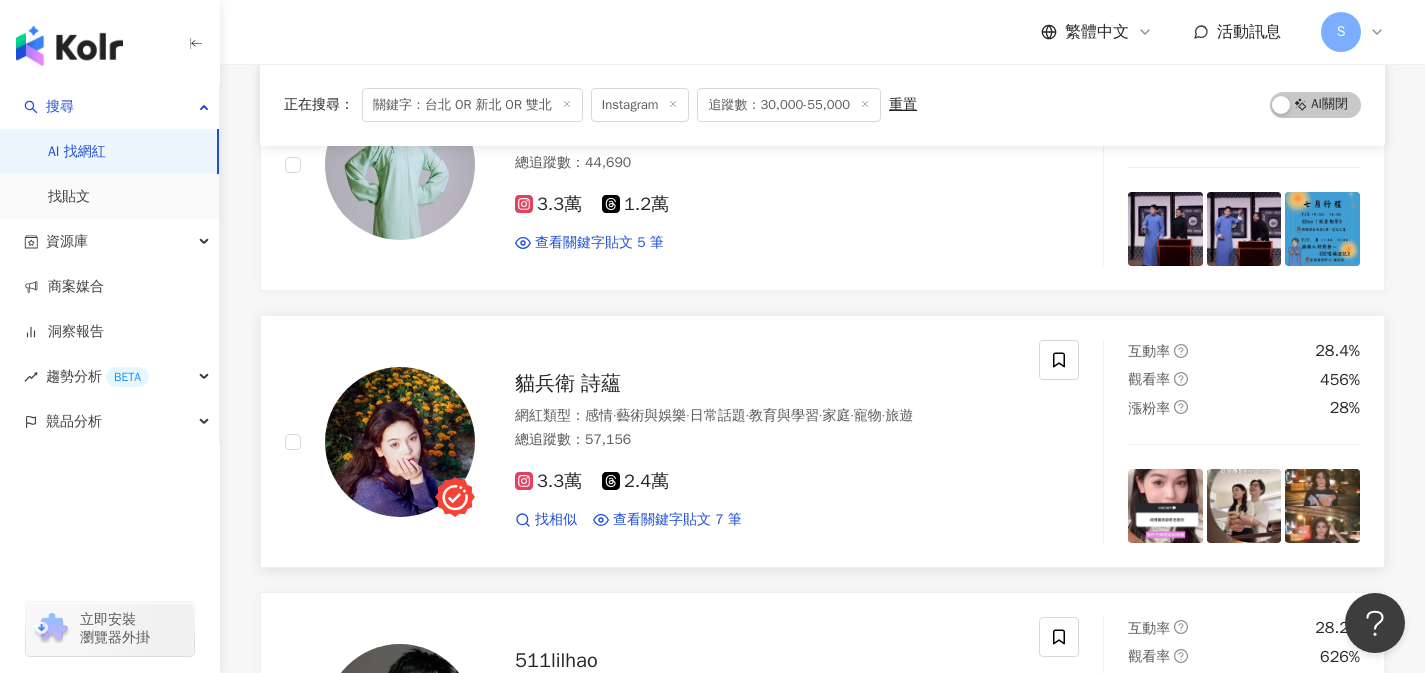 scroll, scrollTop: 8911, scrollLeft: 0, axis: vertical 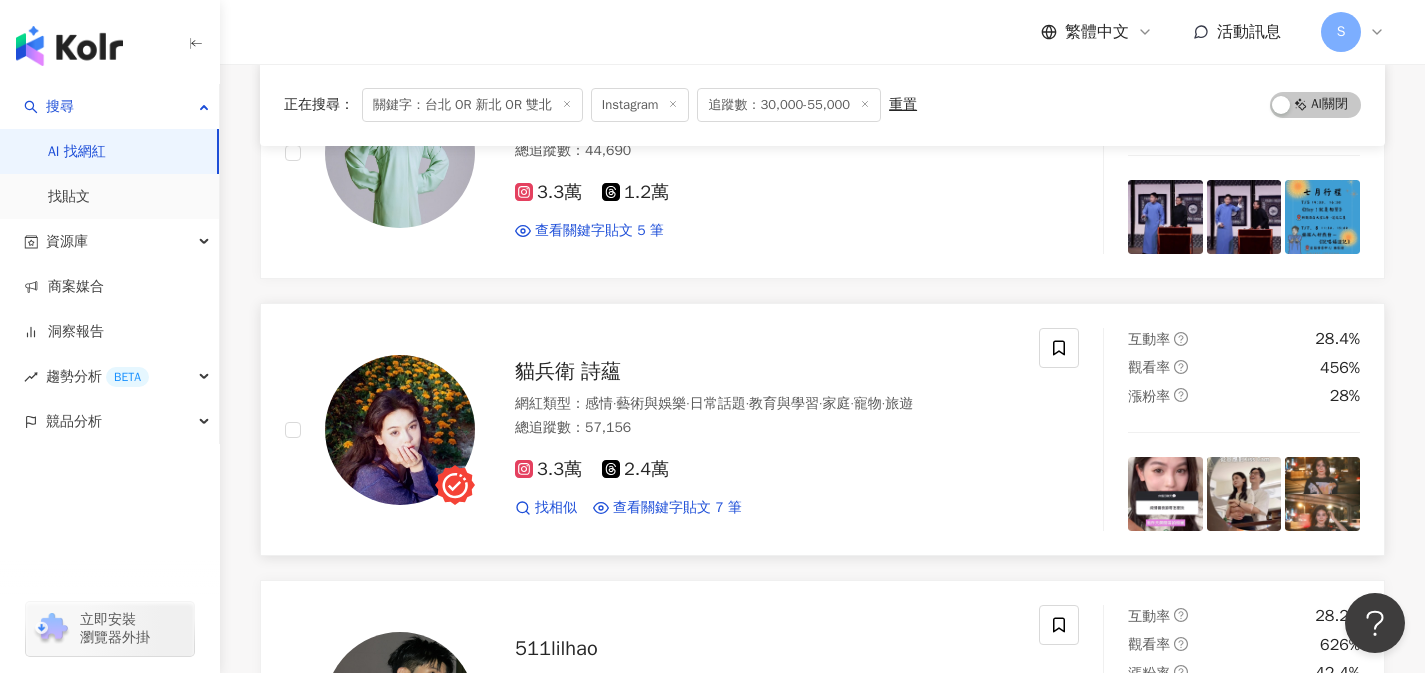 click on "3.3萬 2.4萬 找相似 查看關鍵字貼文 7 筆 2025/7/21 適性！（我那天甚至穿去打籃球？）
✿  台北 市大安區敦化南路一段161巷69弄5 2024/12/18 閃店來台灣囉
📌 12/18～1/6  台北 京站時尚廣場1F
活動有折扣跟限定色 2024/11/26 的部分喔～
-
🚪 診所特色？
隱身在 台北 中山區的商辦大樓裡，私密、專業又舒適  看更多" at bounding box center (765, 480) 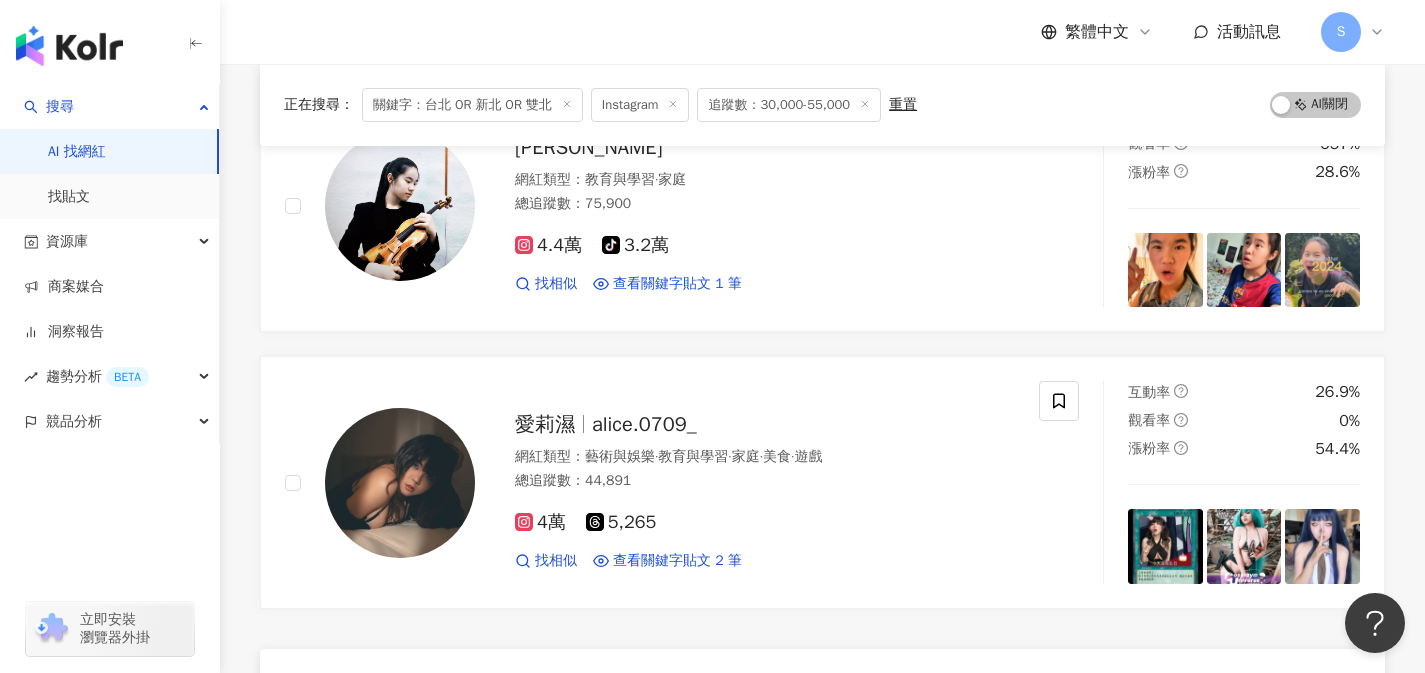 scroll, scrollTop: 9688, scrollLeft: 0, axis: vertical 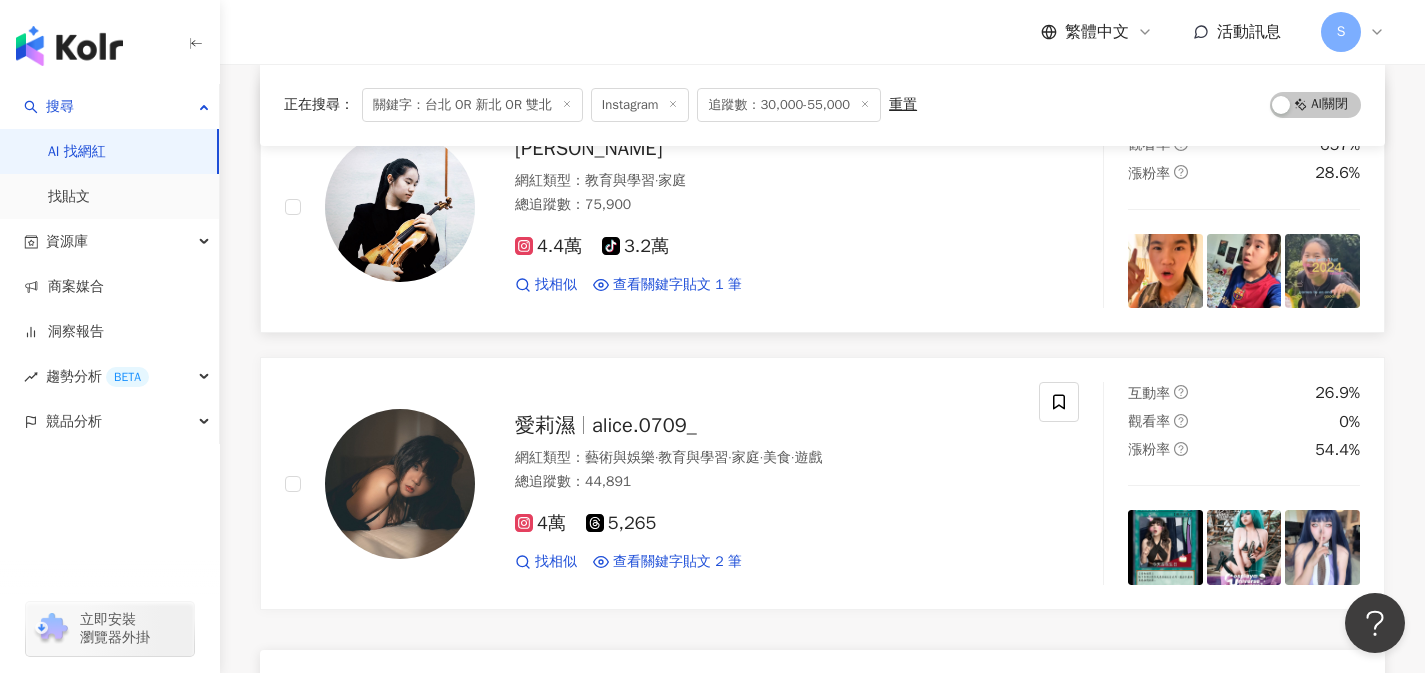 click on "找相似 查看關鍵字貼文 1 筆 2024/8/22 這場比賽Dena和Y3N會來當表演嘉賓喔～～
地點： 台北 中山捷運4號出口的廣場
@dena_chang
@y3n_eyaeyae  看更多" at bounding box center [765, 285] 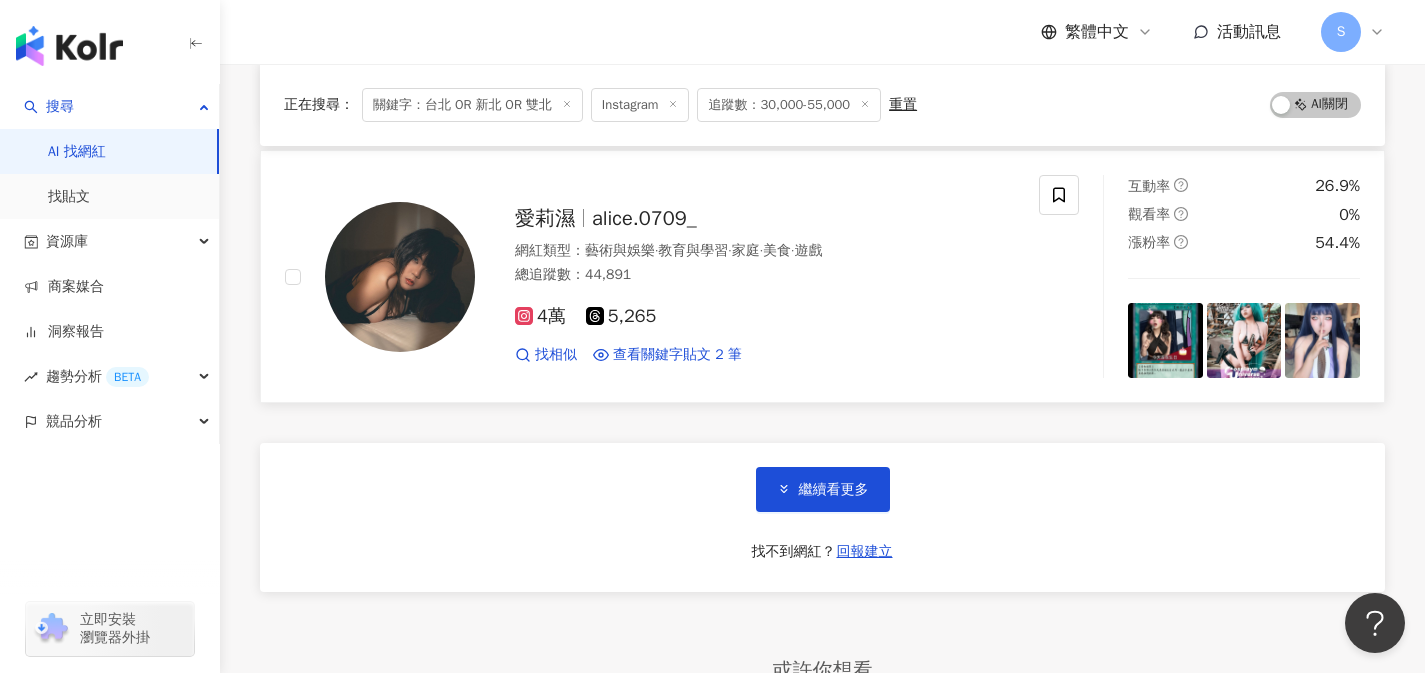scroll, scrollTop: 9929, scrollLeft: 0, axis: vertical 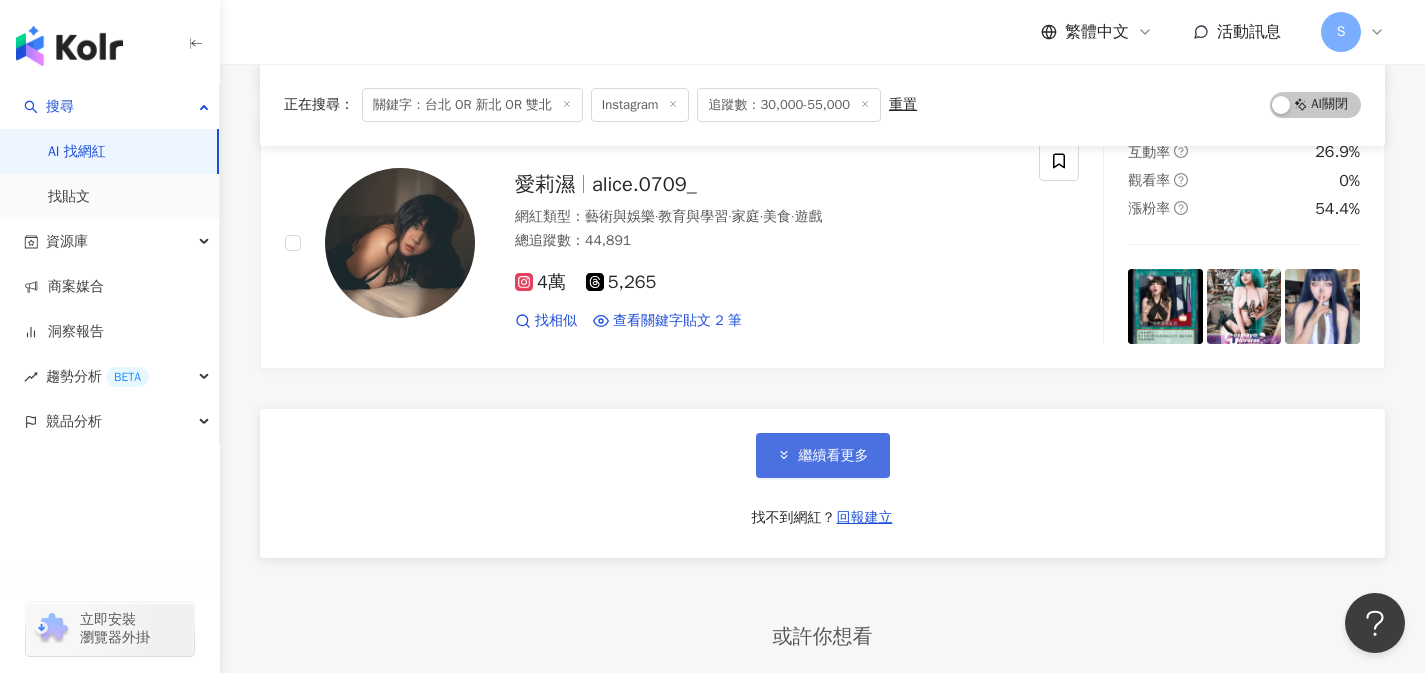 click on "繼續看更多" at bounding box center (834, 456) 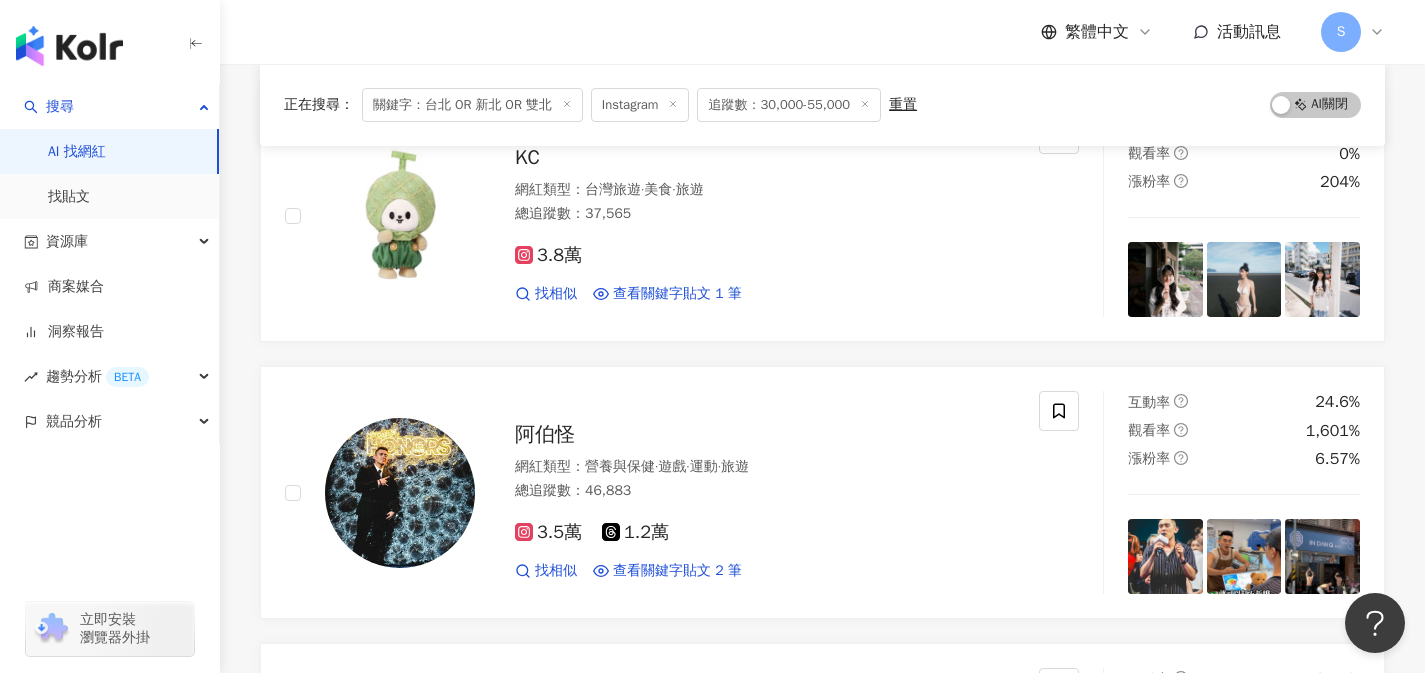scroll, scrollTop: 10626, scrollLeft: 0, axis: vertical 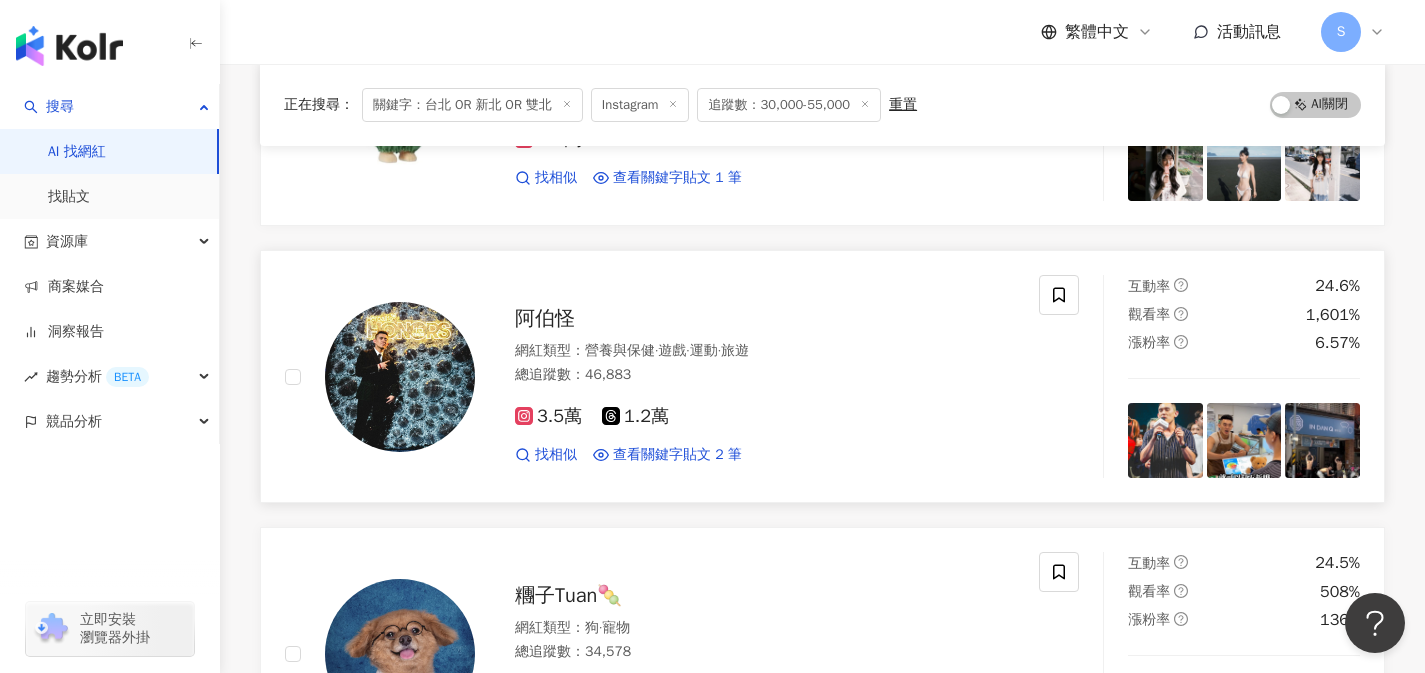 click on "3.5萬 1.2萬" at bounding box center [765, 417] 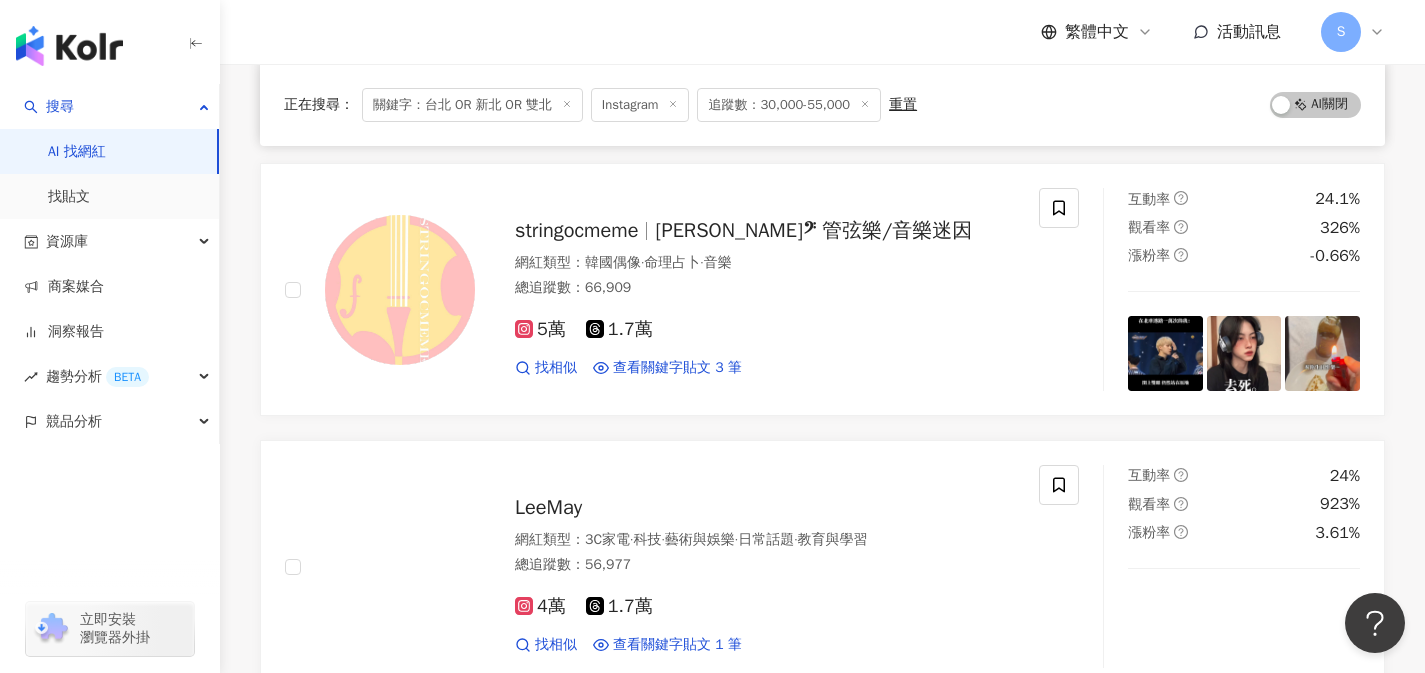 scroll, scrollTop: 11550, scrollLeft: 0, axis: vertical 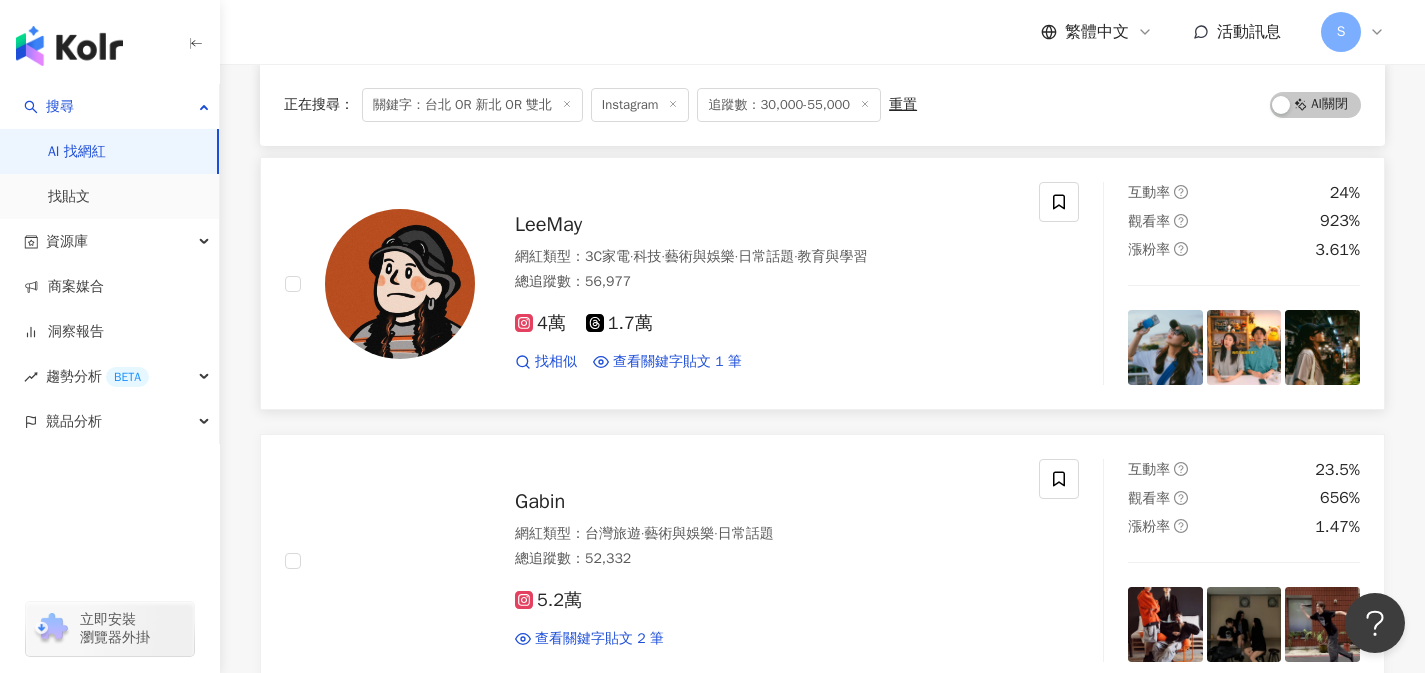 click on "4萬 1.7萬" at bounding box center [765, 324] 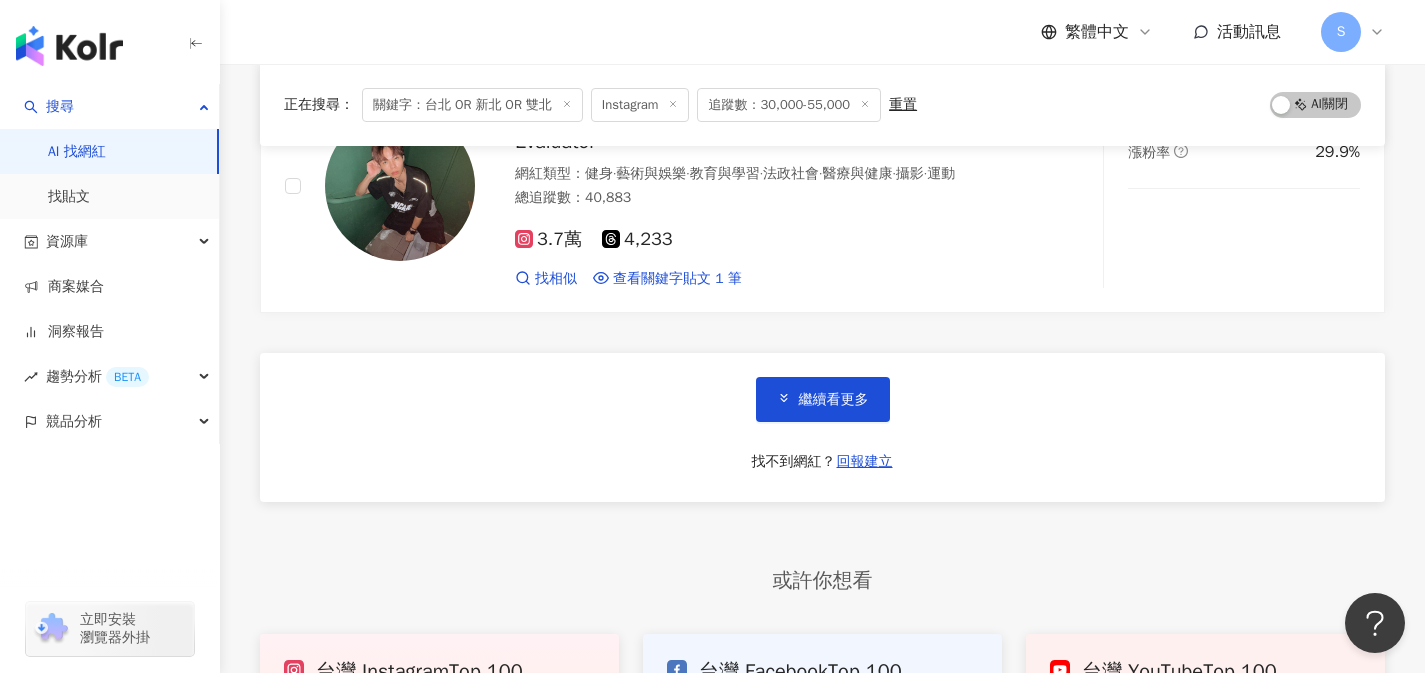 scroll, scrollTop: 13332, scrollLeft: 0, axis: vertical 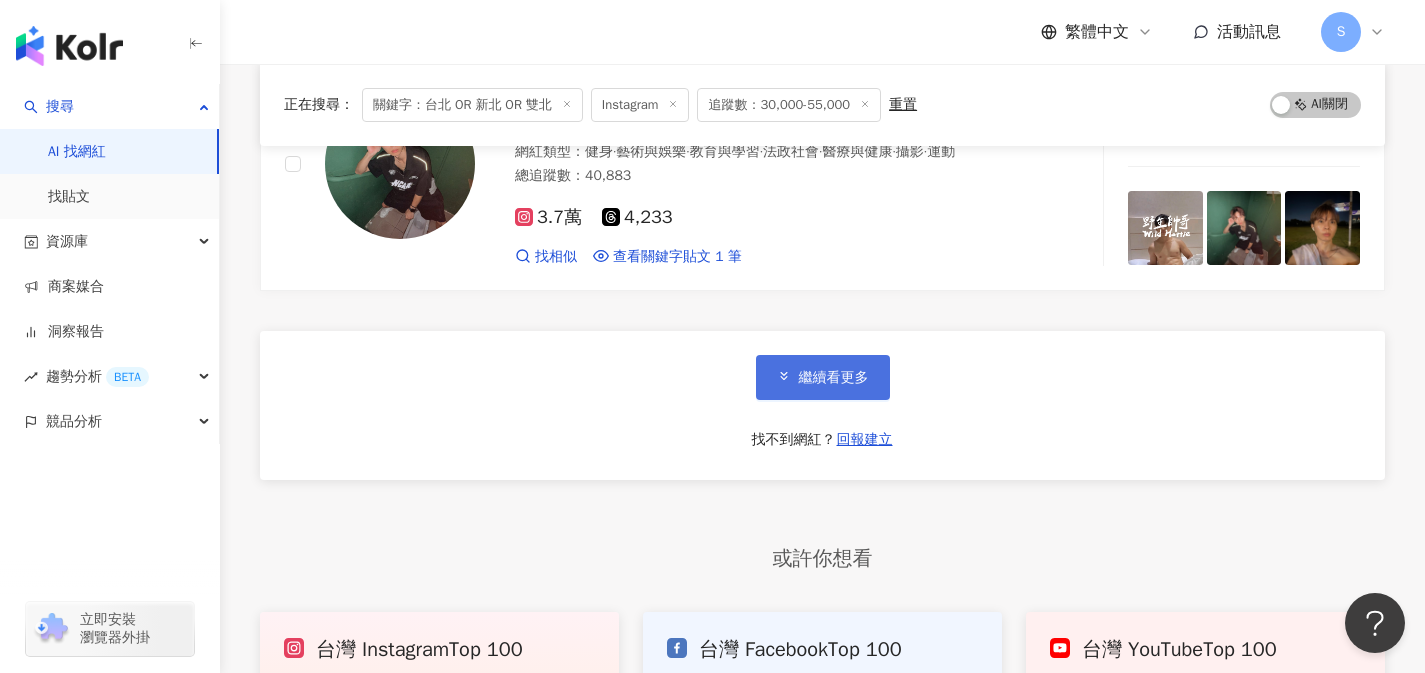 click on "繼續看更多" at bounding box center (834, 378) 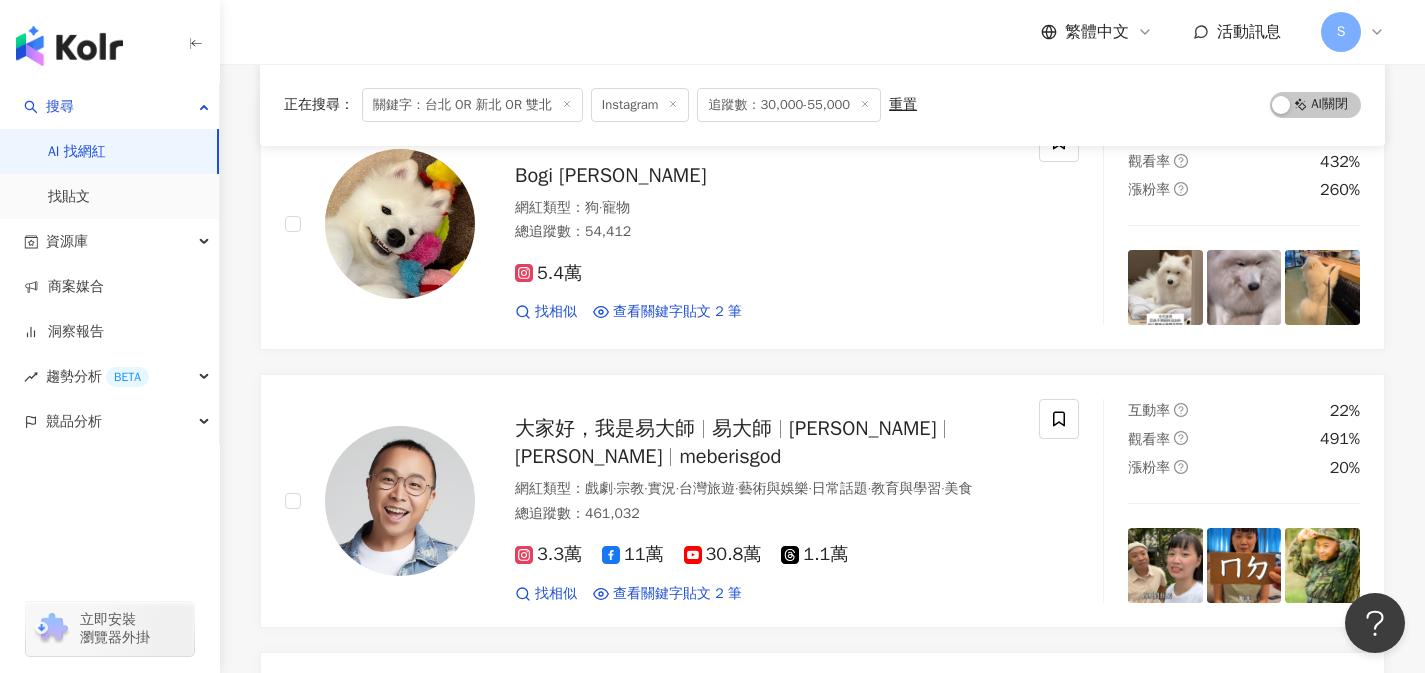 scroll, scrollTop: 14530, scrollLeft: 0, axis: vertical 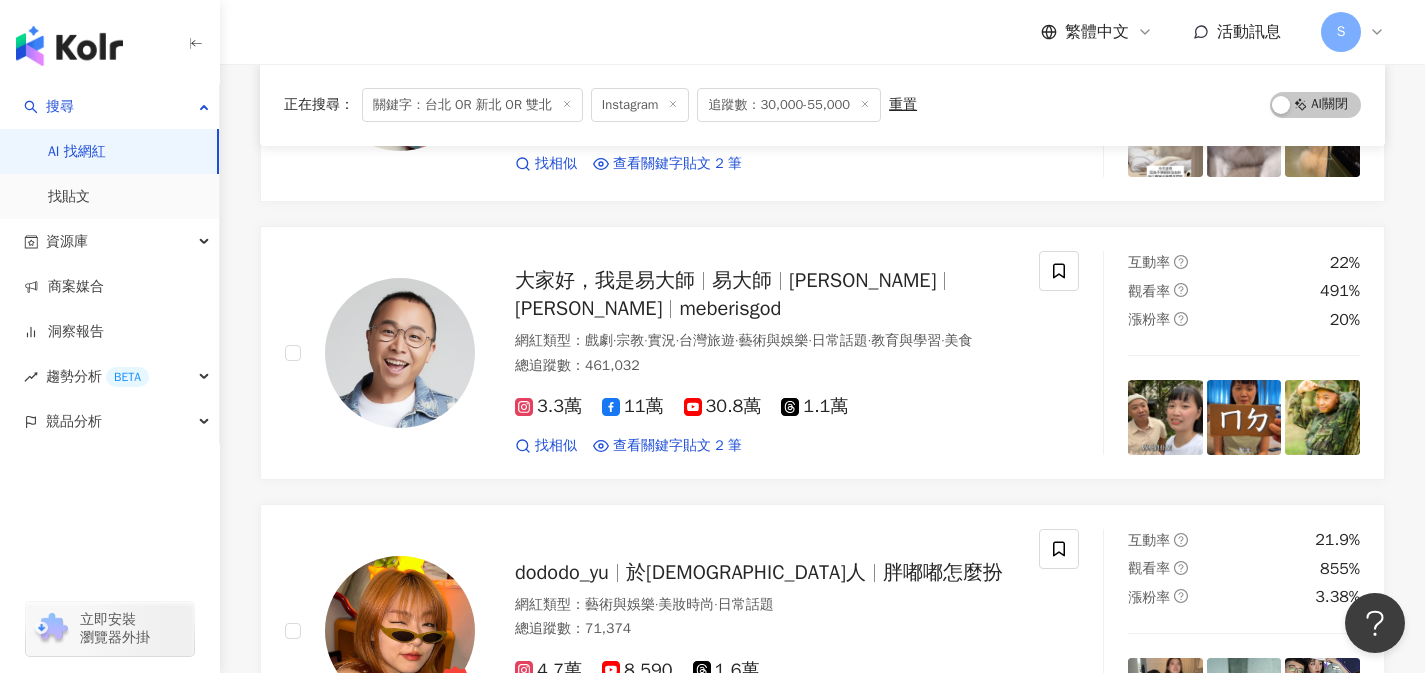 click on "你的女孩胖妹 616.fg 太陽寶寶 乖寶寶 網紅類型 ： 營養與保健  ·  美食  ·  穿搭 總追蹤數 ： 41,331 3.3萬 3,743 4,506 找相似 查看關鍵字貼文 2 筆 互動率 416% 觀看率 6,081% 漲粉率 78.5% Ariel arii.iz 網紅類型 ： 彩妝  ·  名人動態  ·  日常話題  ·  教育與學習  ·  音樂  ·  旅遊 總追蹤數 ： 62,163 4.2萬 7,150 1.3萬 找相似 查看關鍵字貼文 1 筆 互動率 248% 觀看率 3,022% 漲粉率 13.3% ?班長 ???品牌創始 網紅類型 ： 藝術與娛樂  ·  日常話題  ·  教育與學習  ·  美食  ·  醫療與健康  ·  旅遊 總追蹤數 ： 39,459 3.3萬 6,166 找相似 查看關鍵字貼文 1 筆 互動率 83.5% 觀看率 1,450% 漲粉率 52.1% 佩德羅 peidoorei
網紅類型 ： 藝術與娛樂  ·  日常話題  ·  教育與學習  ·  運動  ·  旅遊 總追蹤數 ： 68,275 4萬 2.8萬 找相似 查看關鍵字貼文 1 筆 互動率 74.1% 觀看率 1,540% 漲粉率 6.5% Asiaboy 禁藥王 & Lizi 栗子 ：" at bounding box center (822, -5881) 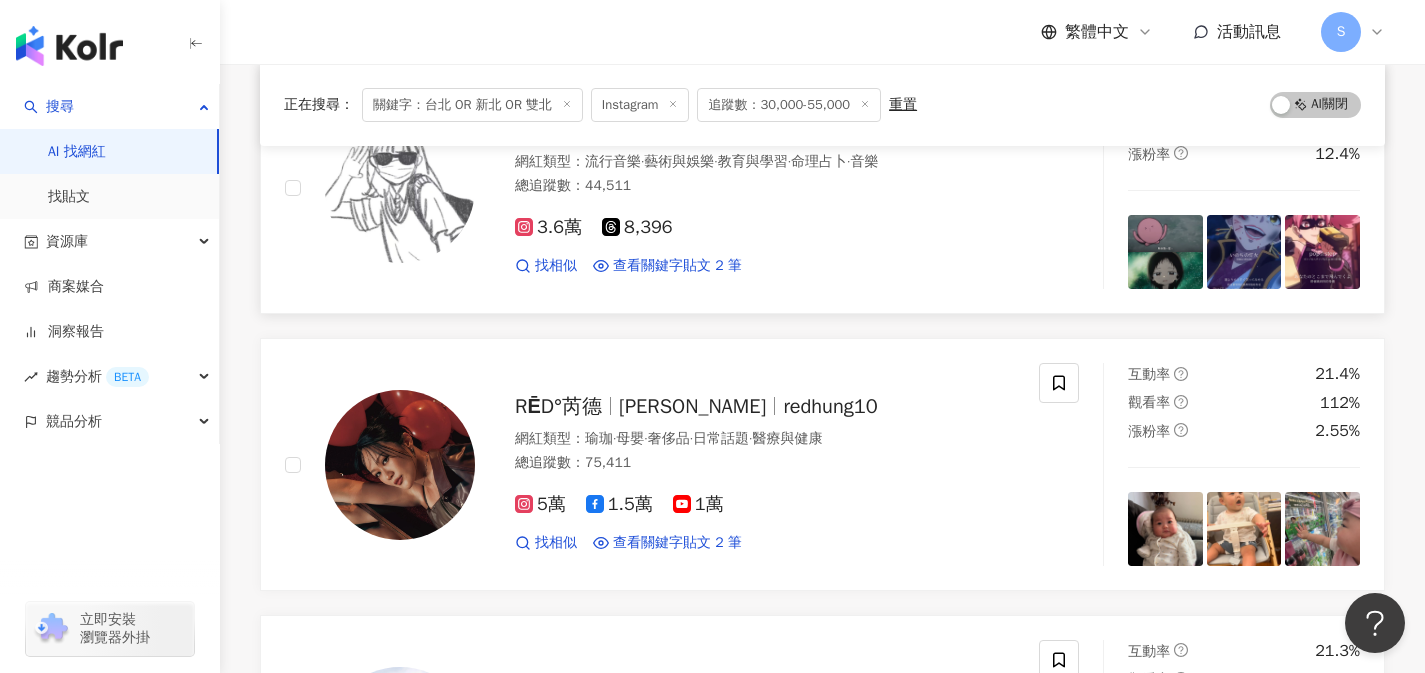scroll, scrollTop: 15784, scrollLeft: 0, axis: vertical 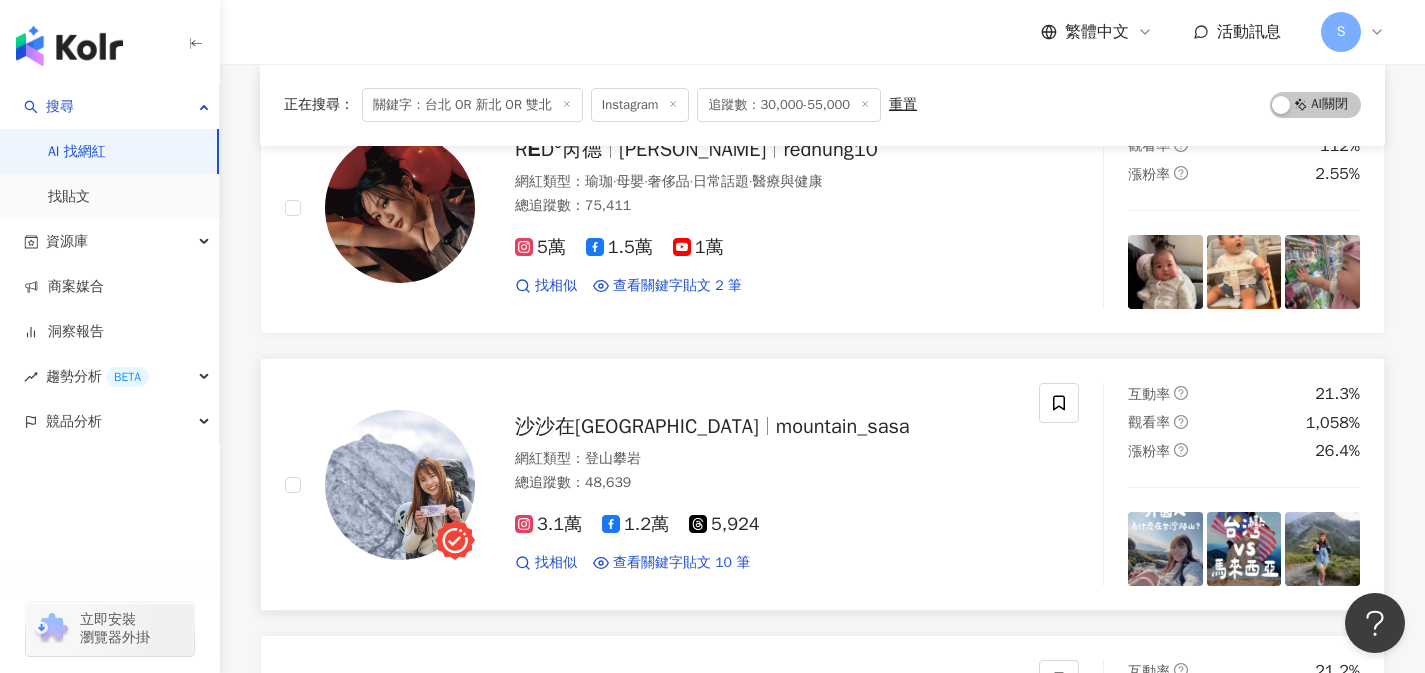 click on "網紅類型 ： 登山攀岩 總追蹤數 ： 48,639" at bounding box center (765, 473) 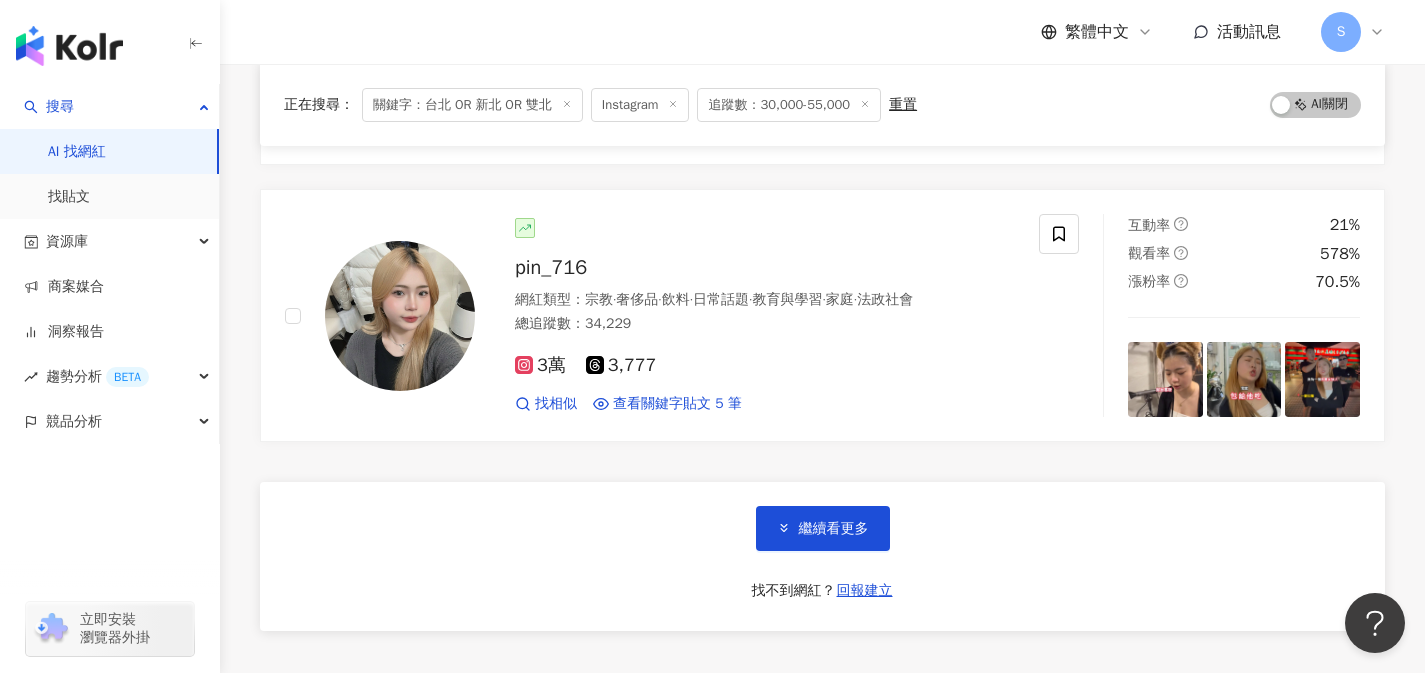 scroll, scrollTop: 16511, scrollLeft: 0, axis: vertical 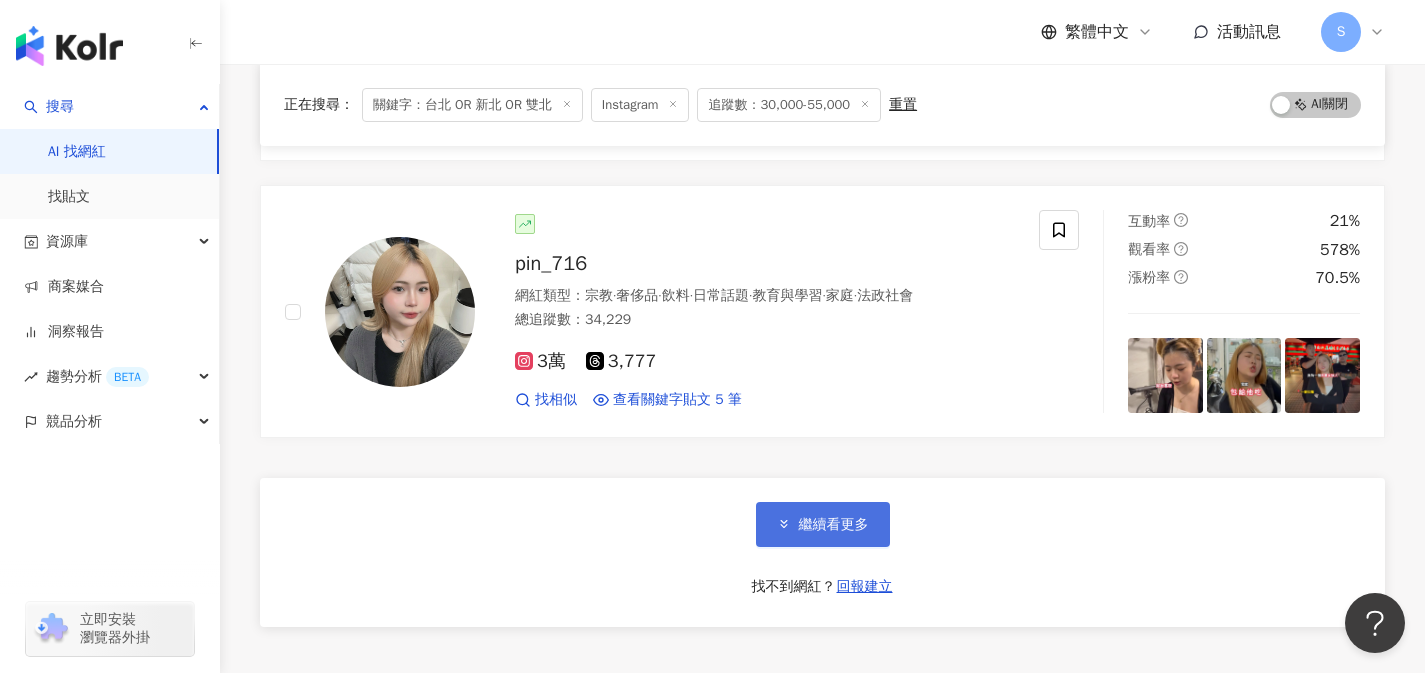 click on "繼續看更多" at bounding box center (823, 524) 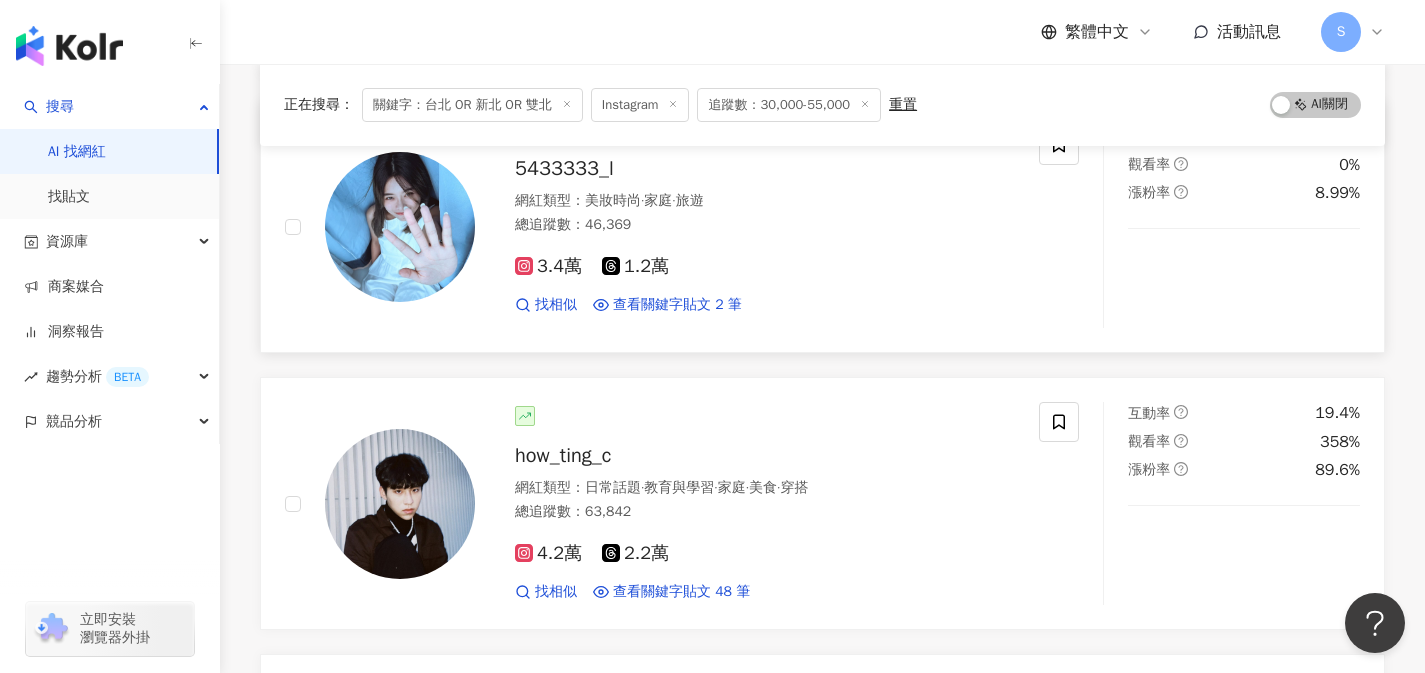 scroll, scrollTop: 18833, scrollLeft: 0, axis: vertical 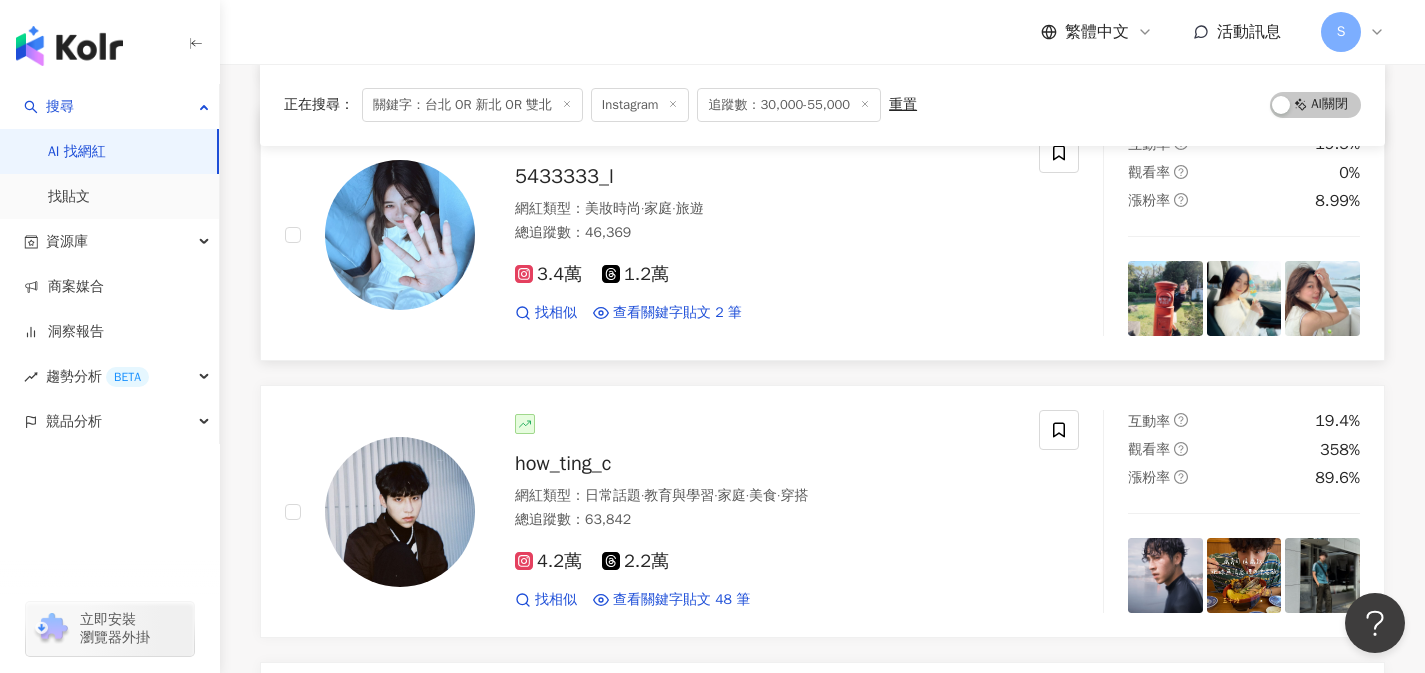 click on "3.4萬 1.2萬 找相似 查看關鍵字貼文 2 筆 2025/1/13 的朋友嗎～𖥧𖦥⠱ꎺ 𖤣.°
自從上 台北 工作後，回家的時間越來越少，房間的傢 2024/12/23 喊
喜歡吃零食的me終於有機會成為富翁在 台北 買房了嗎🥹
現在到1/23掃描樂  看更多" at bounding box center (765, 285) 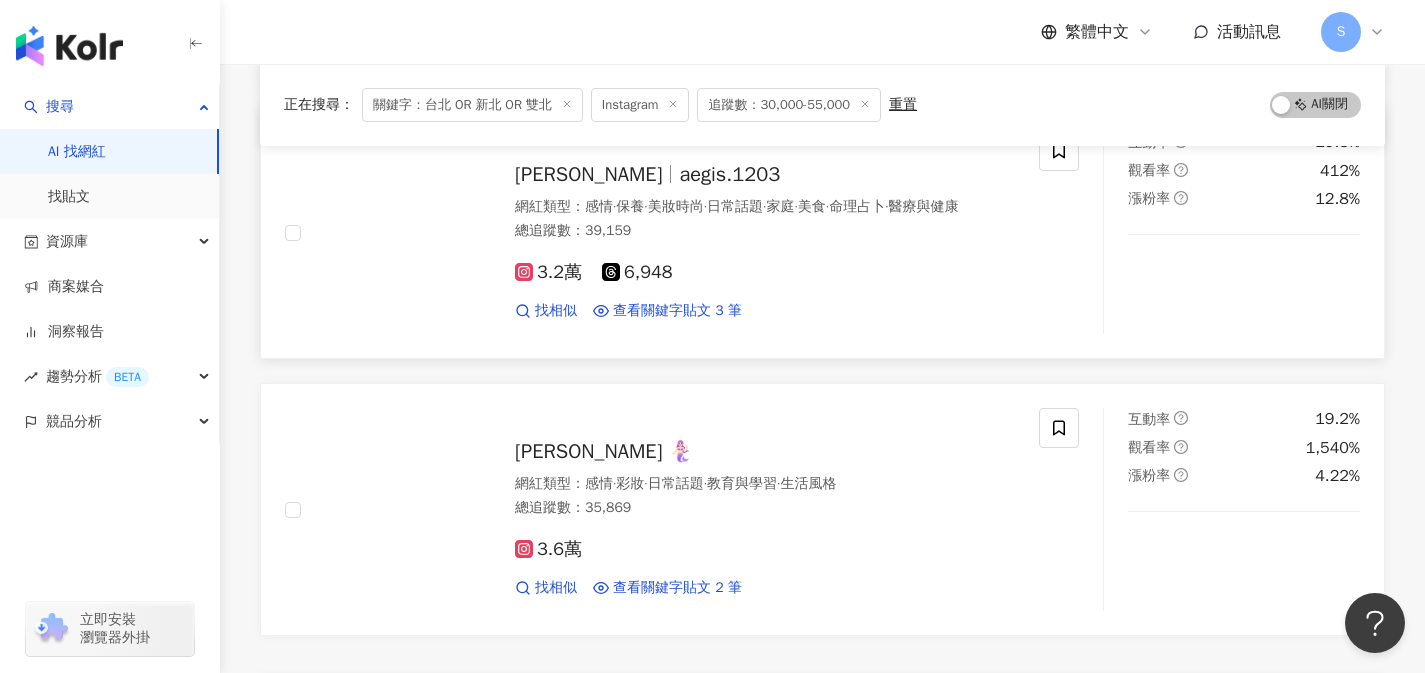 scroll, scrollTop: 19624, scrollLeft: 0, axis: vertical 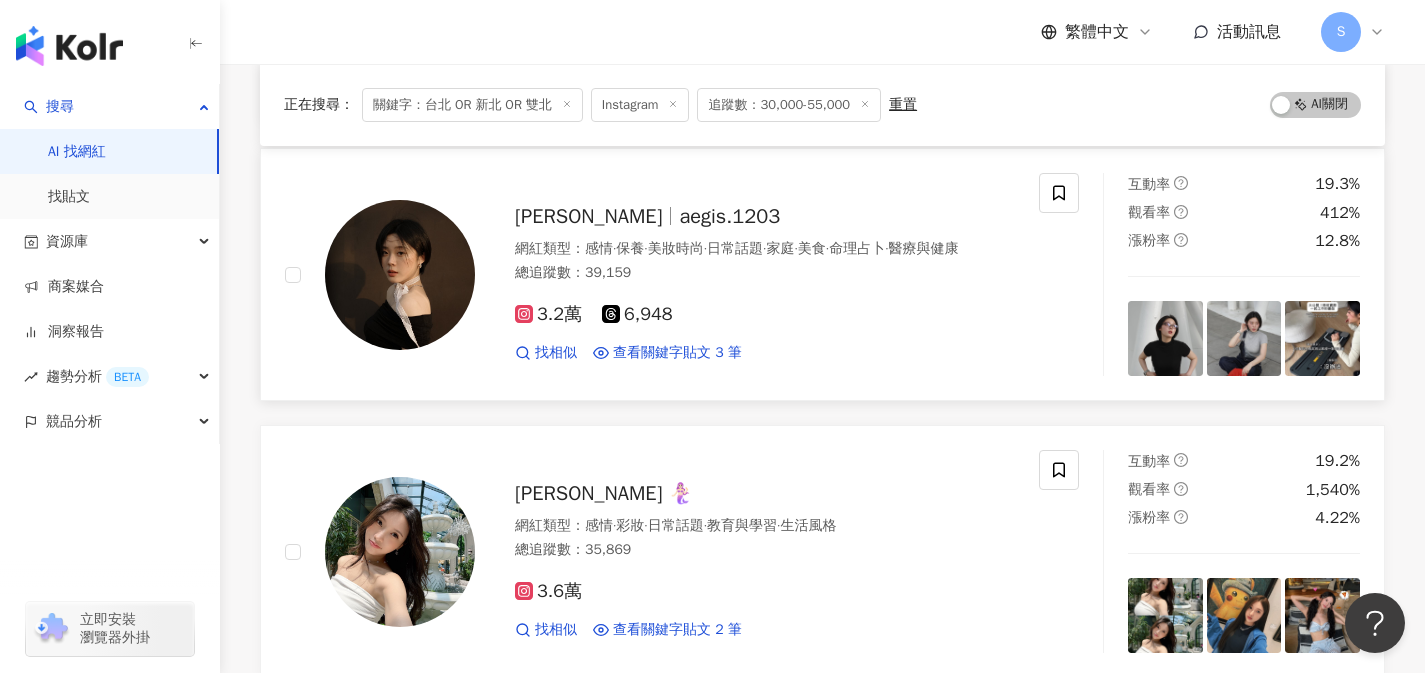 click on "3.2萬 6,948" at bounding box center (765, 315) 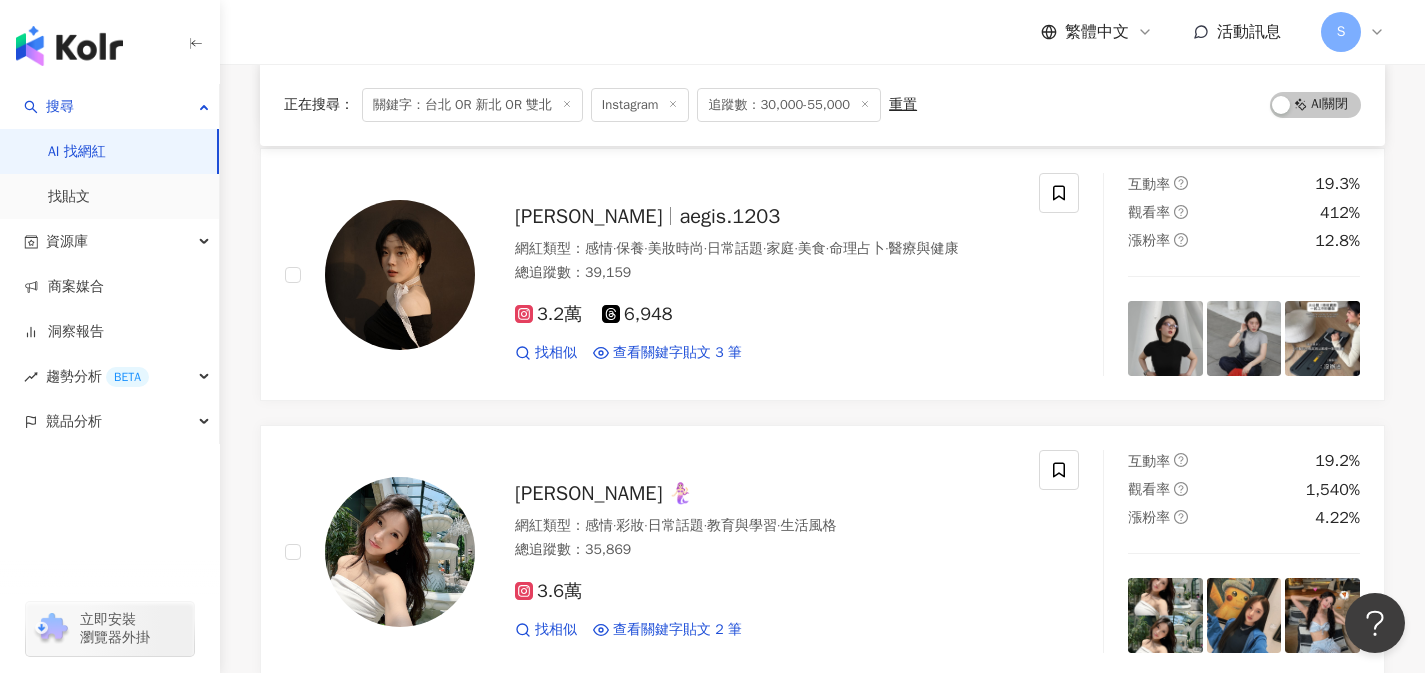 scroll, scrollTop: 20025, scrollLeft: 0, axis: vertical 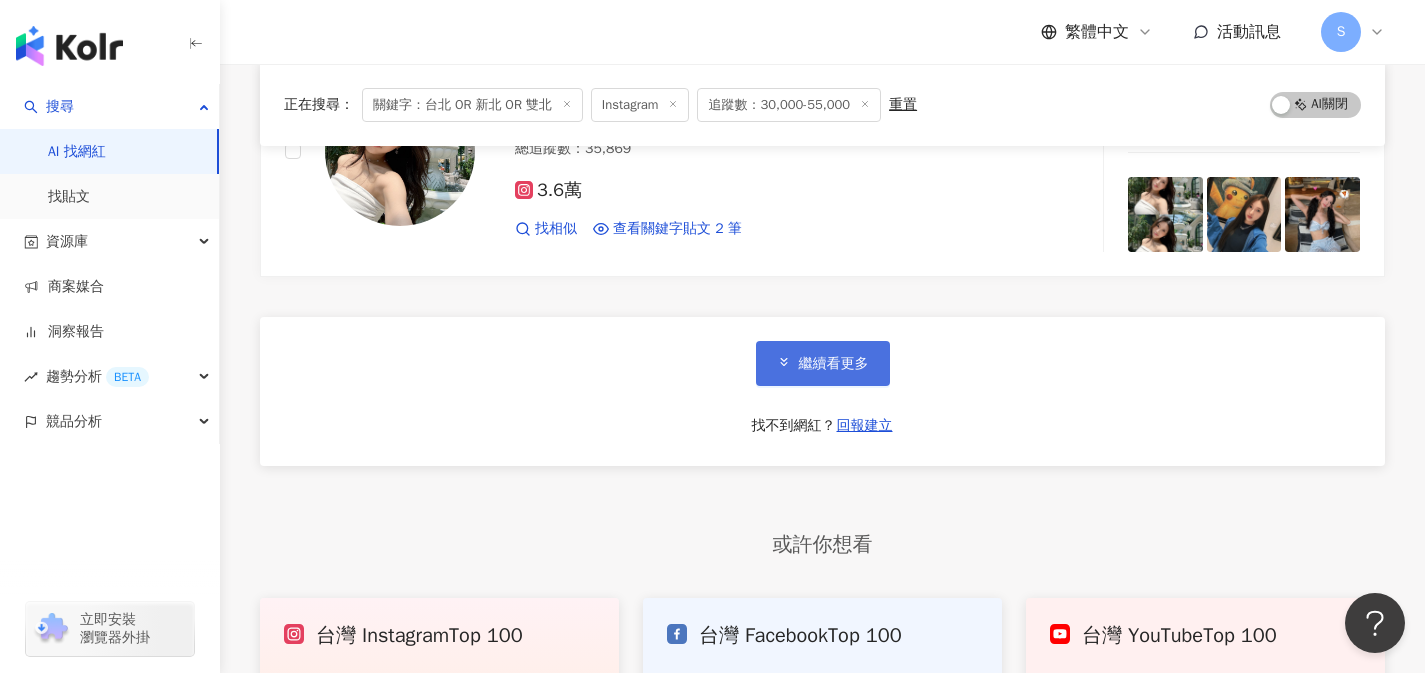 click on "繼續看更多" at bounding box center [823, 363] 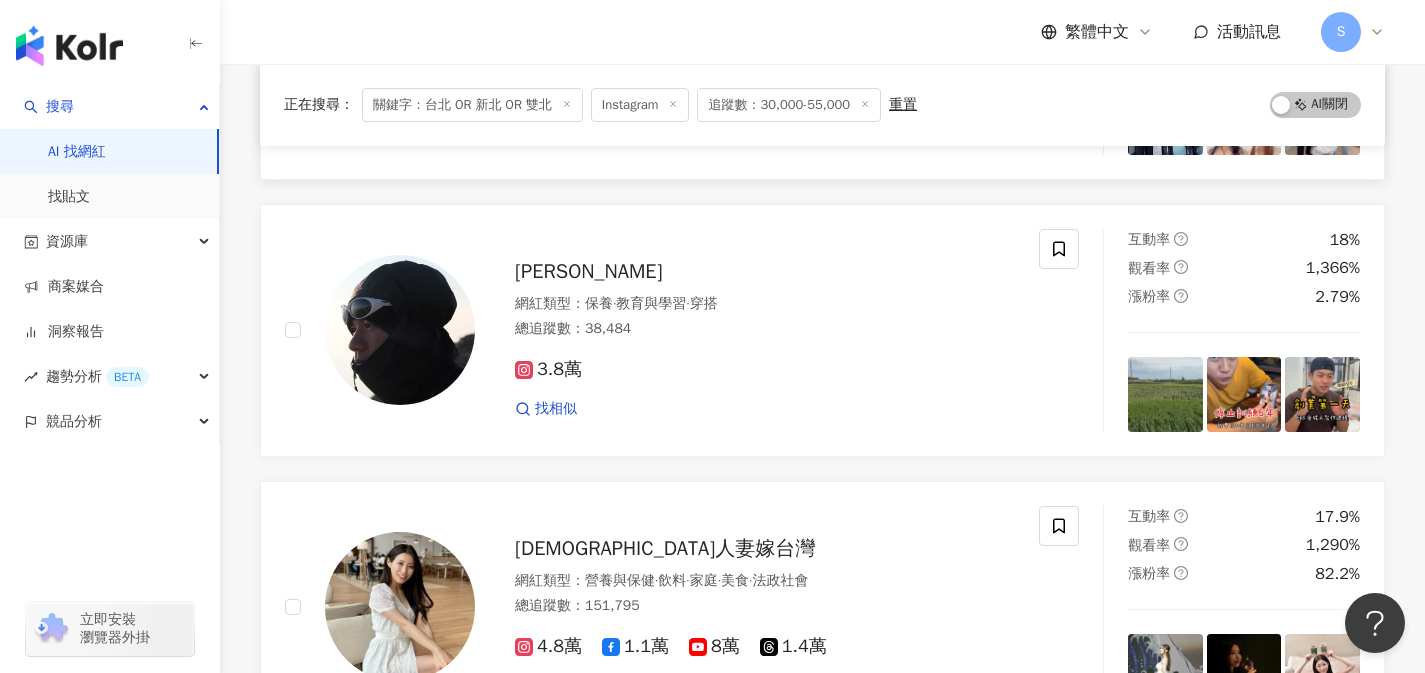 scroll, scrollTop: 22894, scrollLeft: 0, axis: vertical 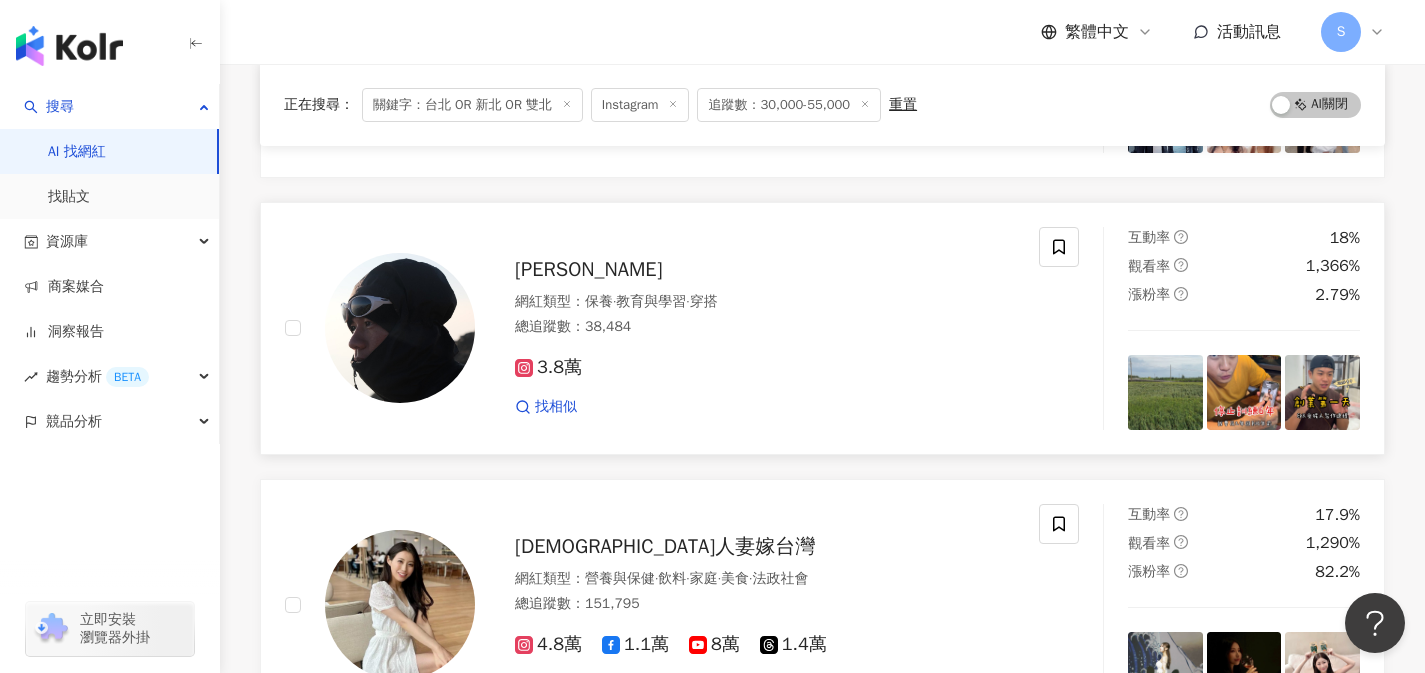 click on "找相似" at bounding box center [765, 407] 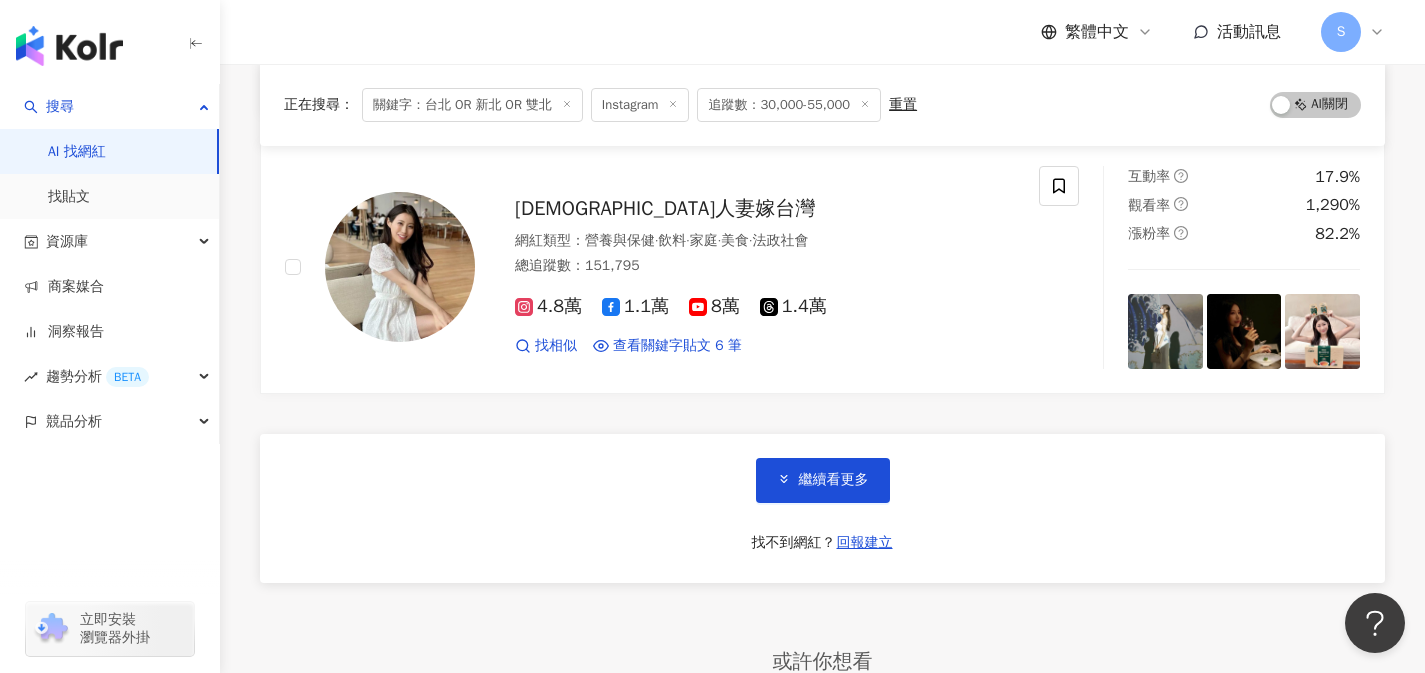 scroll, scrollTop: 23548, scrollLeft: 0, axis: vertical 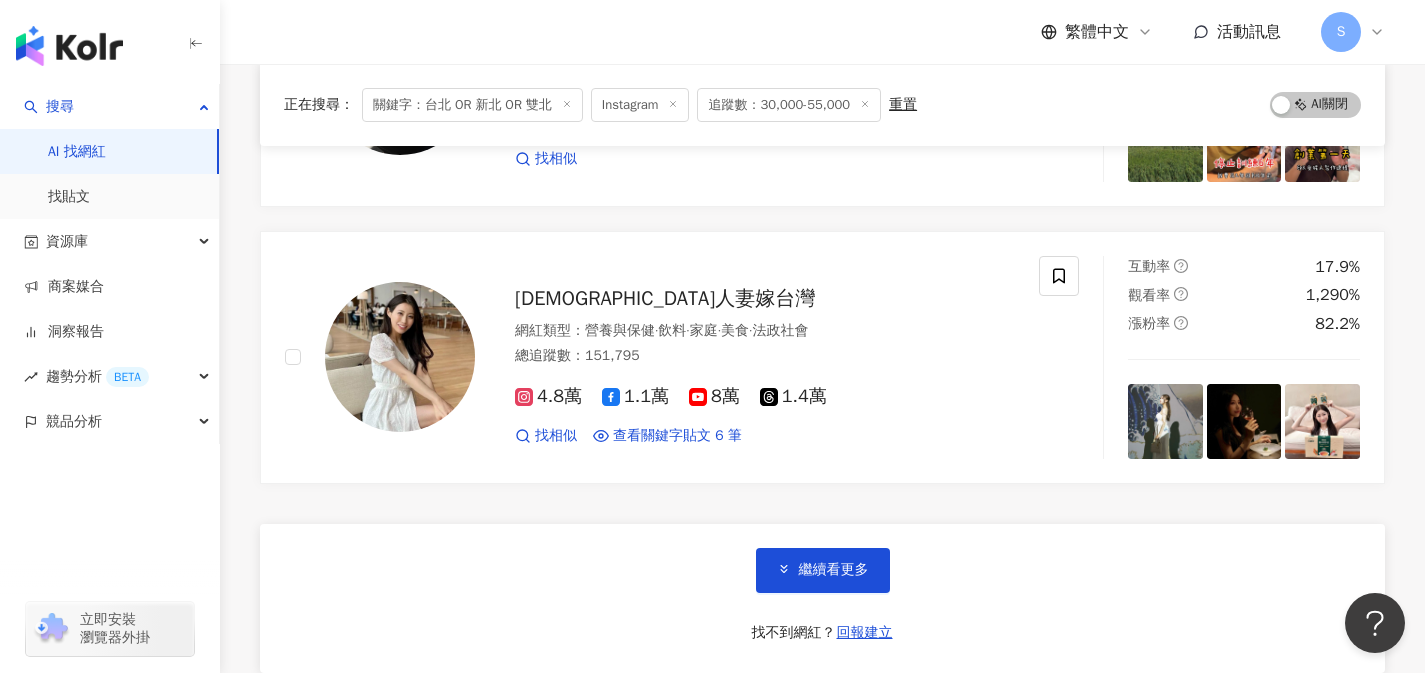 click on "網紅類型 ： 營養與保健  ·  飲料  ·  家庭  ·  美食  ·  法政社會 總追蹤數 ： 151,795" at bounding box center [765, 345] 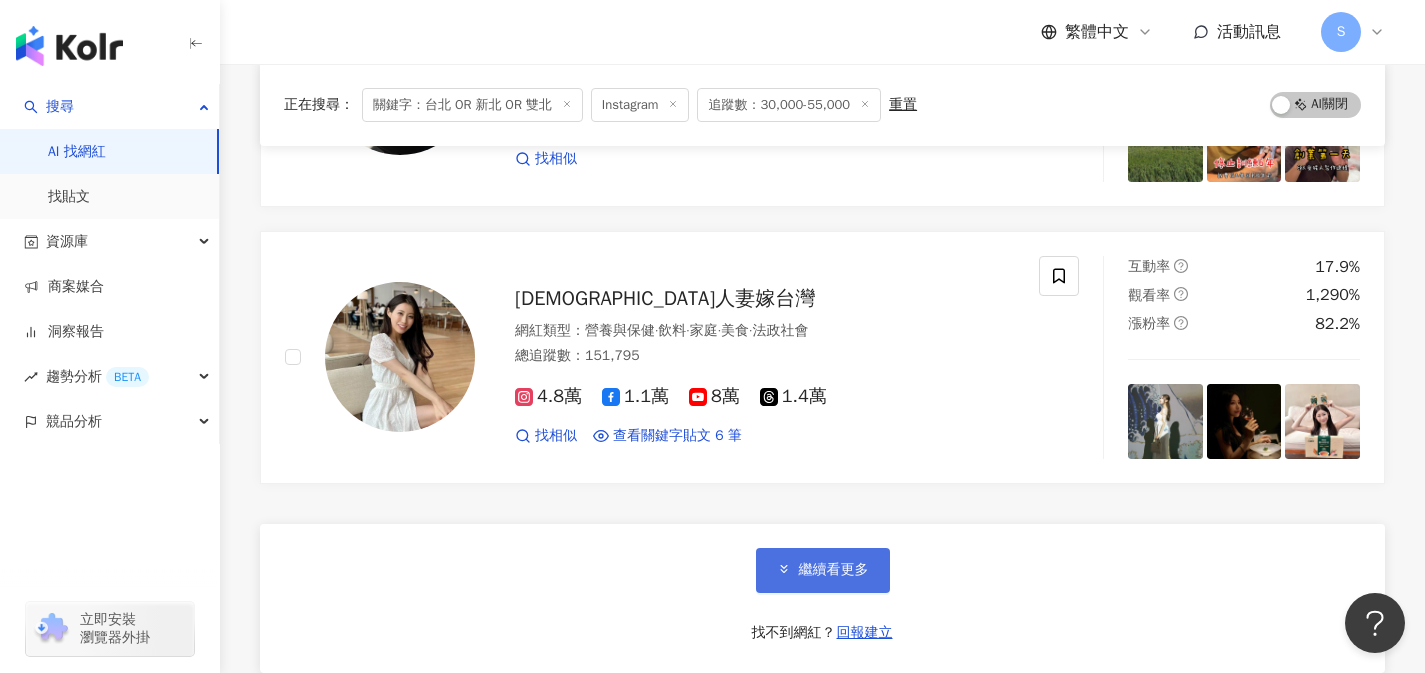 click on "繼續看更多" at bounding box center (823, 570) 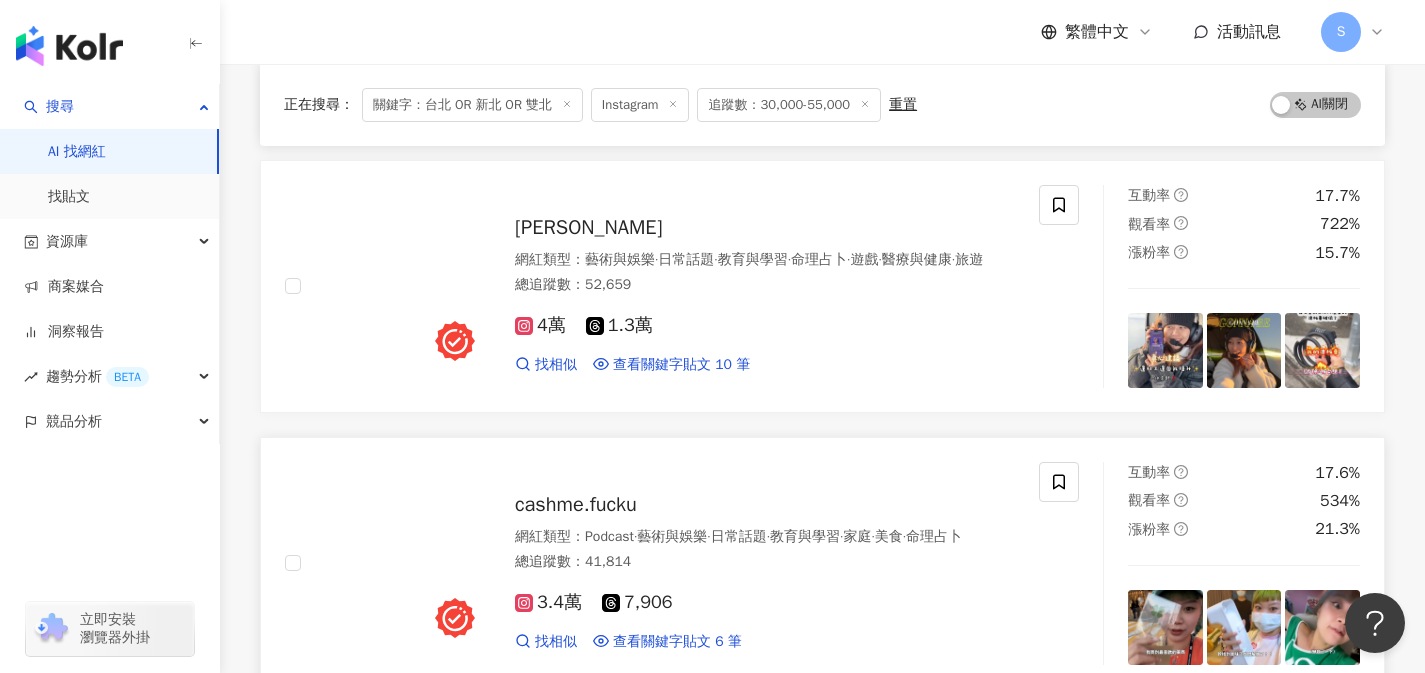 scroll, scrollTop: 23788, scrollLeft: 0, axis: vertical 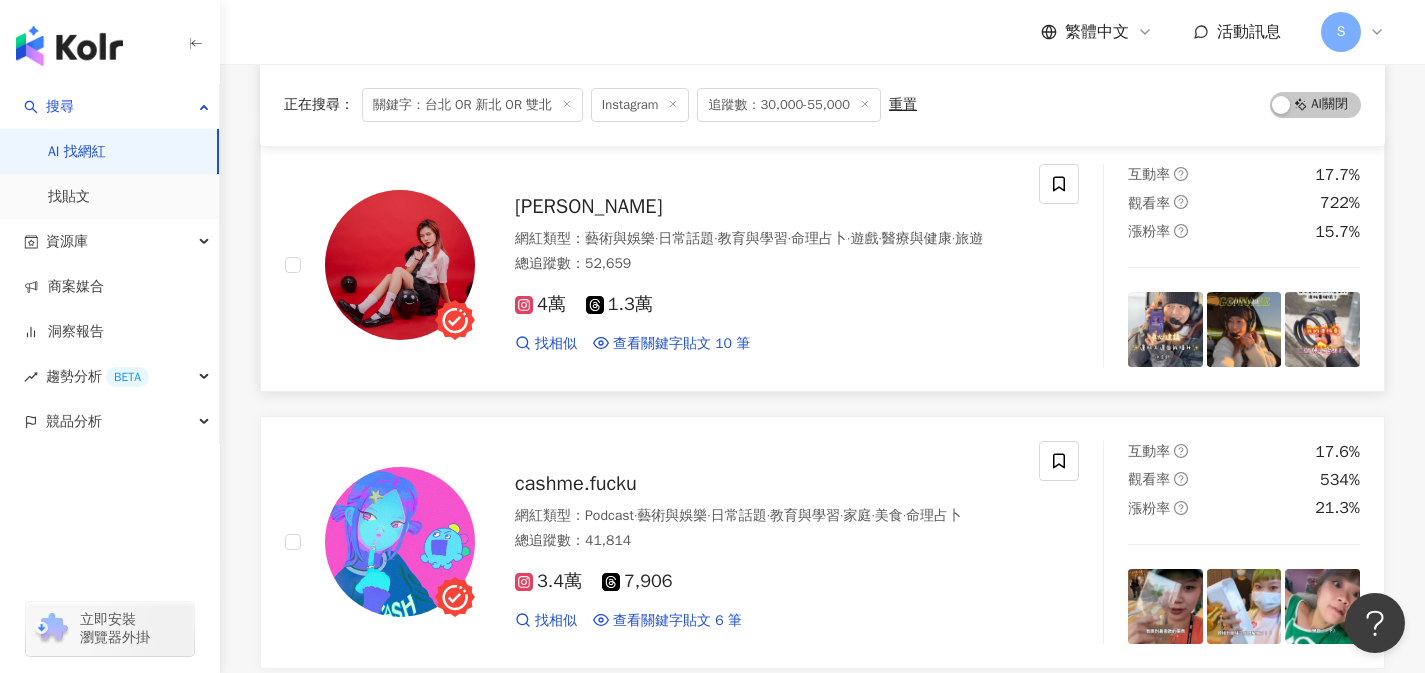 click on "4萬 1.3萬 找相似 查看關鍵字貼文 10 筆 2025/3/28 起去Martin Place
跑趟駐雪梨 台北 經濟文化辦事處辦駕照譯本
但因為新南 2025/3/27 出國前在 台北 直接保養一波臉！！！
也幫你們爭取到小福利✨
如果到店體驗出示影片底下留言截圖
並追蹤舒芙亞IG @sofuya.spa
就送一片面膜給前來體驗的朋朋們🫶🏻
面膜是他們家自己出的超級厲害😍 2025/3/13 今日回大學畢業前在 台北 一隅溫暖的家
當年進概念整合行銷實習
真的是我人生中做的最正確選擇
帶著滿滿的祝福繼續前進🥰
#🐟游走計畫倒數｜12天✈️  看更多" at bounding box center (765, 315) 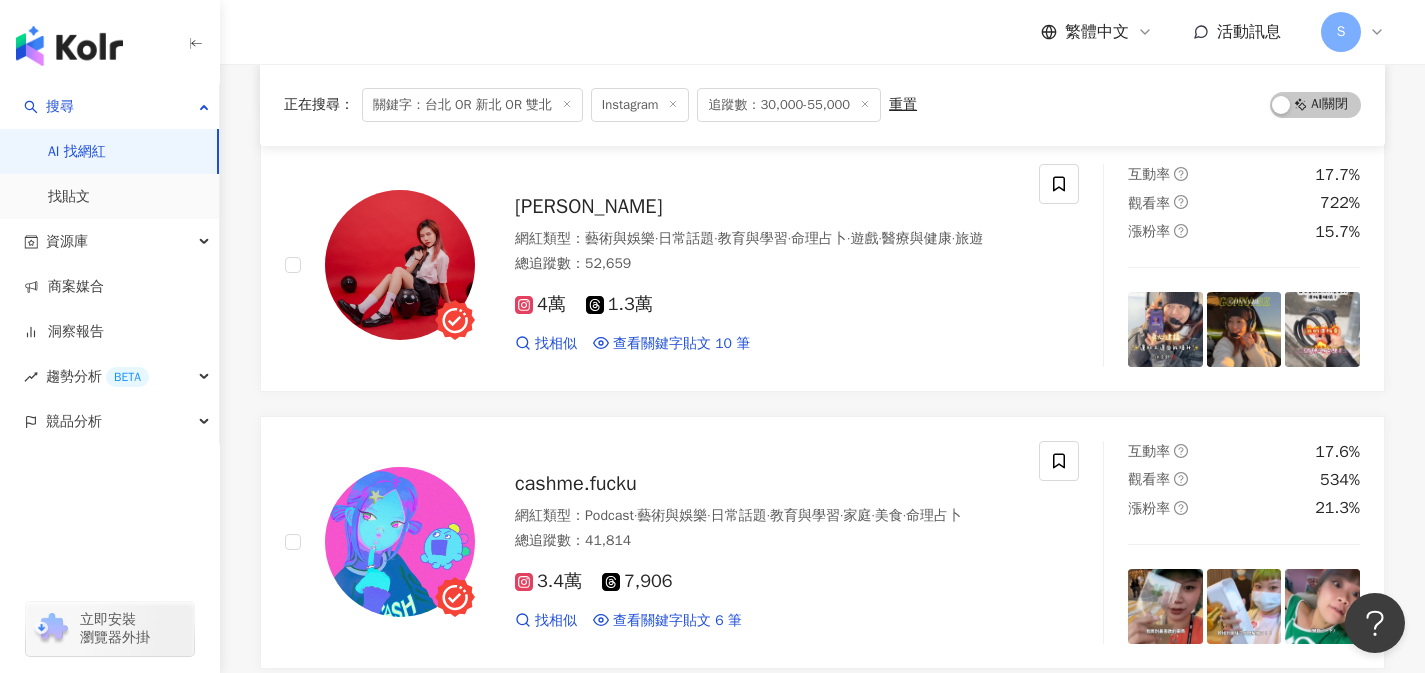 scroll, scrollTop: 24166, scrollLeft: 0, axis: vertical 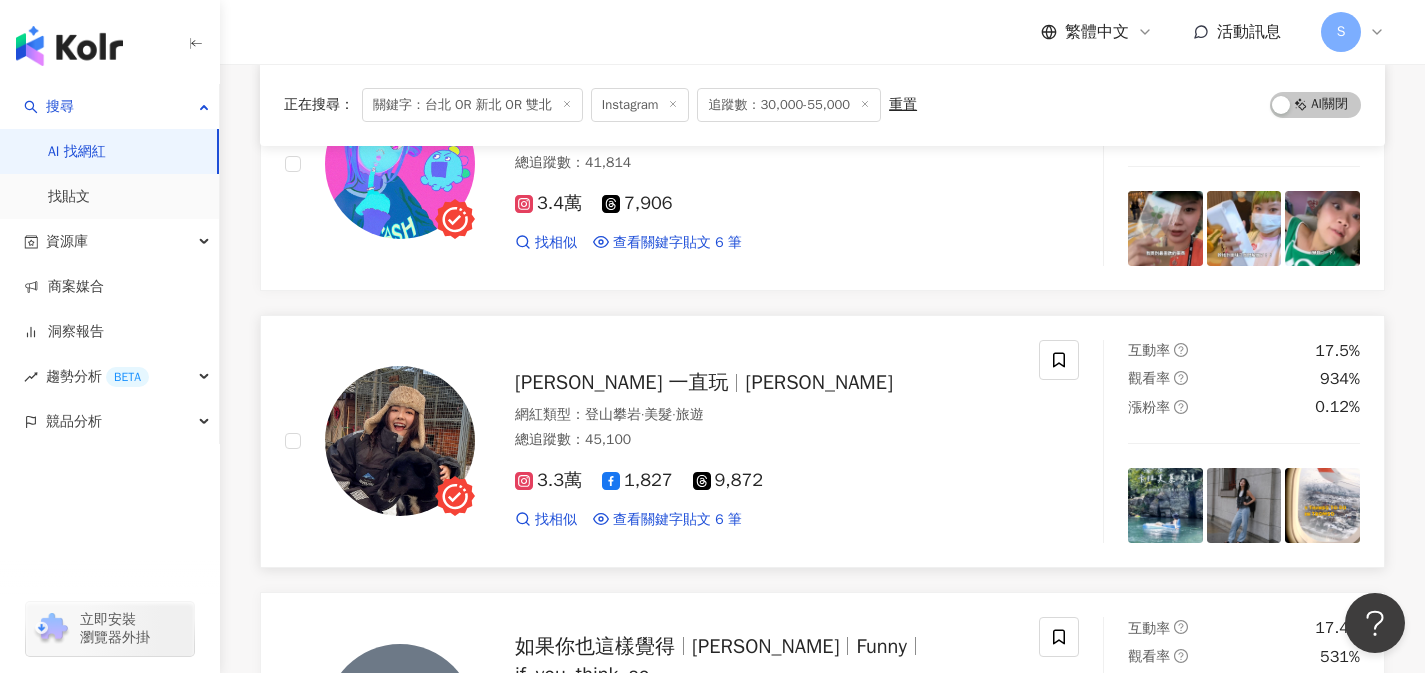 click on "Jeannie 一直玩 Jnie 網紅類型 ： 登山攀岩  ·  美髮  ·  旅遊 總追蹤數 ： 45,100 3.3萬 1,827 9,872 找相似 查看關鍵字貼文 6 筆 2025/7/7 道 #卡拉莫基步道 #夏天 #戲水 # 台北 景點 # 台北 j樣玩 2025/6/23 山剪髮 #中山染髮 # 台北 剪髮推薦 #結構式護髮 #色彩保養 2025/1/1 i
🔎｜# 台北 j樣吃 # 台北 美食 # 台北 鐵板燒 #鐵板燒  看更多" at bounding box center [662, 441] 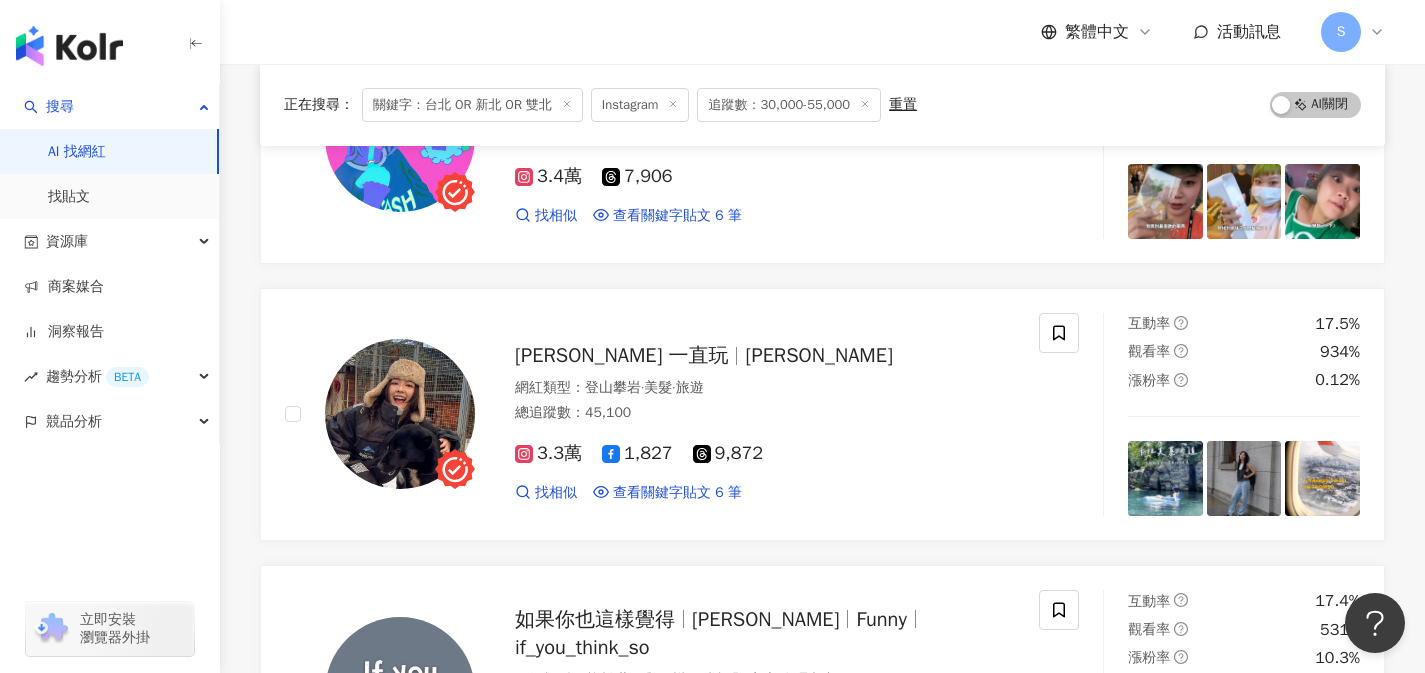 scroll, scrollTop: 24189, scrollLeft: 0, axis: vertical 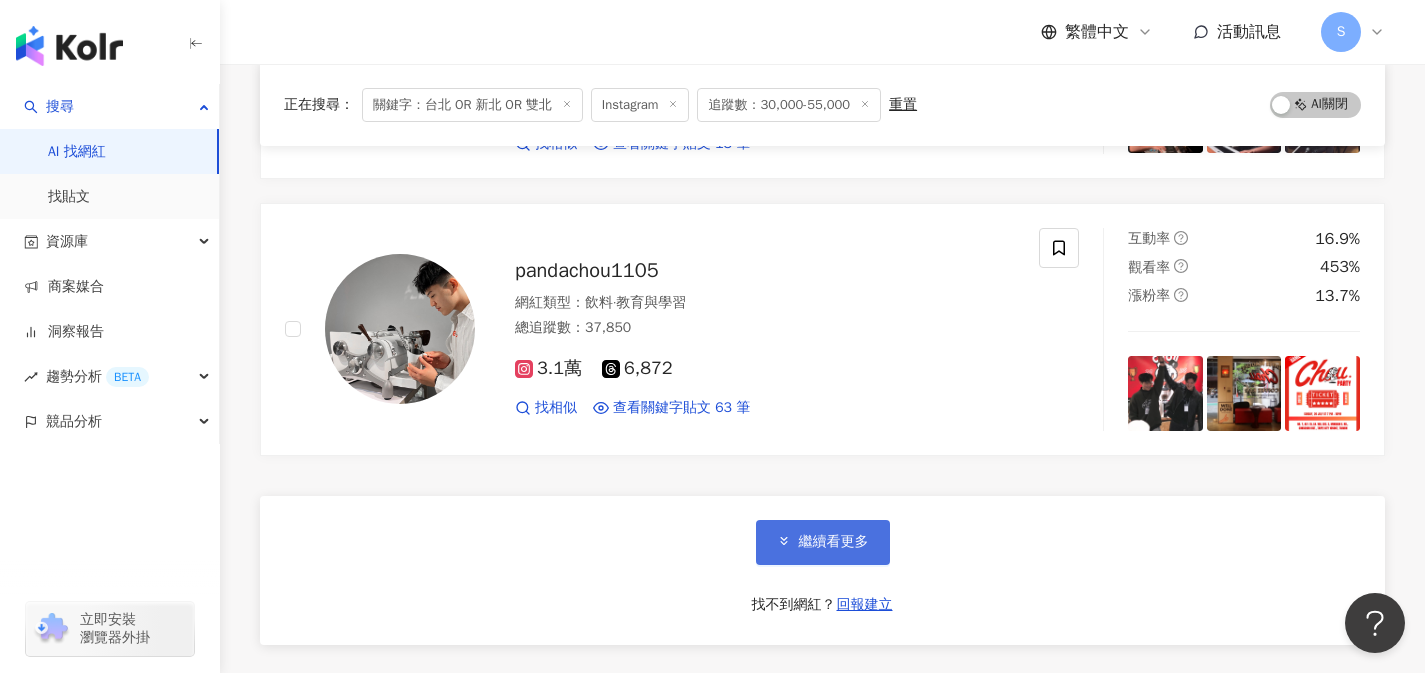 click on "繼續看更多" at bounding box center (834, 542) 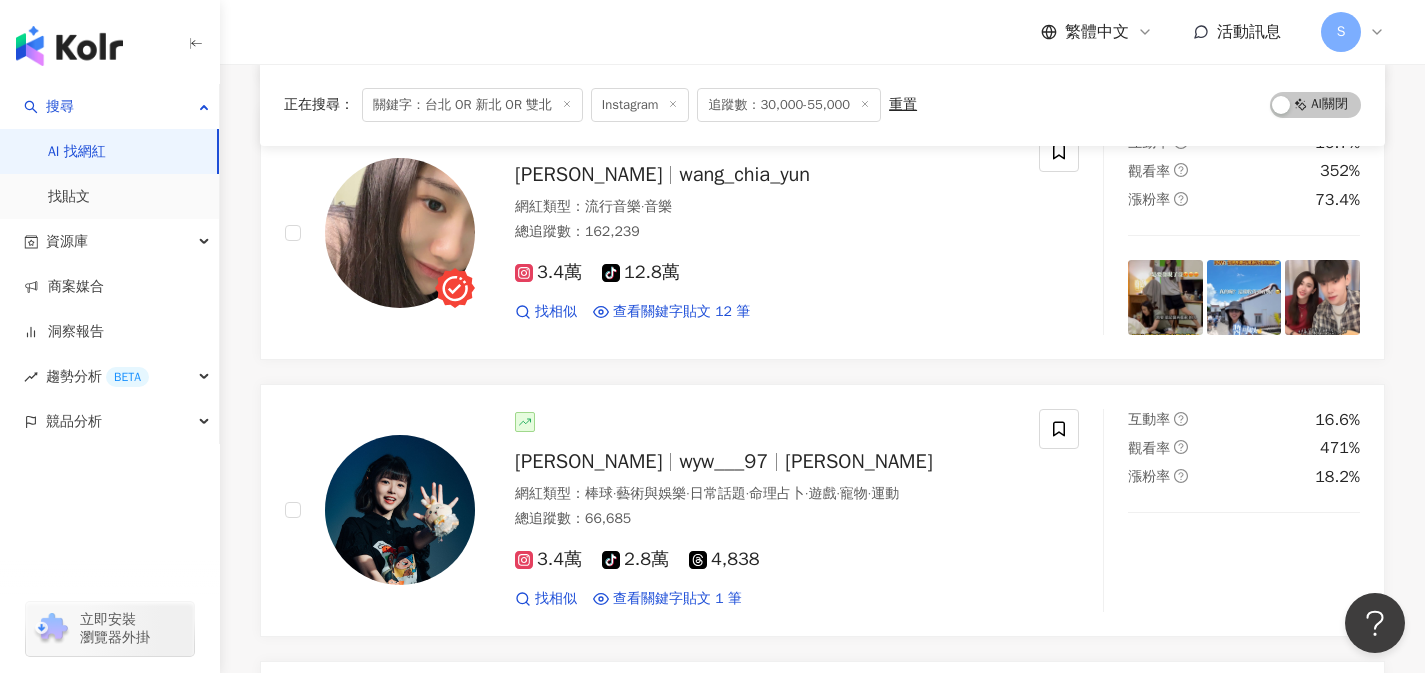 scroll, scrollTop: 27440, scrollLeft: 0, axis: vertical 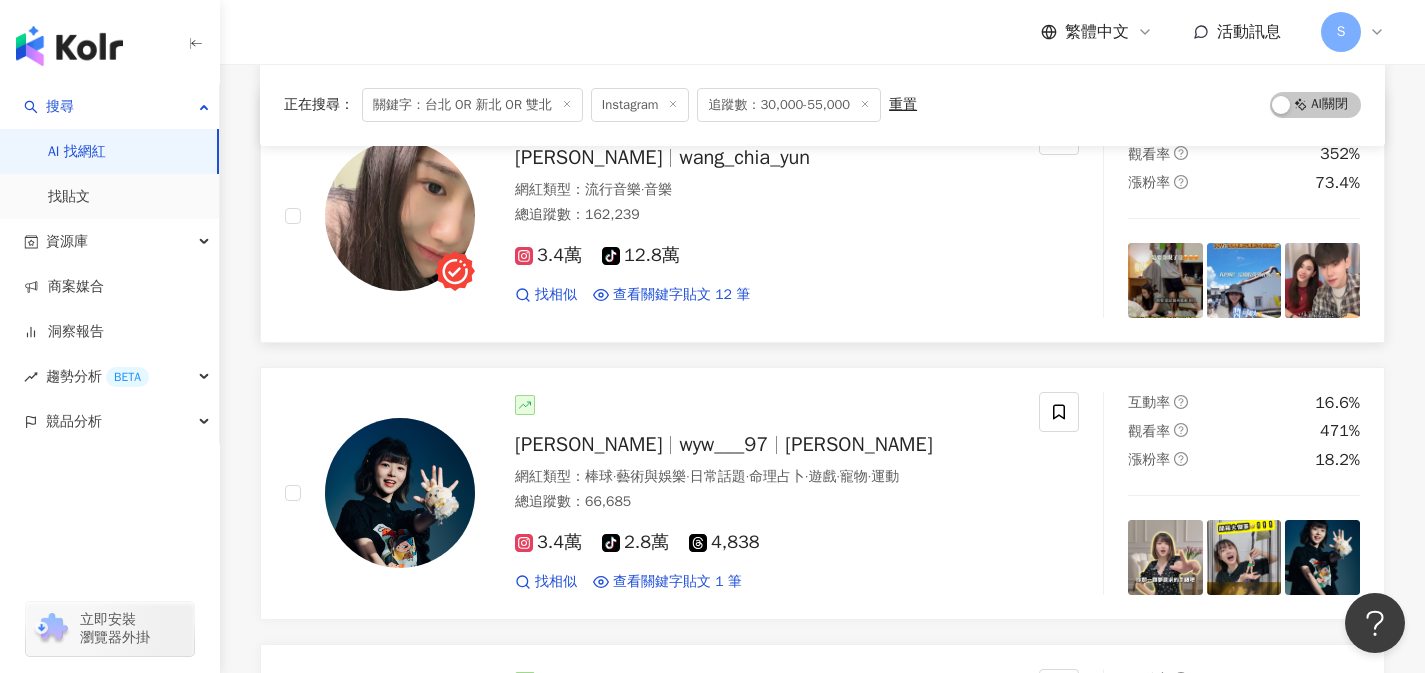 click on "3.4萬 tiktok-icon 12.8萬 找相似 查看關鍵字貼文 12 筆 2025/7/7 都好開心跟她在一起也都好chill今天在 台北 當了一天休息人\(//∇//)\❤️ 2025/5/27 的念頭但我都撐下來了
回到台灣後也是現在 台北 忙了好幾個禮拜才回高雄的家還把自己給 2025/3/9 2025.3.9
今天在 台北 拍MV！✨🎬❤️
人生第一次穿日系歐買尬o(*////▽////*)q
本來還很怕不適合⋯
但好像意外的還不錯（？🤣
@yuka.film.03 謝謝妝髮攝影師讓我有這麼不一樣ㄉ樣子好開心！🥳
（原本自己的耳環跟項鍊都被說風格不搭所以拿掉了哈哈哈哈哈哈
照片好喜歡嗚嗚嗚趕快手刀發個文！
-
#人像 #人像外拍 #人像摄影 #人像写真 #攝影 #嘉昀 #照片 #photograph #photos #日系 #mv #mv花絮  看更多" at bounding box center [765, 266] 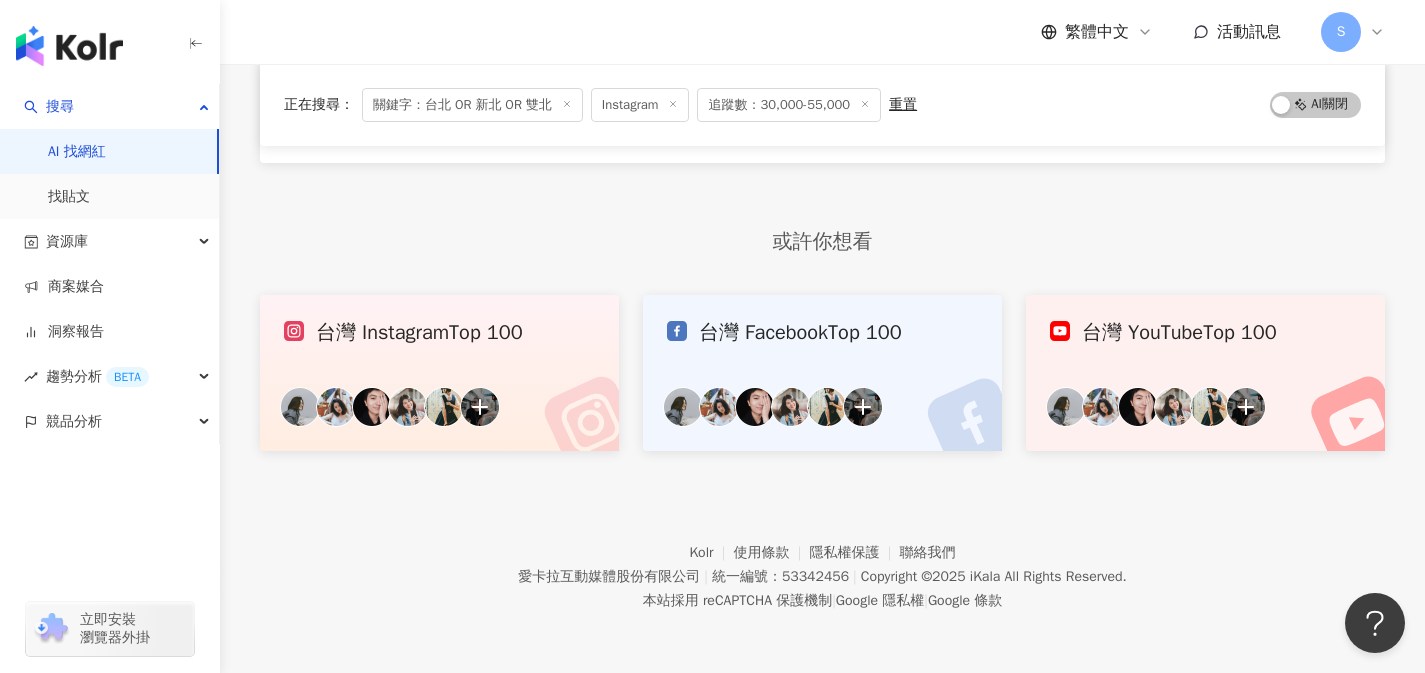 scroll, scrollTop: 30137, scrollLeft: 0, axis: vertical 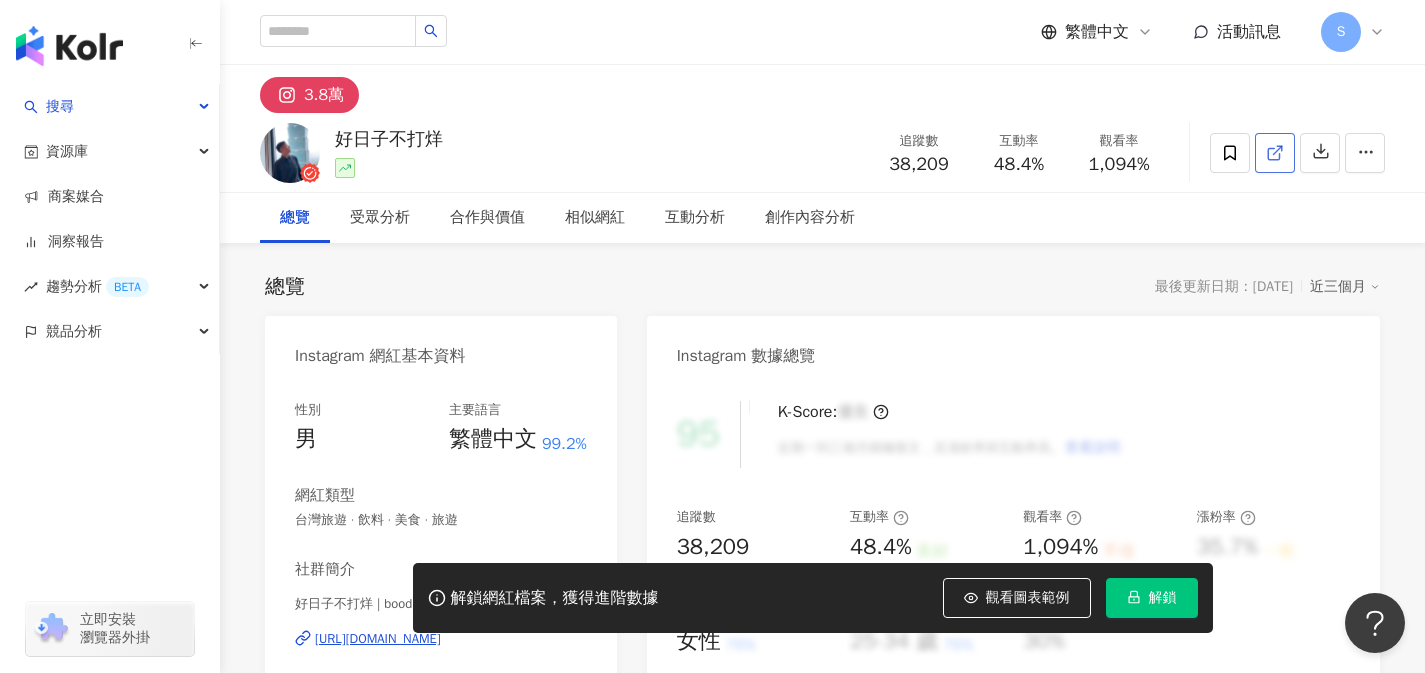 click at bounding box center (1275, 153) 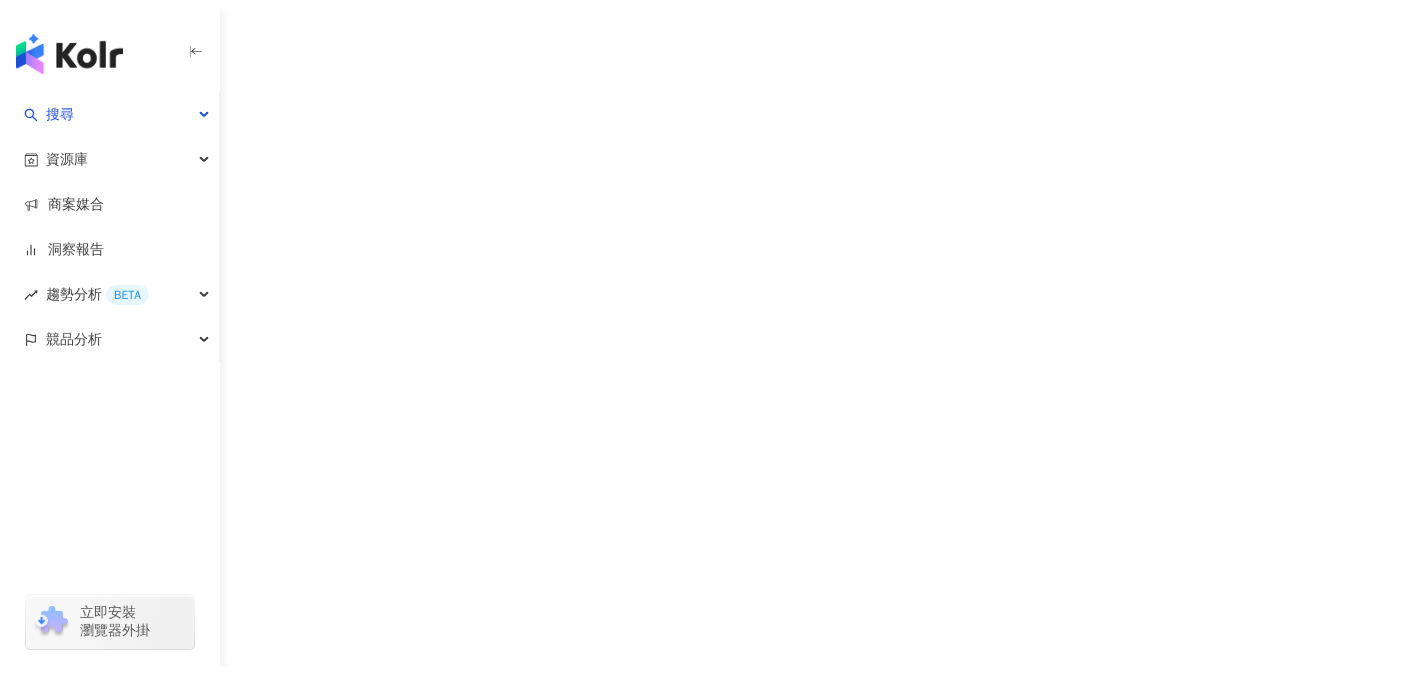 scroll, scrollTop: 0, scrollLeft: 0, axis: both 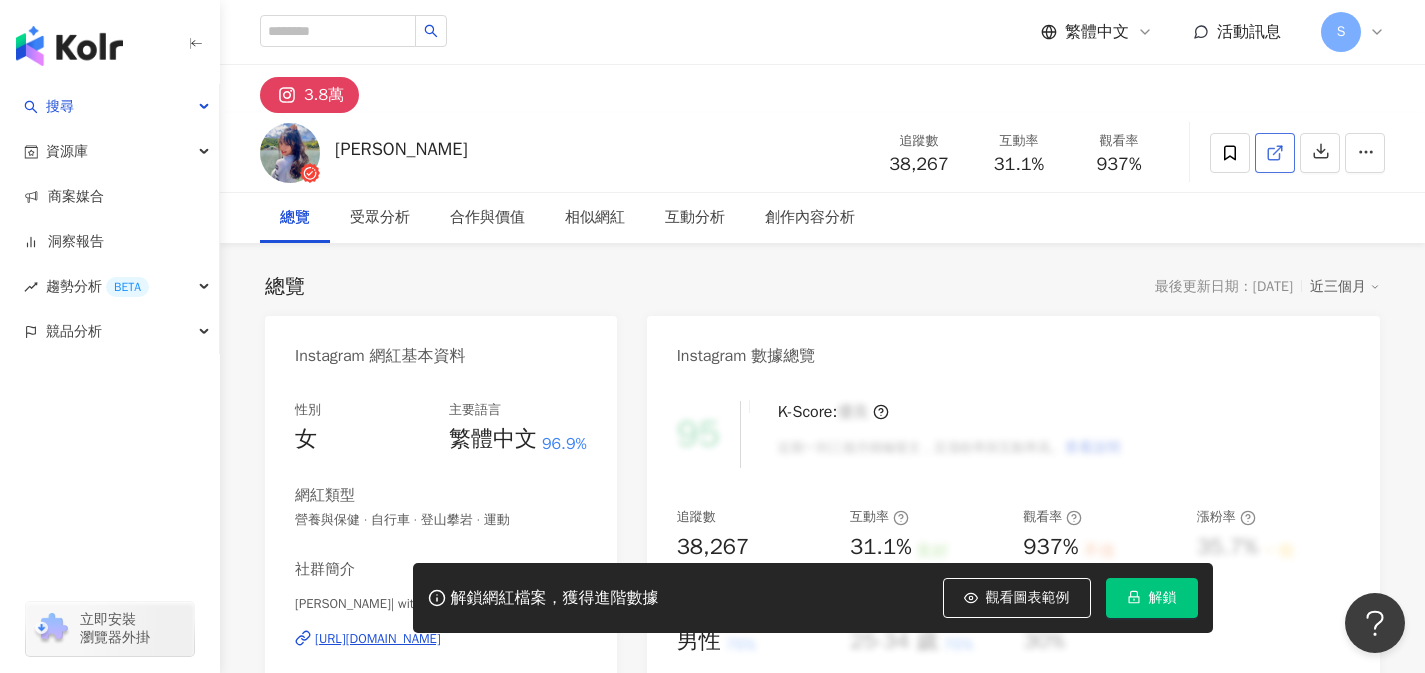 click at bounding box center (1275, 153) 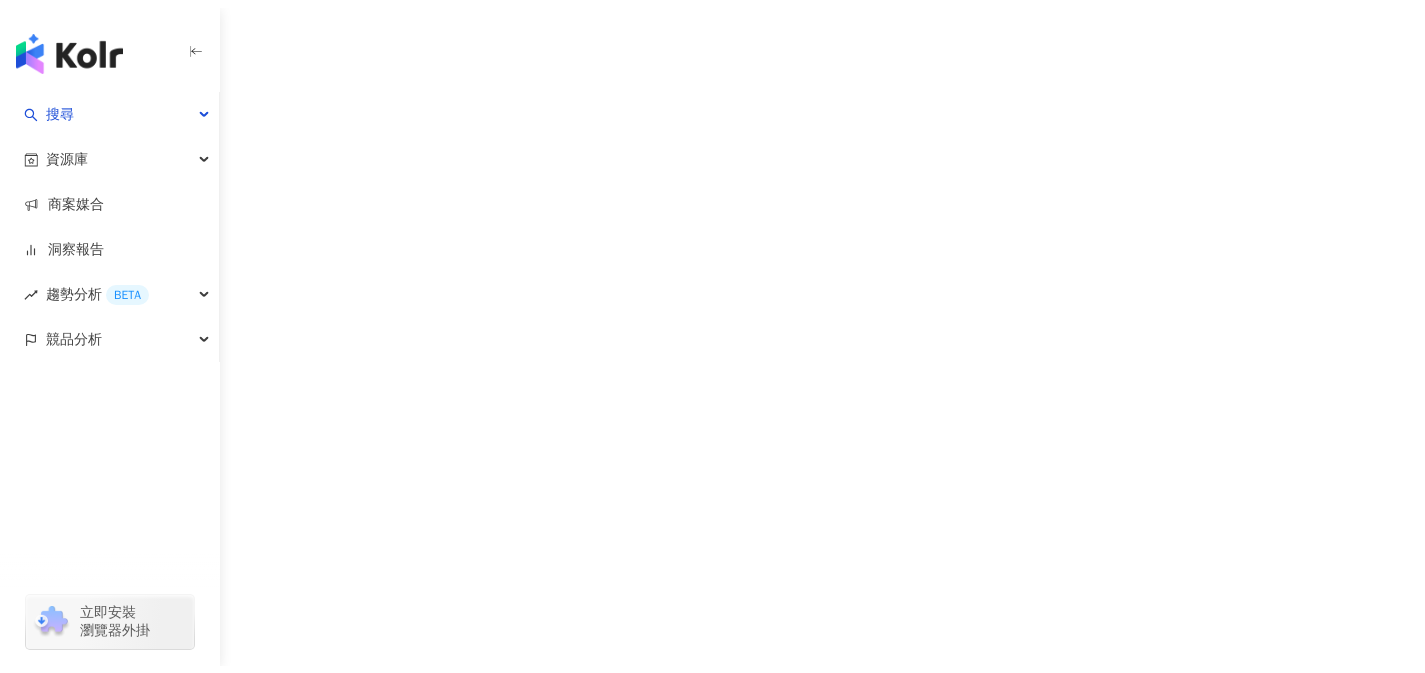 scroll, scrollTop: 0, scrollLeft: 0, axis: both 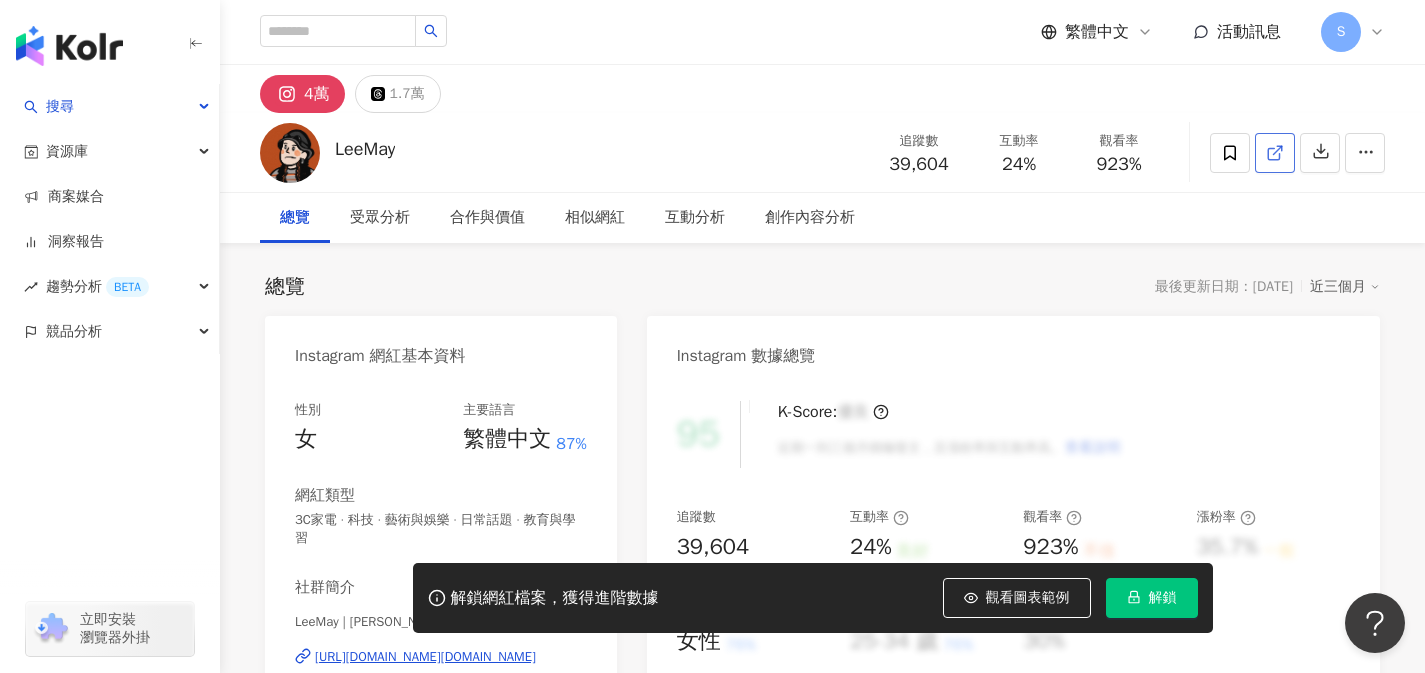 click 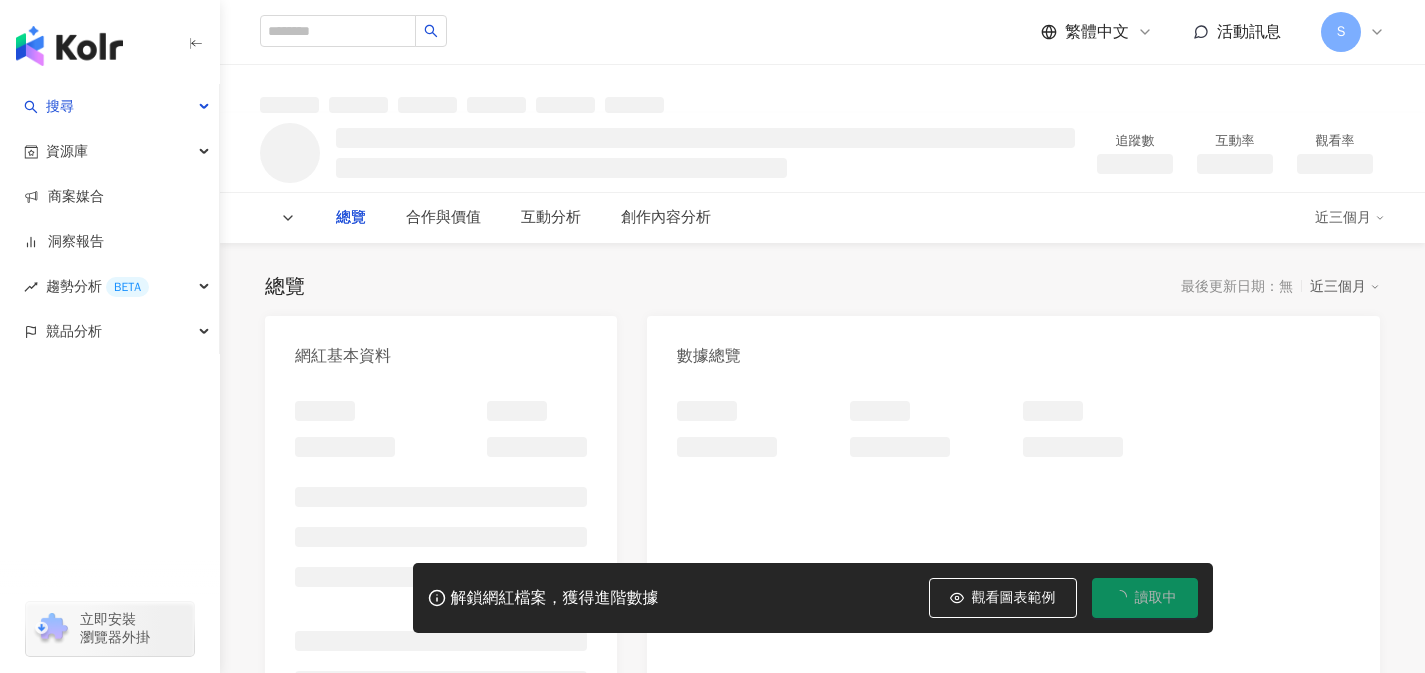 scroll, scrollTop: 0, scrollLeft: 0, axis: both 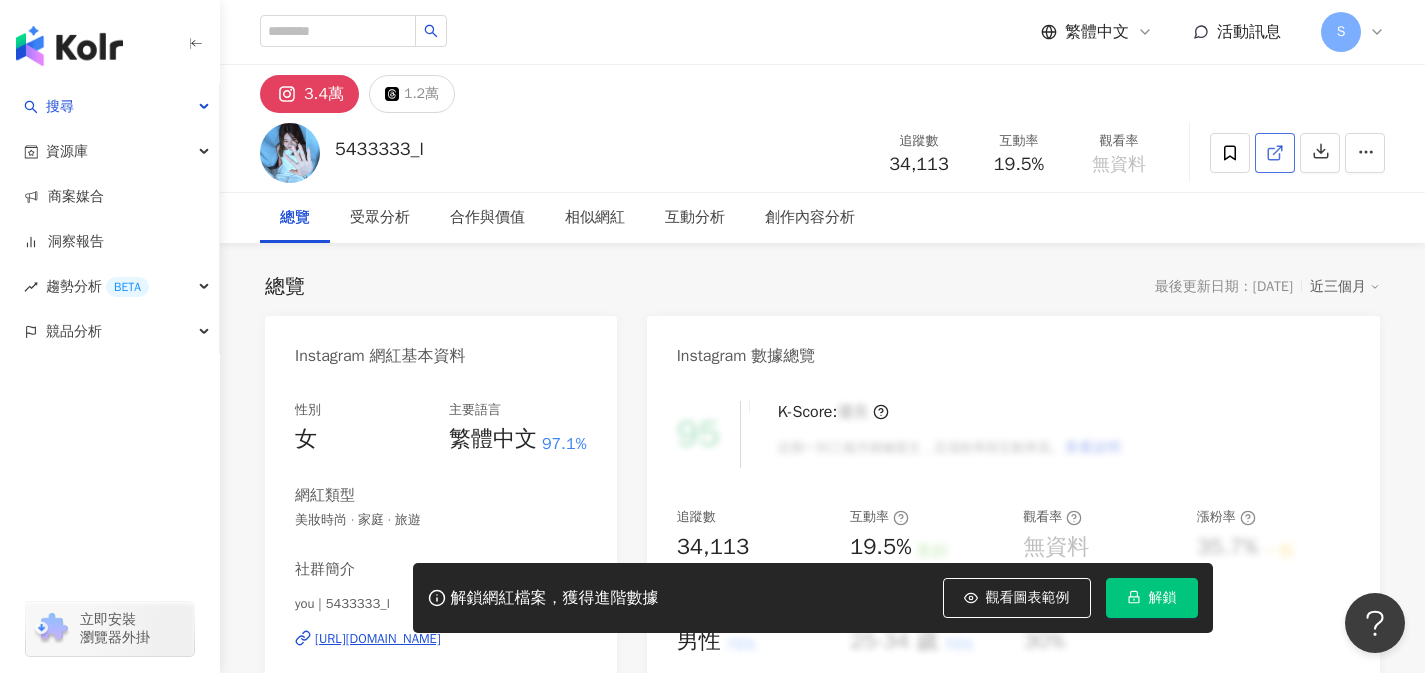 click at bounding box center [1275, 153] 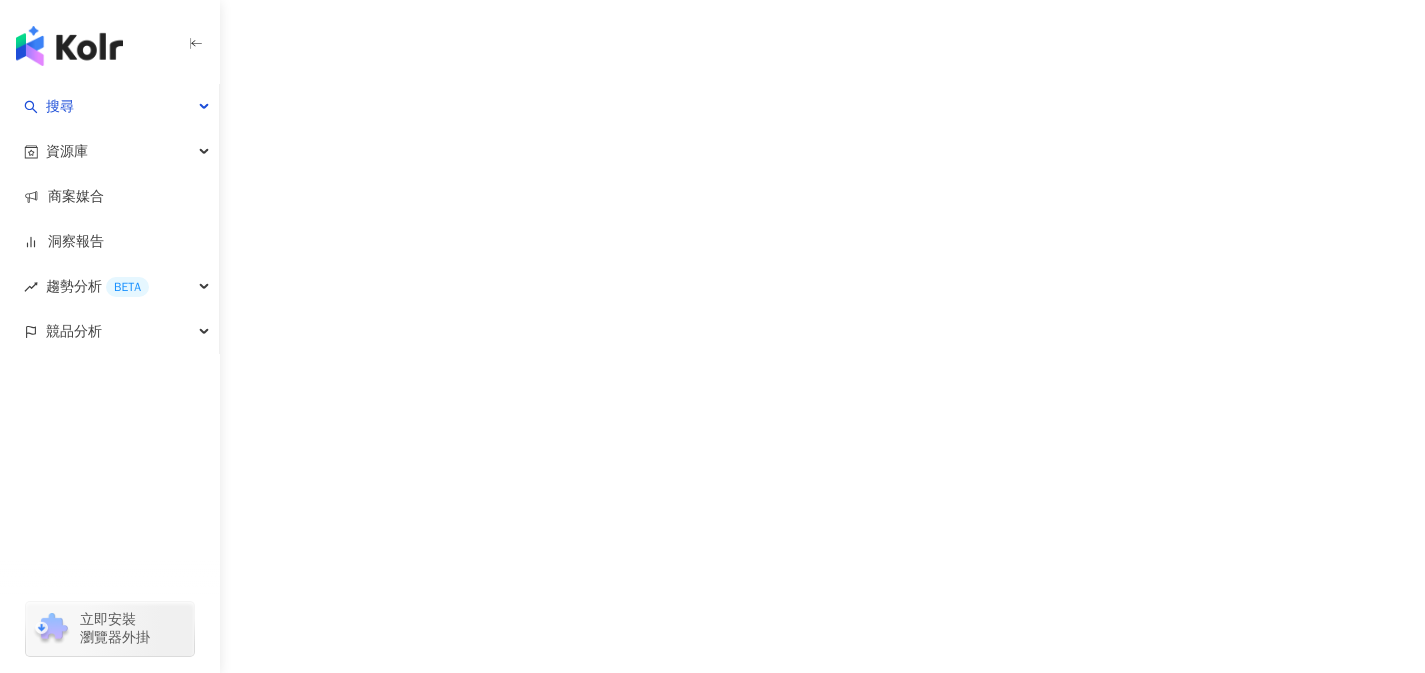 scroll, scrollTop: 0, scrollLeft: 0, axis: both 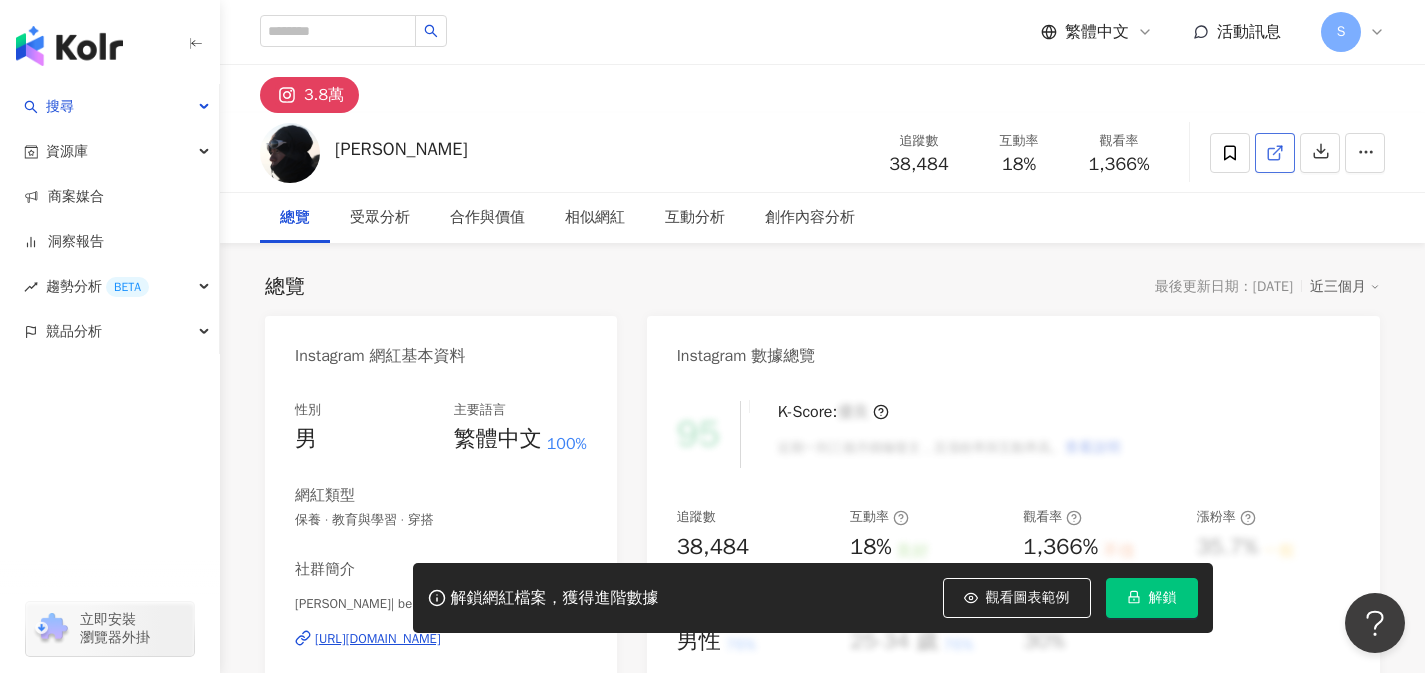 click 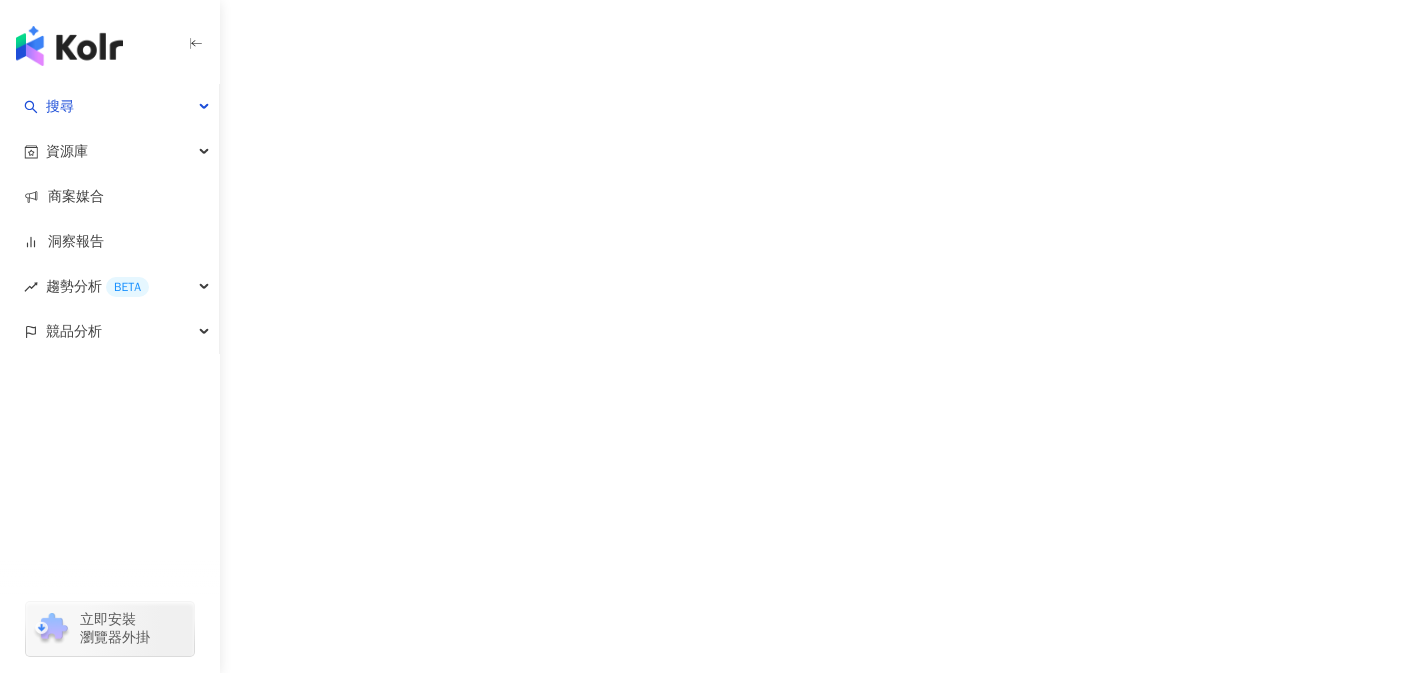 scroll, scrollTop: 0, scrollLeft: 0, axis: both 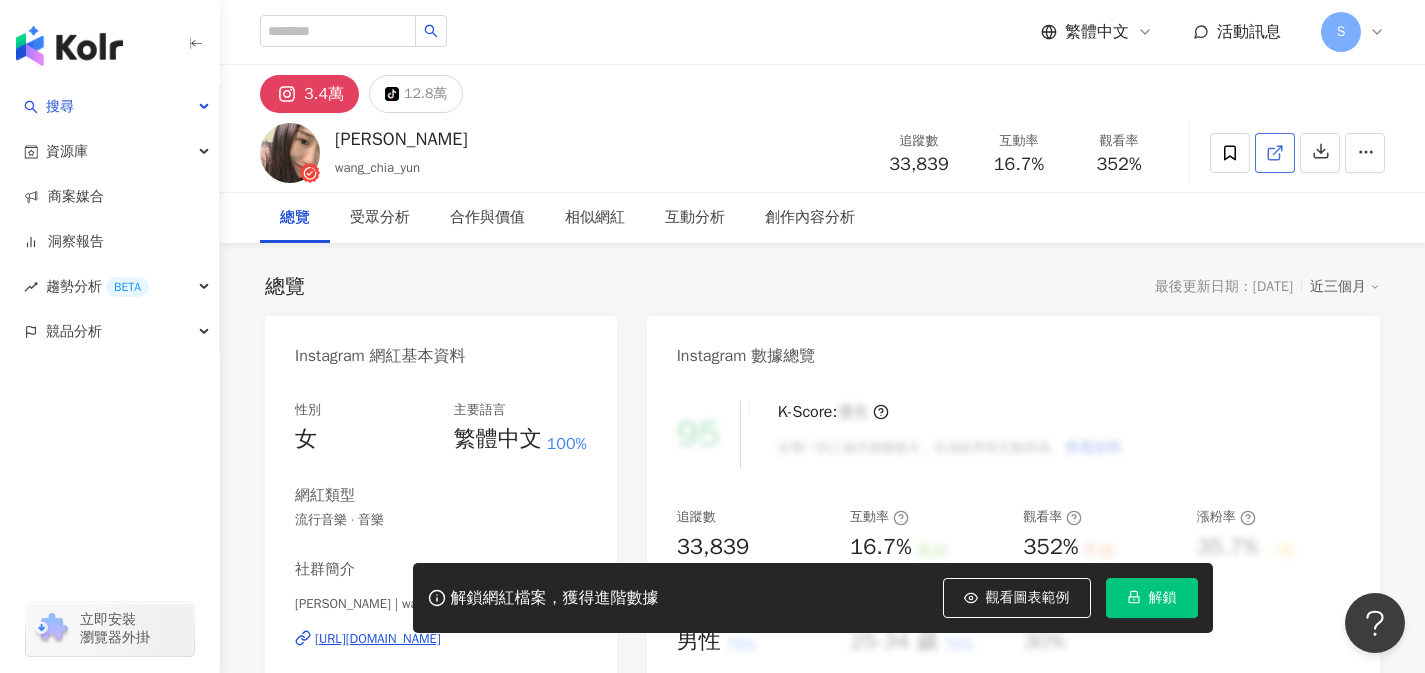 click 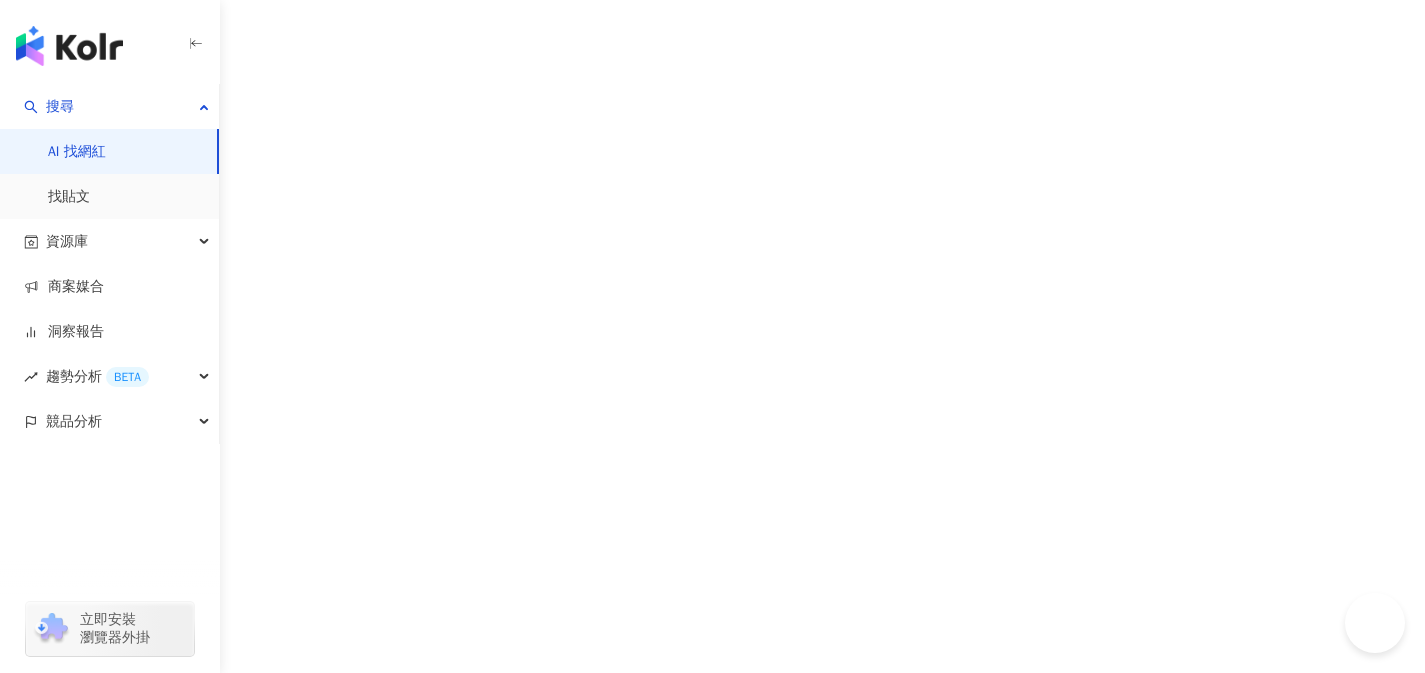 scroll, scrollTop: 0, scrollLeft: 0, axis: both 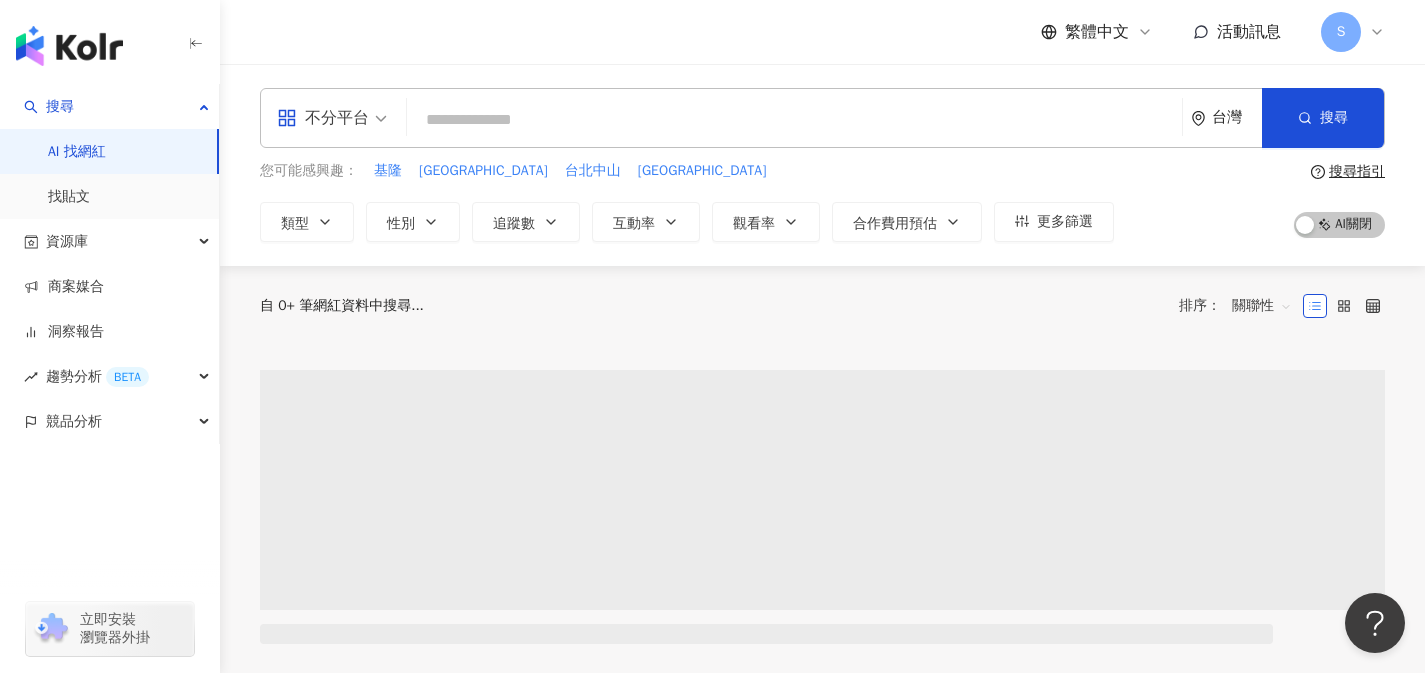 click at bounding box center (332, 118) 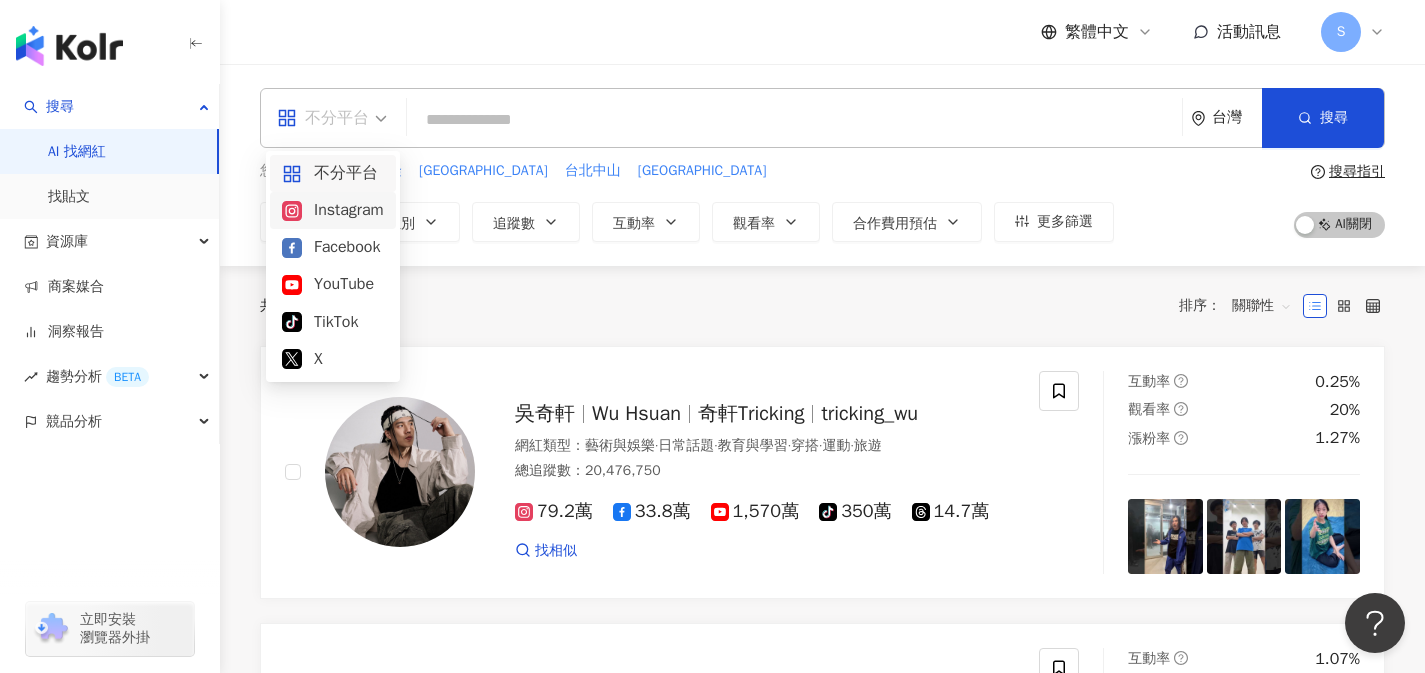 click on "Instagram" at bounding box center (333, 210) 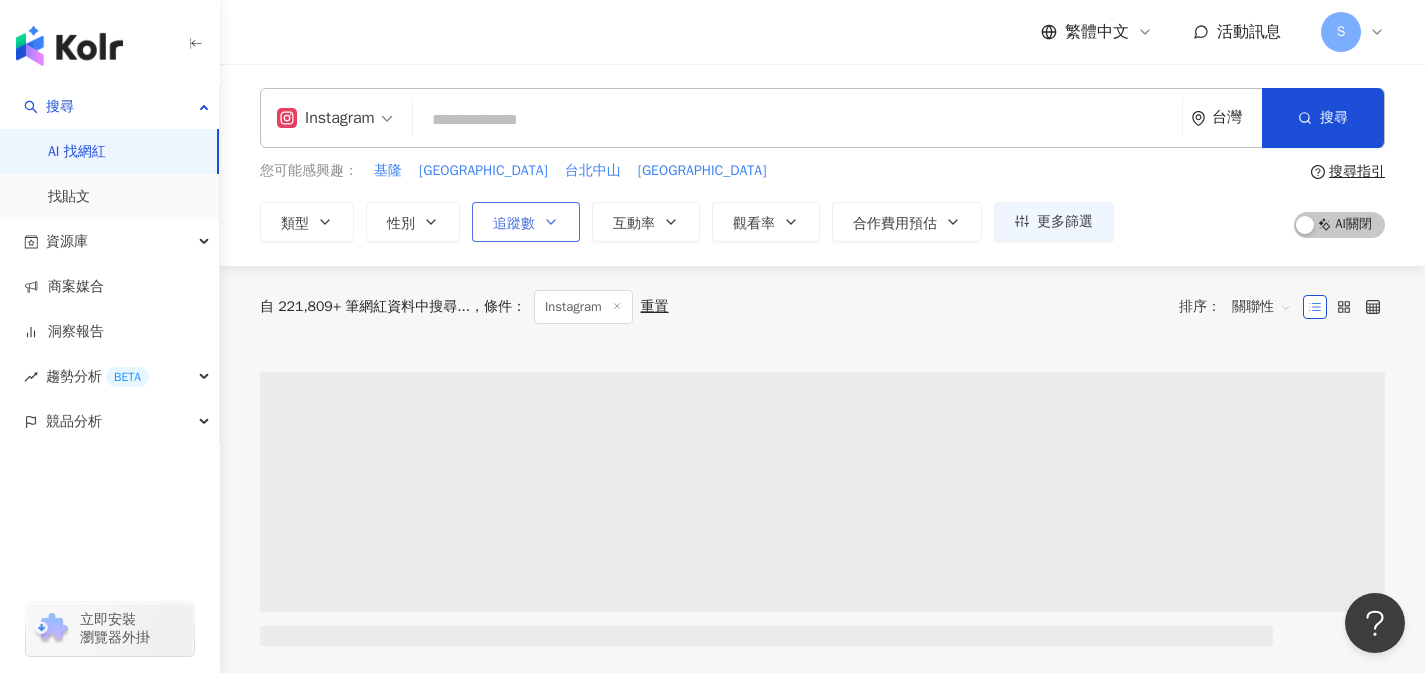 click on "追蹤數" at bounding box center (514, 224) 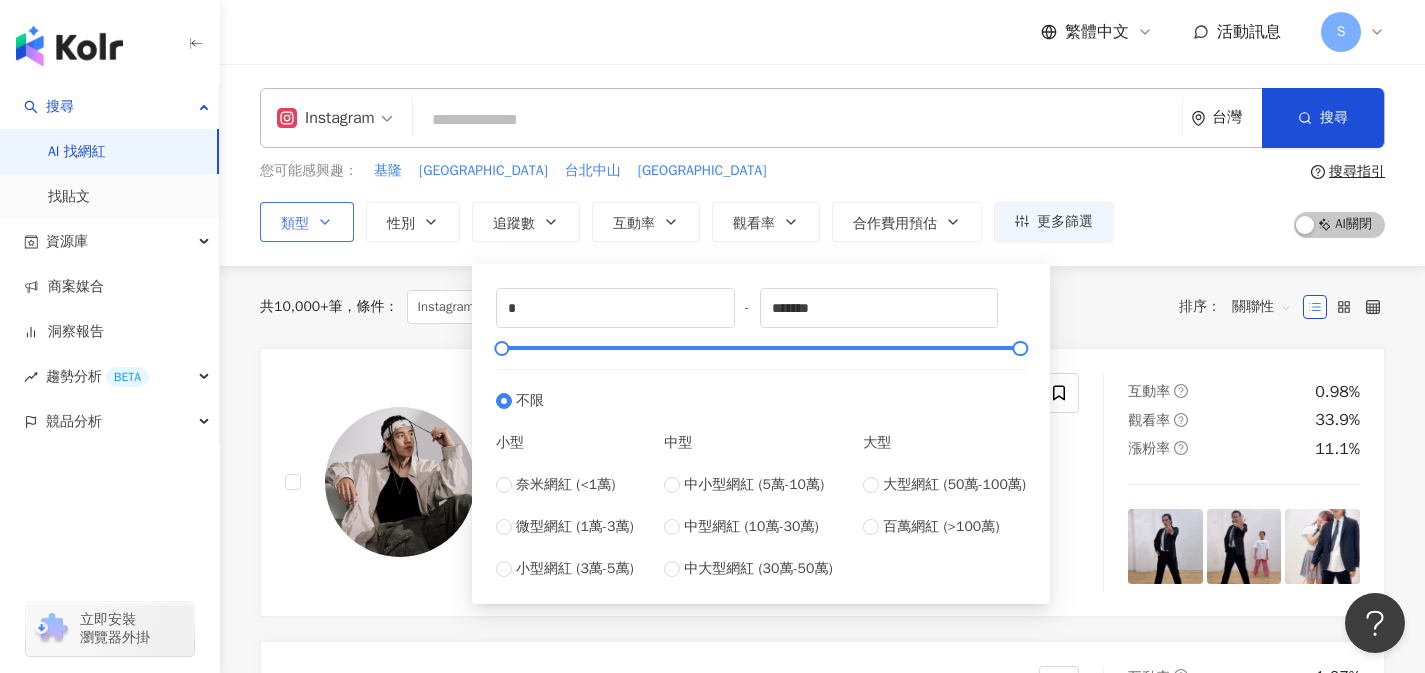 click 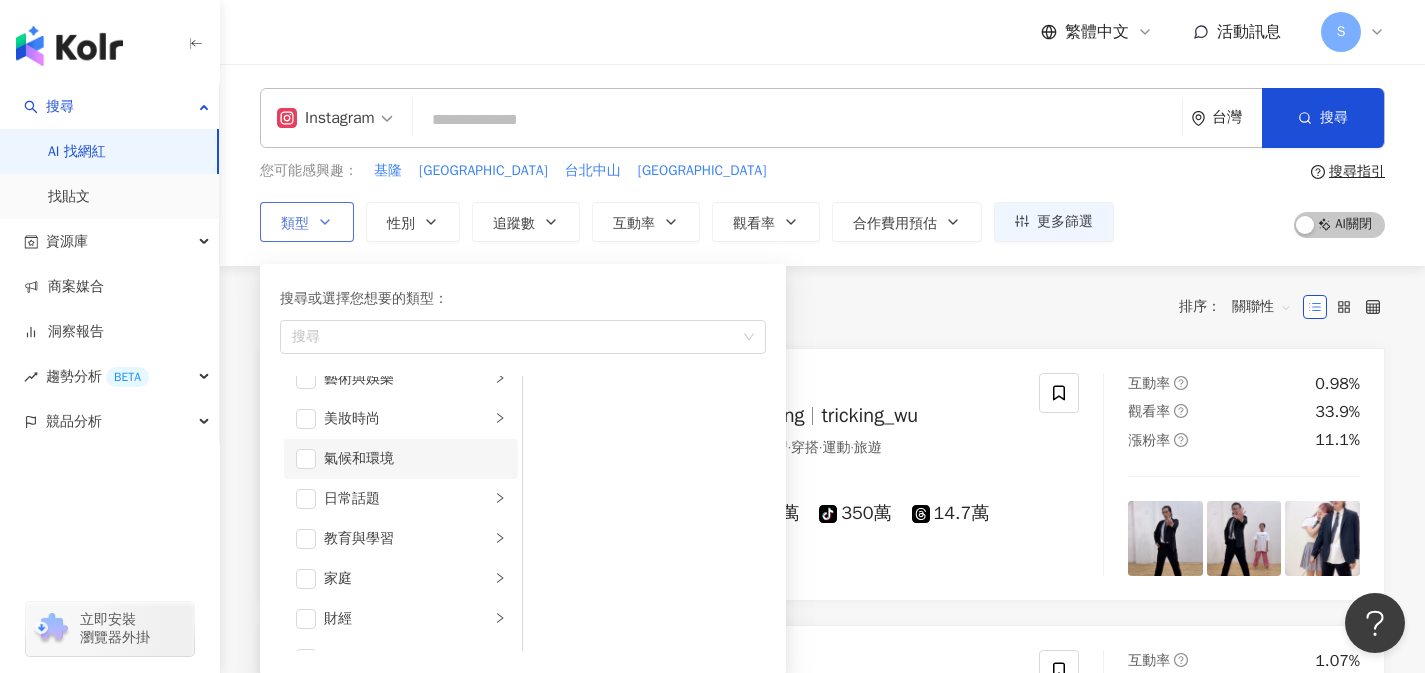 scroll, scrollTop: 51, scrollLeft: 0, axis: vertical 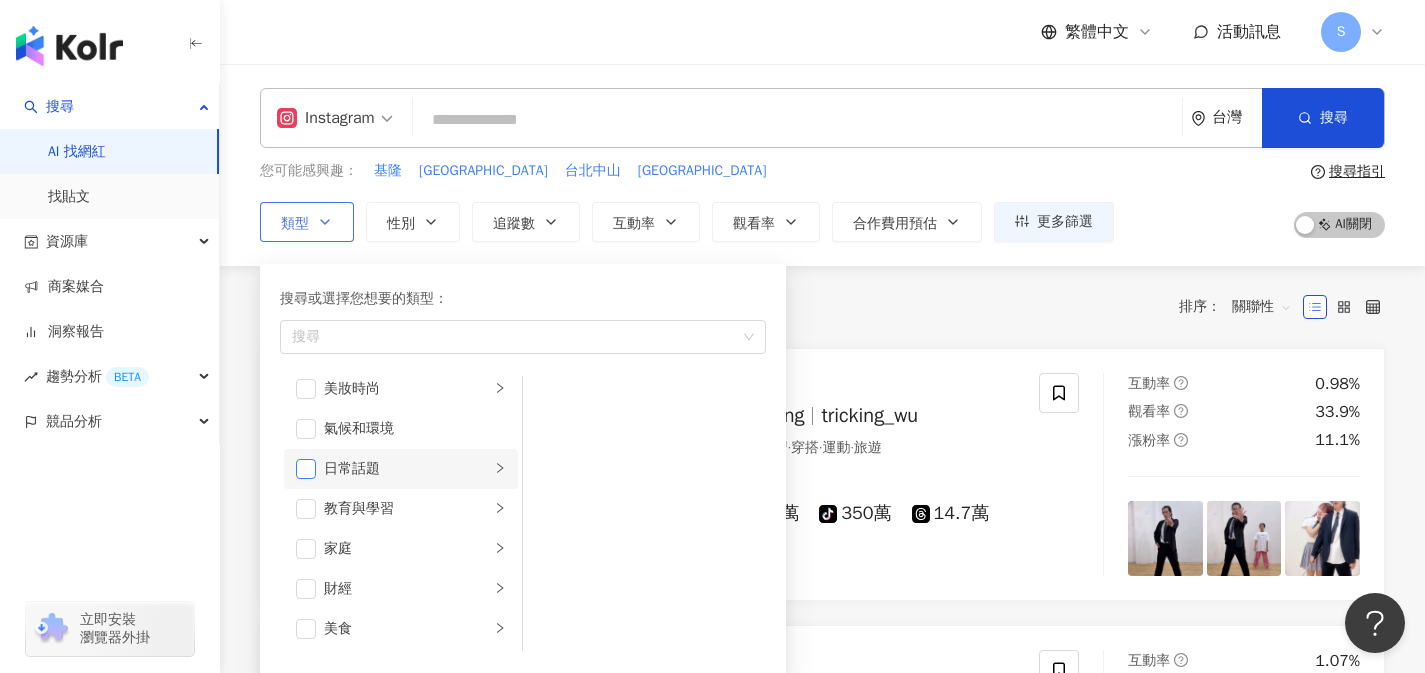click at bounding box center (306, 469) 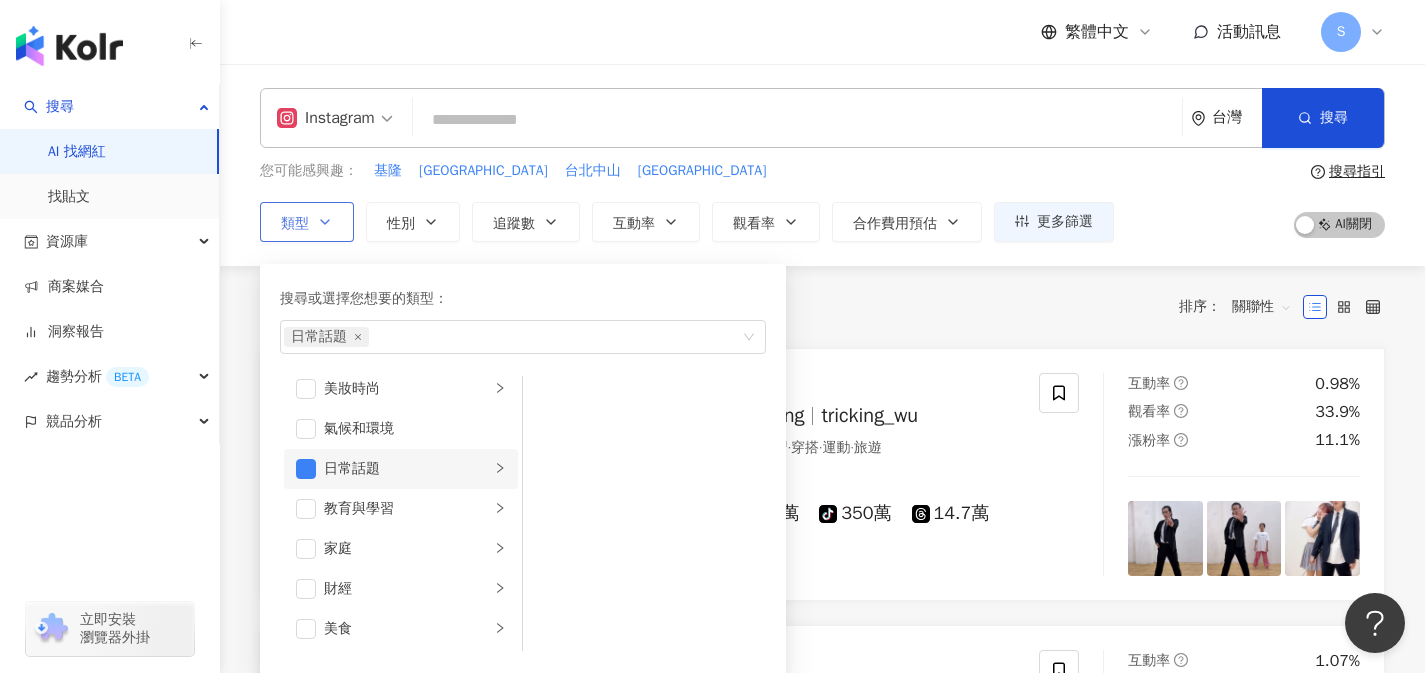 click on "日常話題" at bounding box center [407, 469] 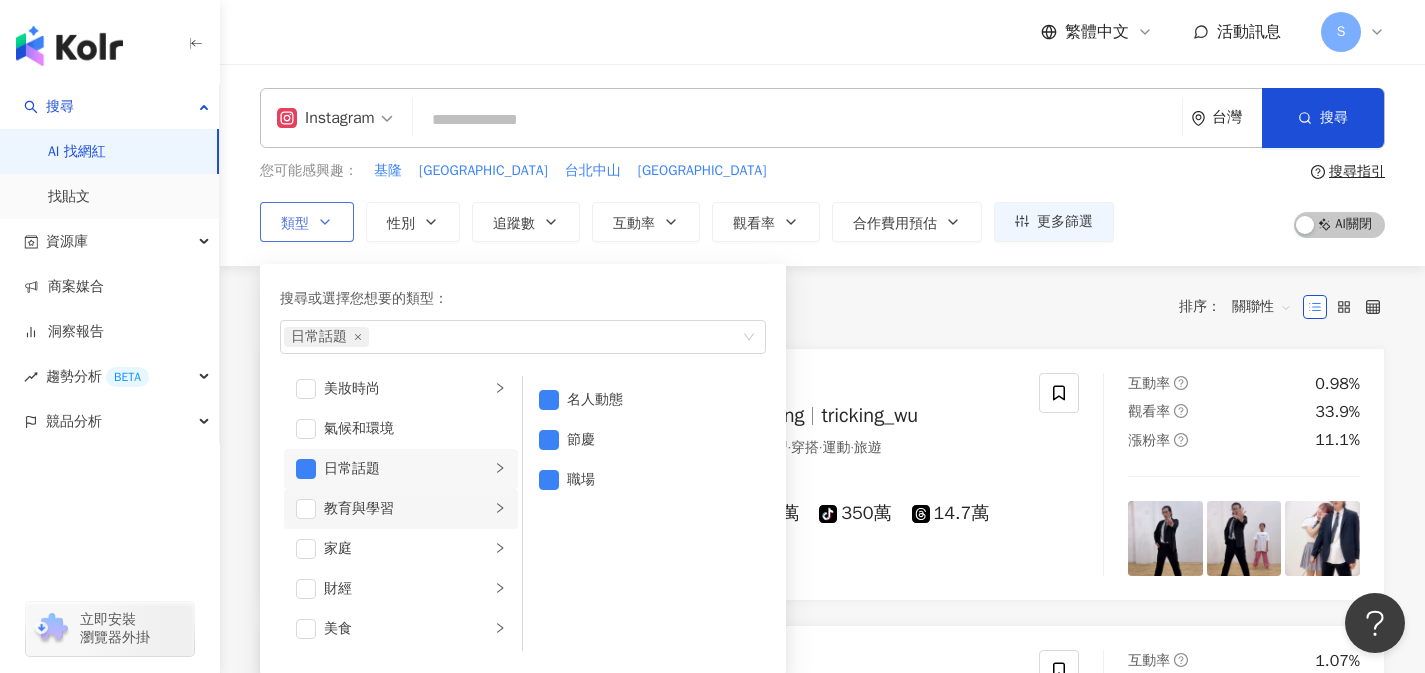 click on "教育與學習" at bounding box center (407, 509) 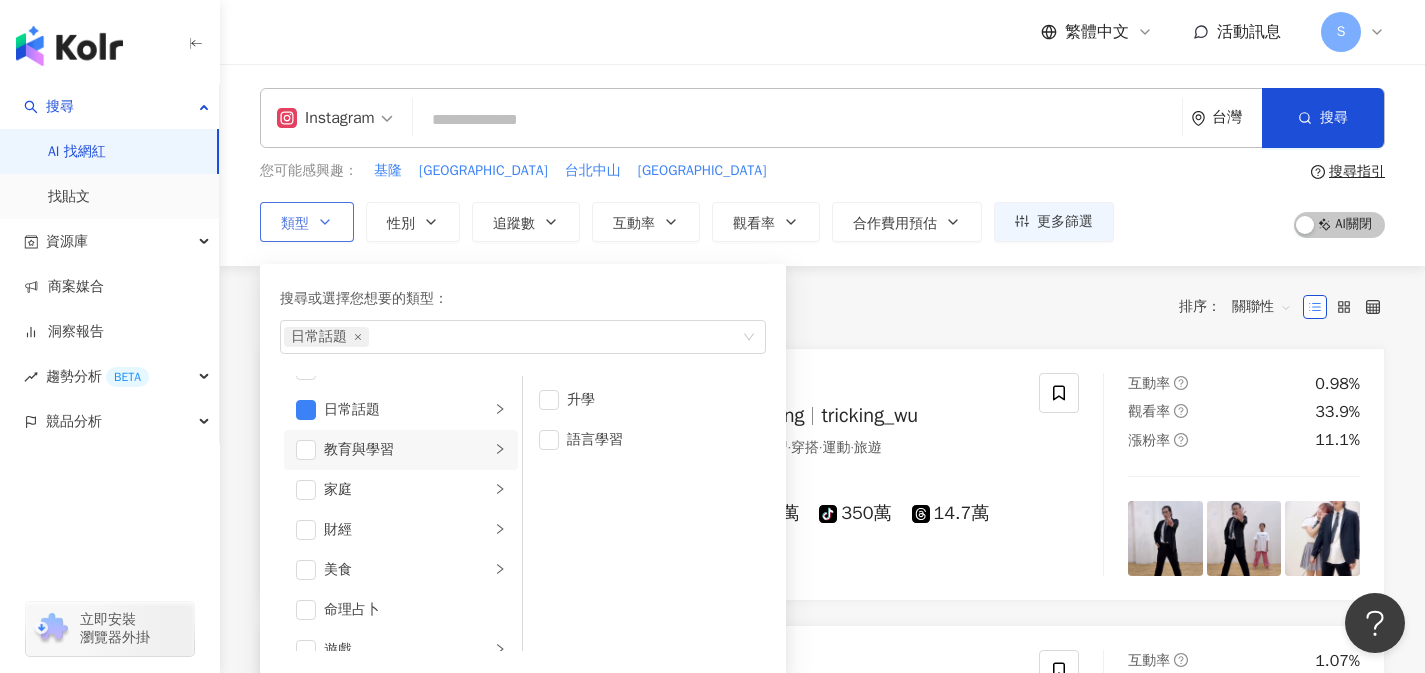 scroll, scrollTop: 147, scrollLeft: 0, axis: vertical 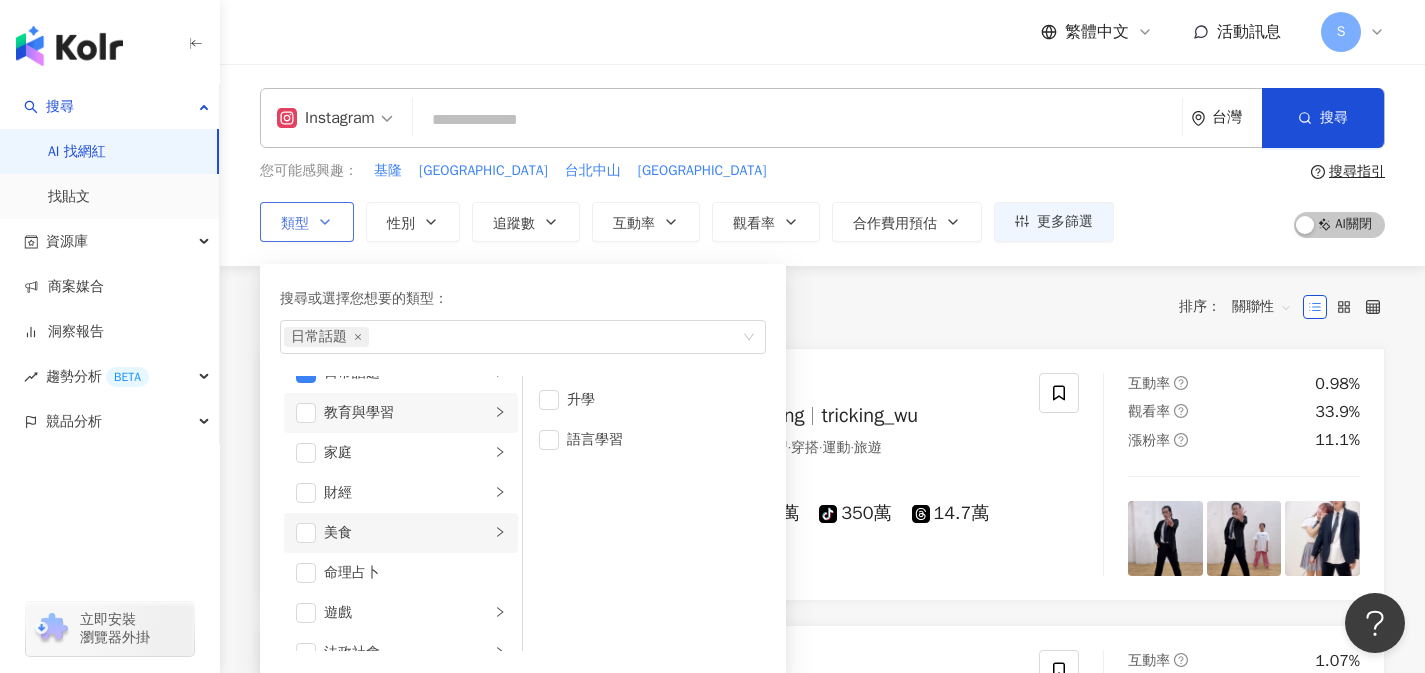 click on "美食" at bounding box center (407, 533) 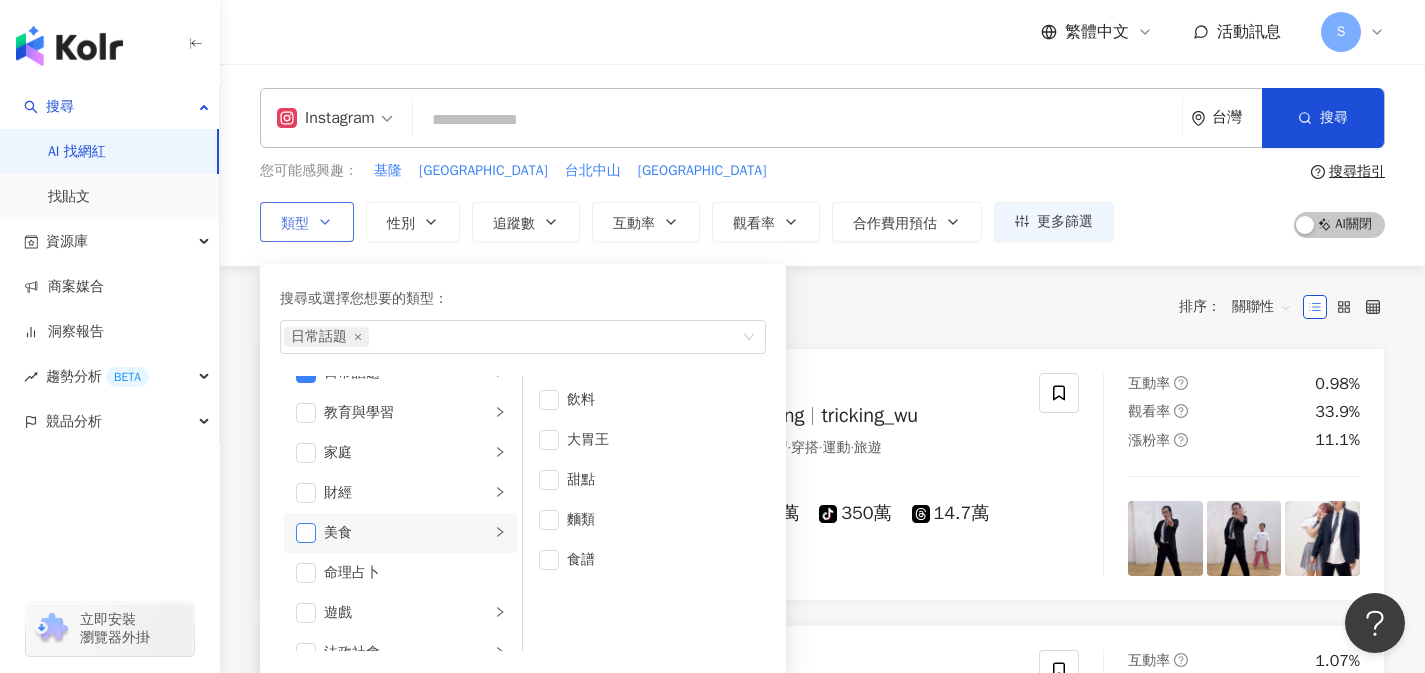 click at bounding box center [306, 533] 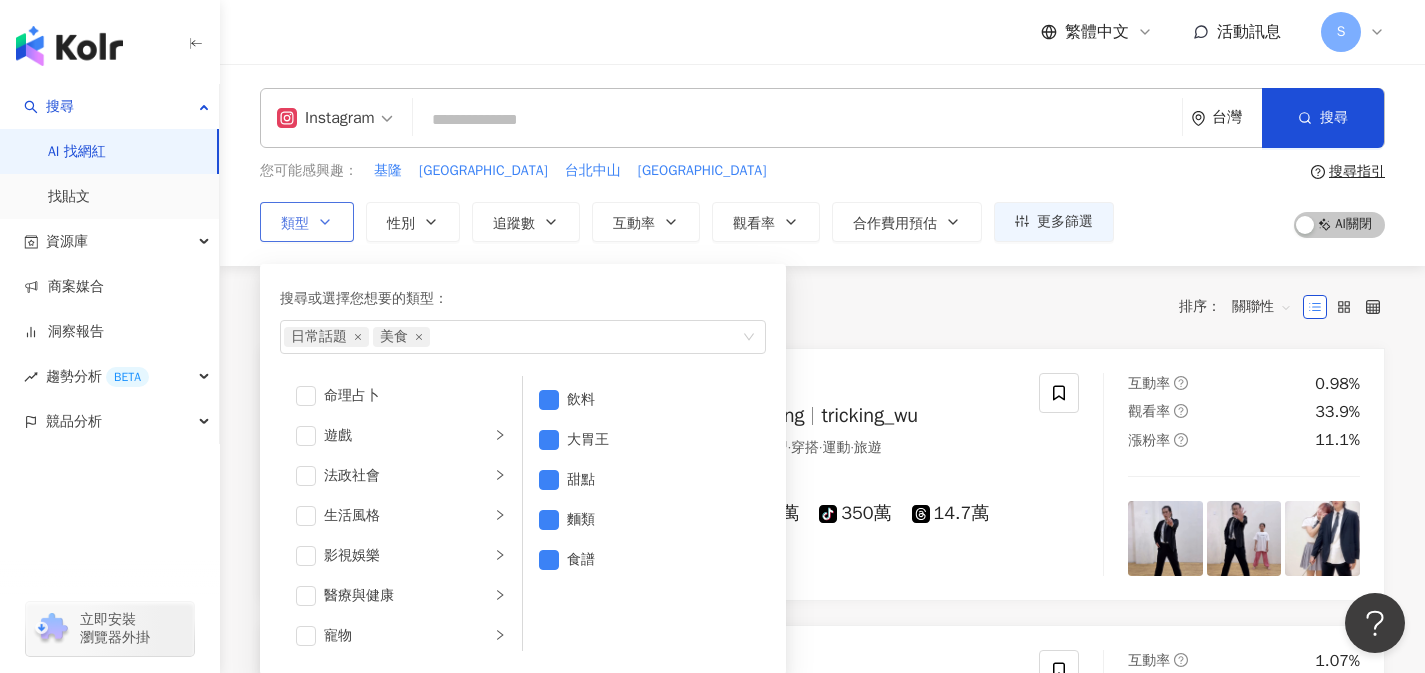 scroll, scrollTop: 326, scrollLeft: 0, axis: vertical 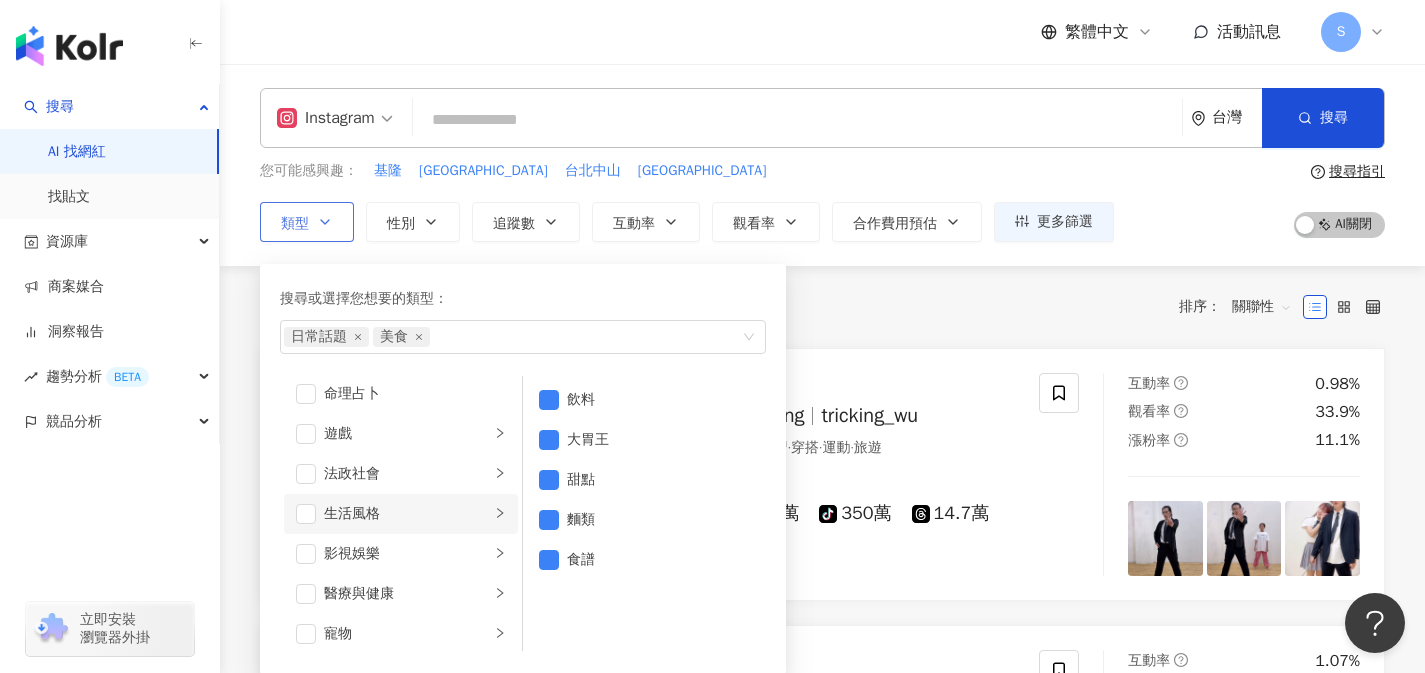 click on "生活風格" at bounding box center [407, 514] 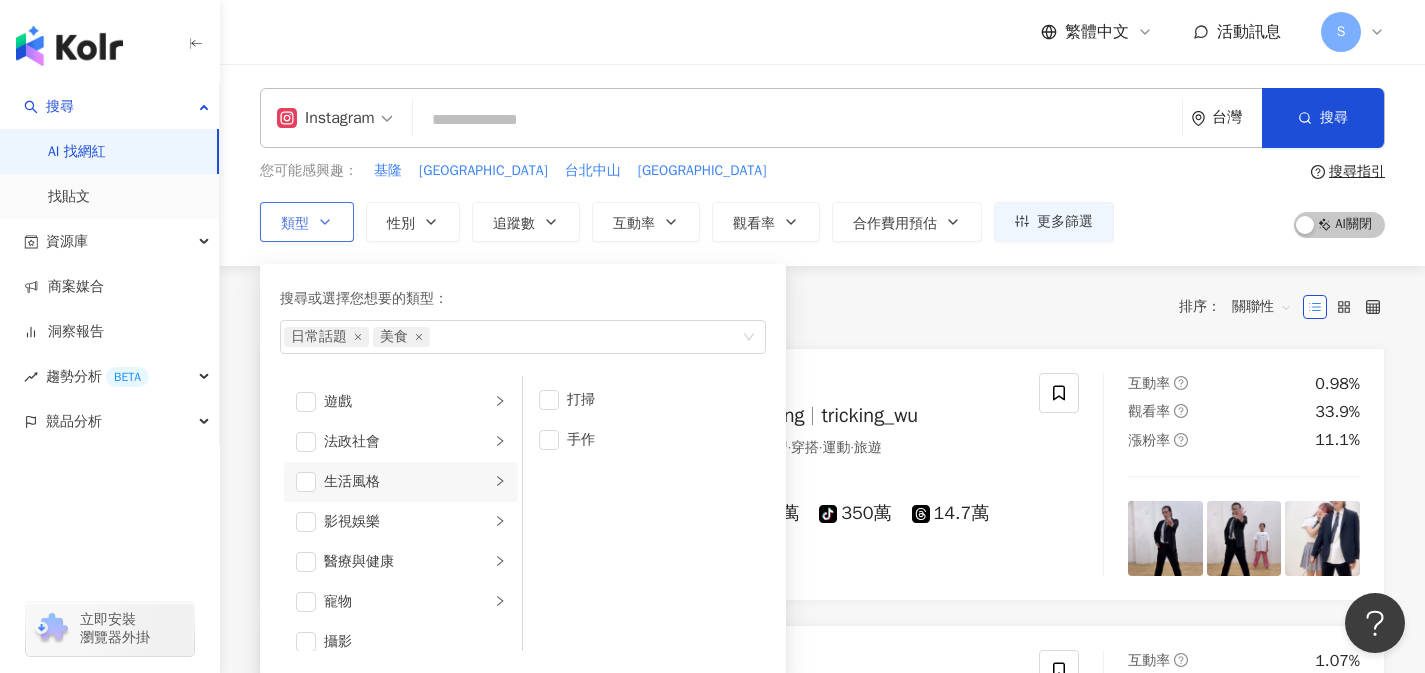scroll, scrollTop: 359, scrollLeft: 0, axis: vertical 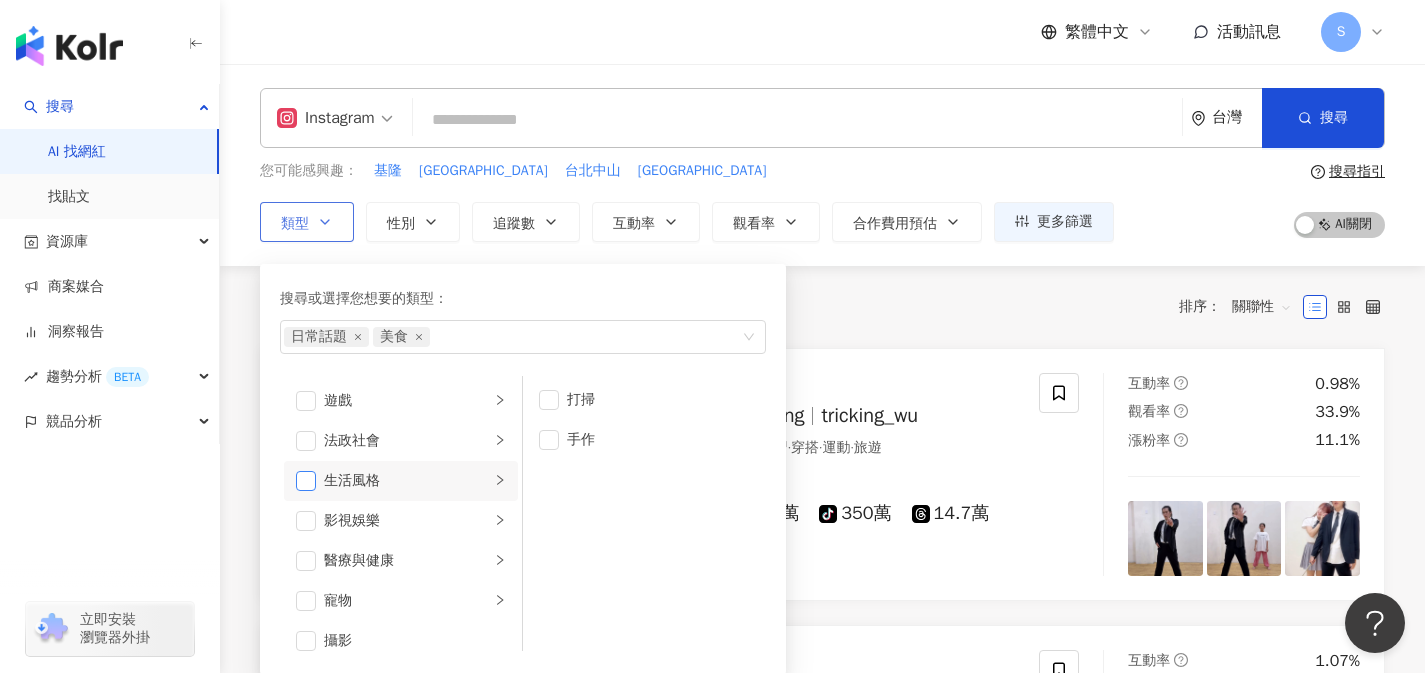 click at bounding box center (306, 481) 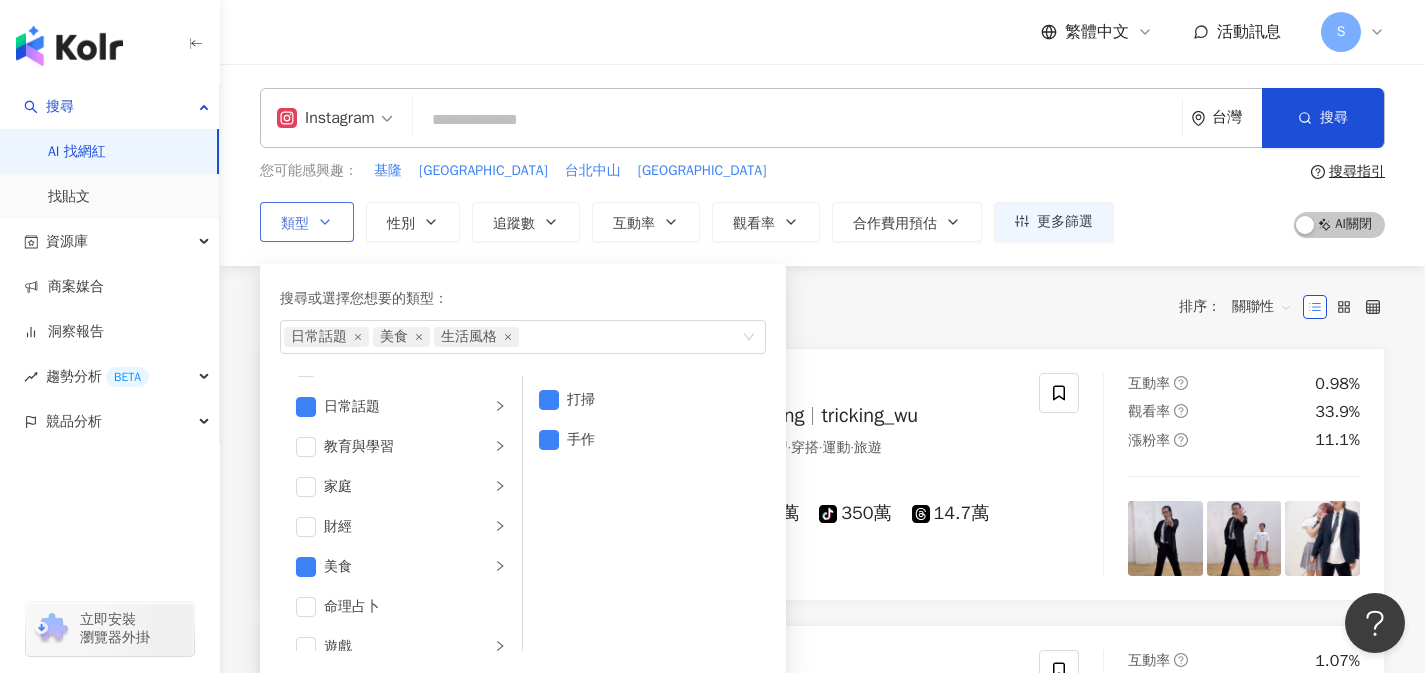scroll, scrollTop: 92, scrollLeft: 0, axis: vertical 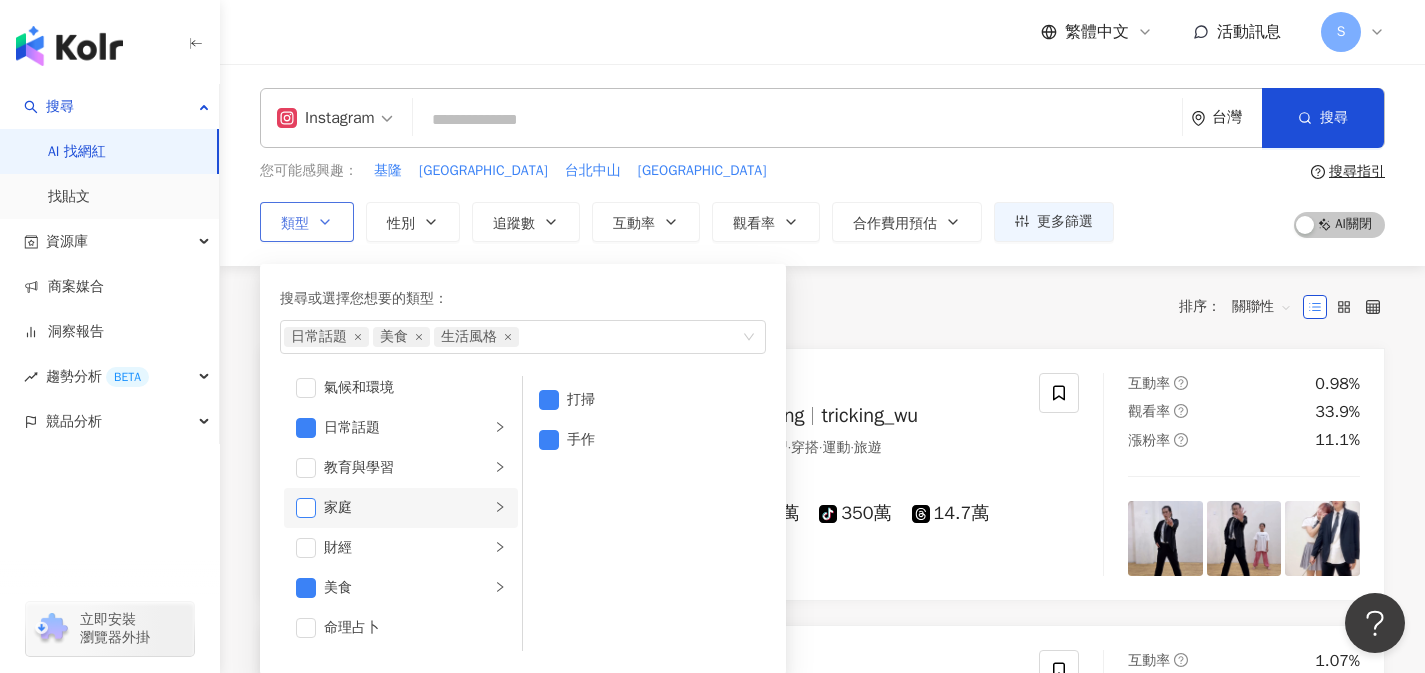 click at bounding box center [306, 508] 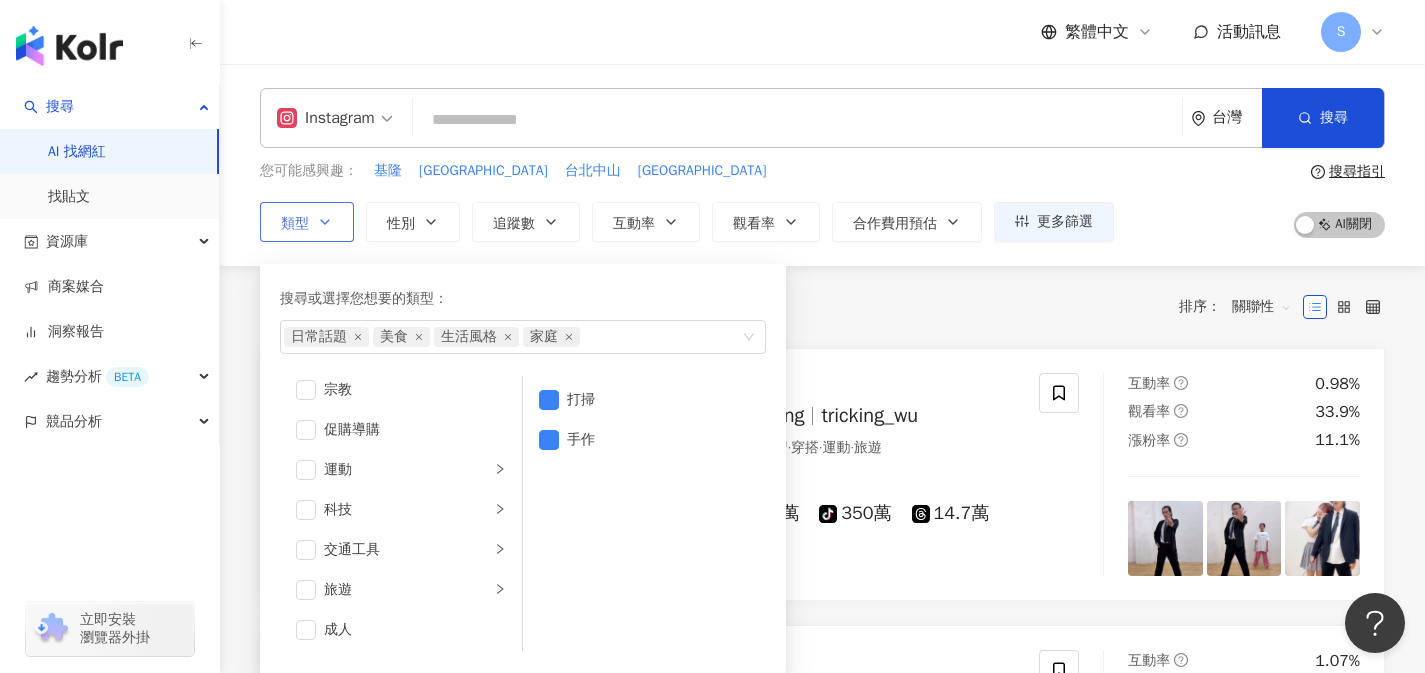 scroll, scrollTop: 693, scrollLeft: 0, axis: vertical 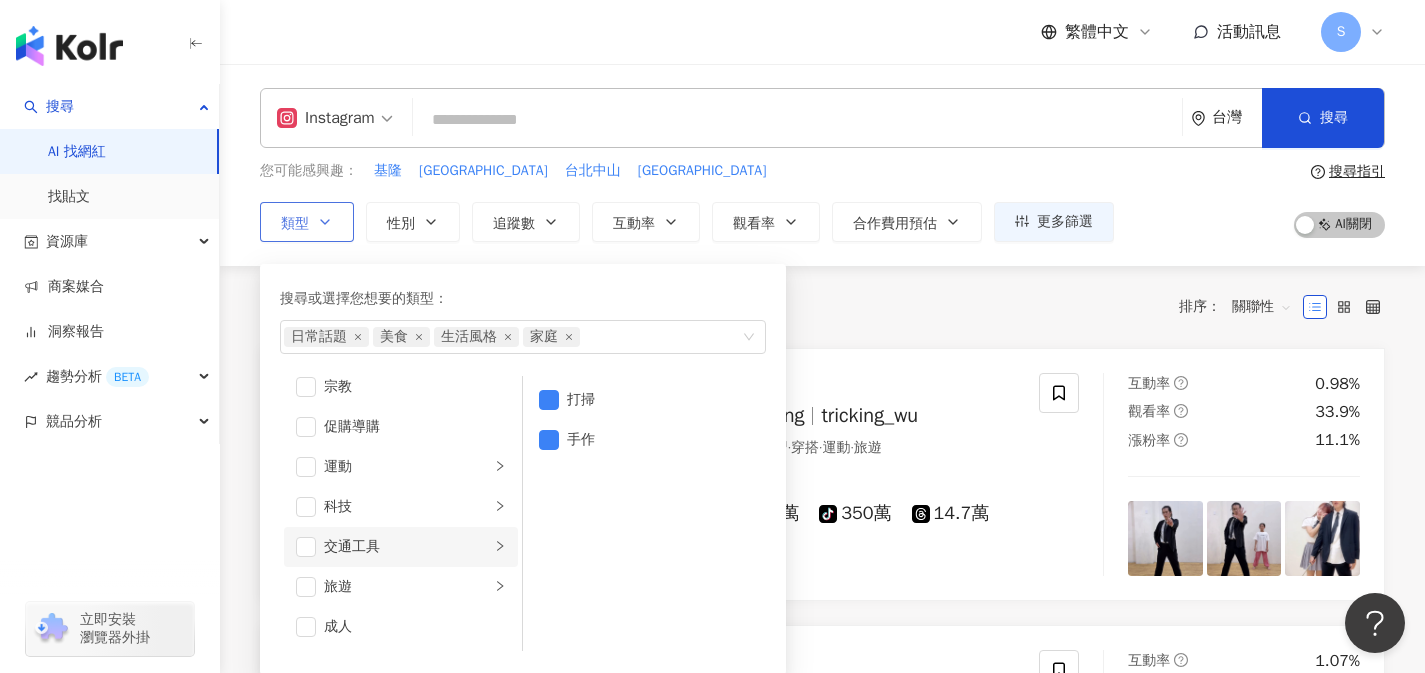 click on "交通工具" at bounding box center [401, 547] 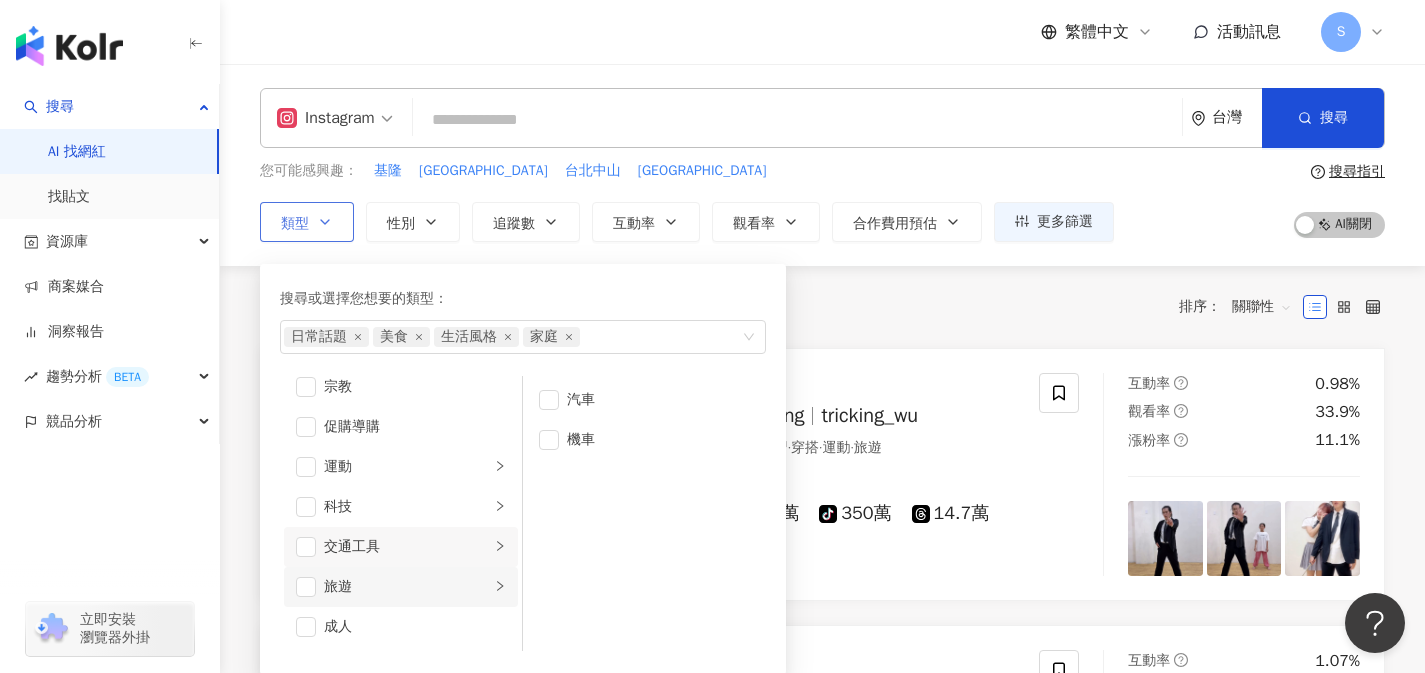click on "旅遊" at bounding box center (407, 587) 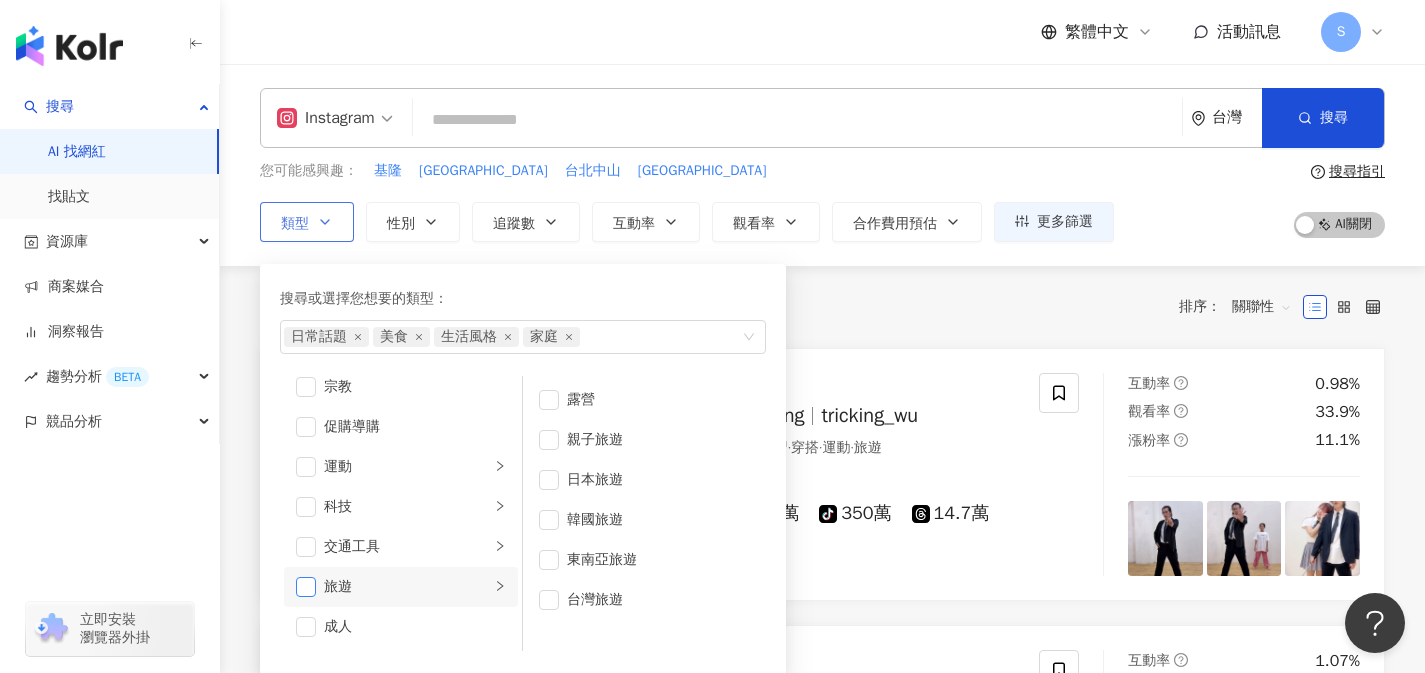click at bounding box center [306, 587] 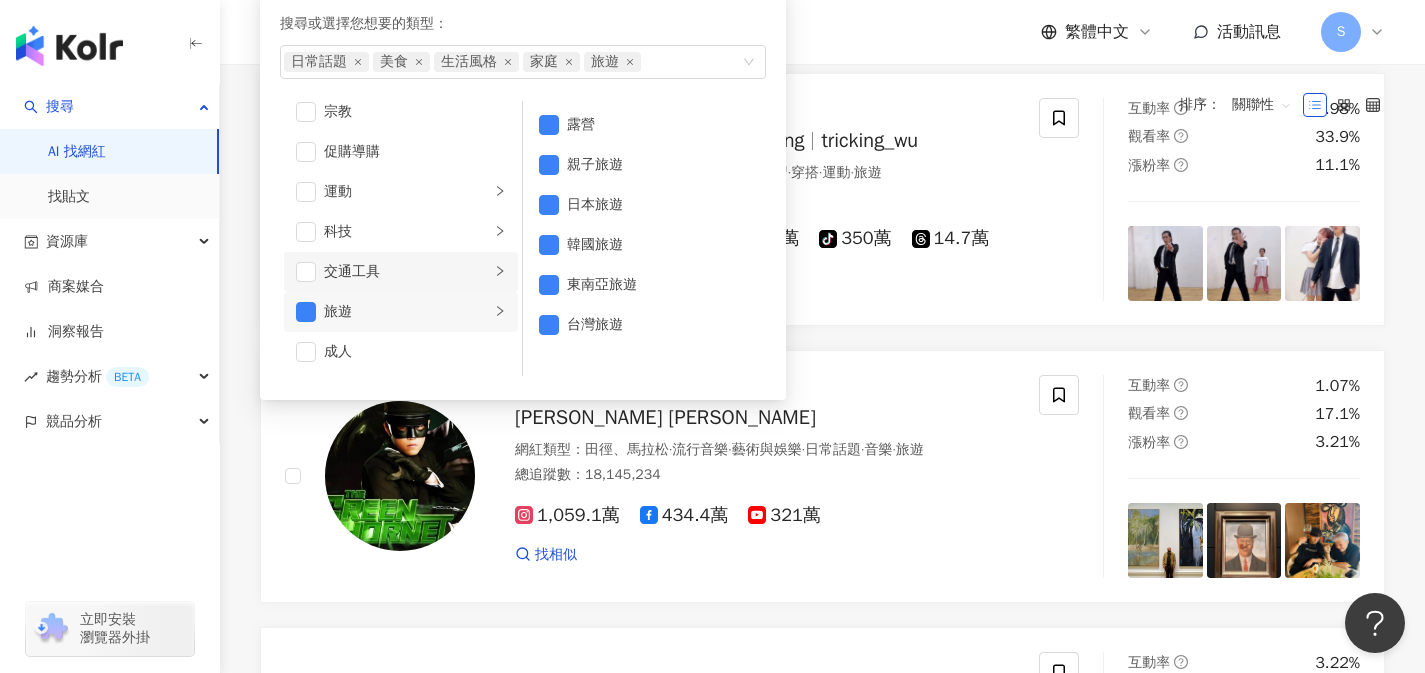 scroll, scrollTop: 0, scrollLeft: 0, axis: both 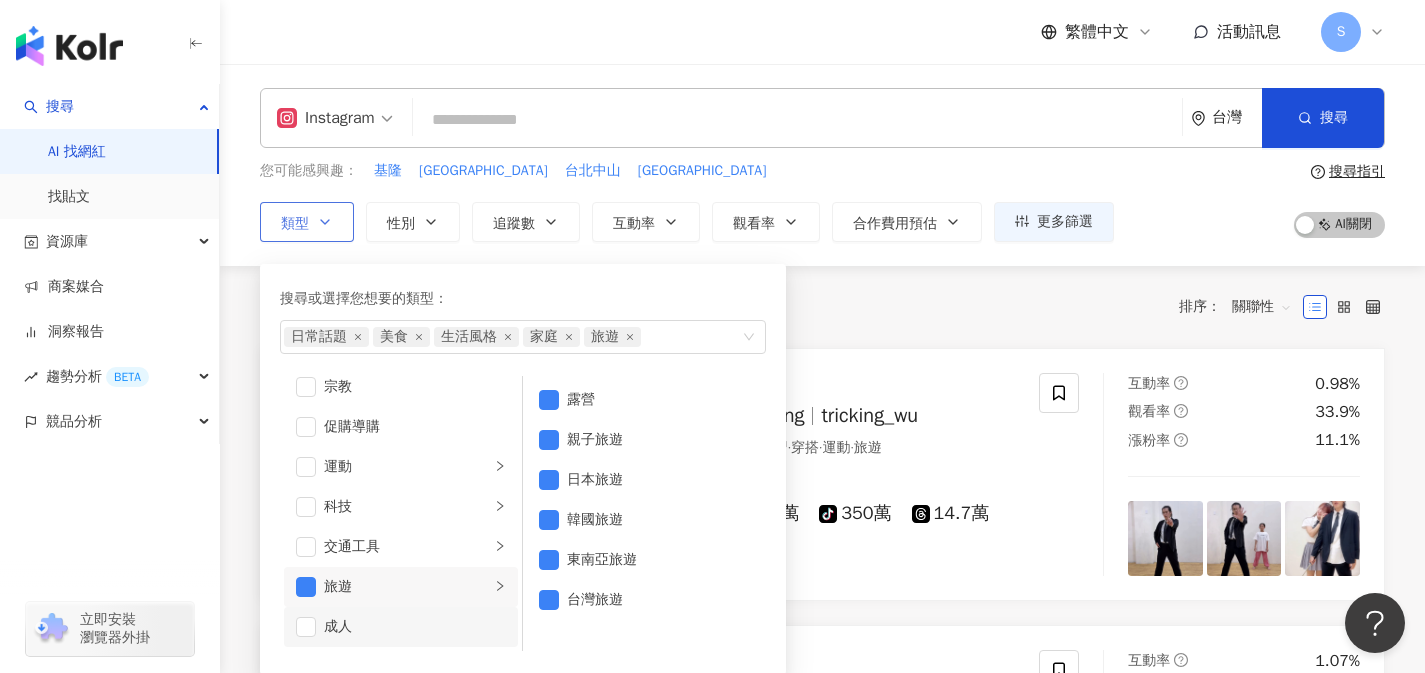 click on "成人" at bounding box center (401, 627) 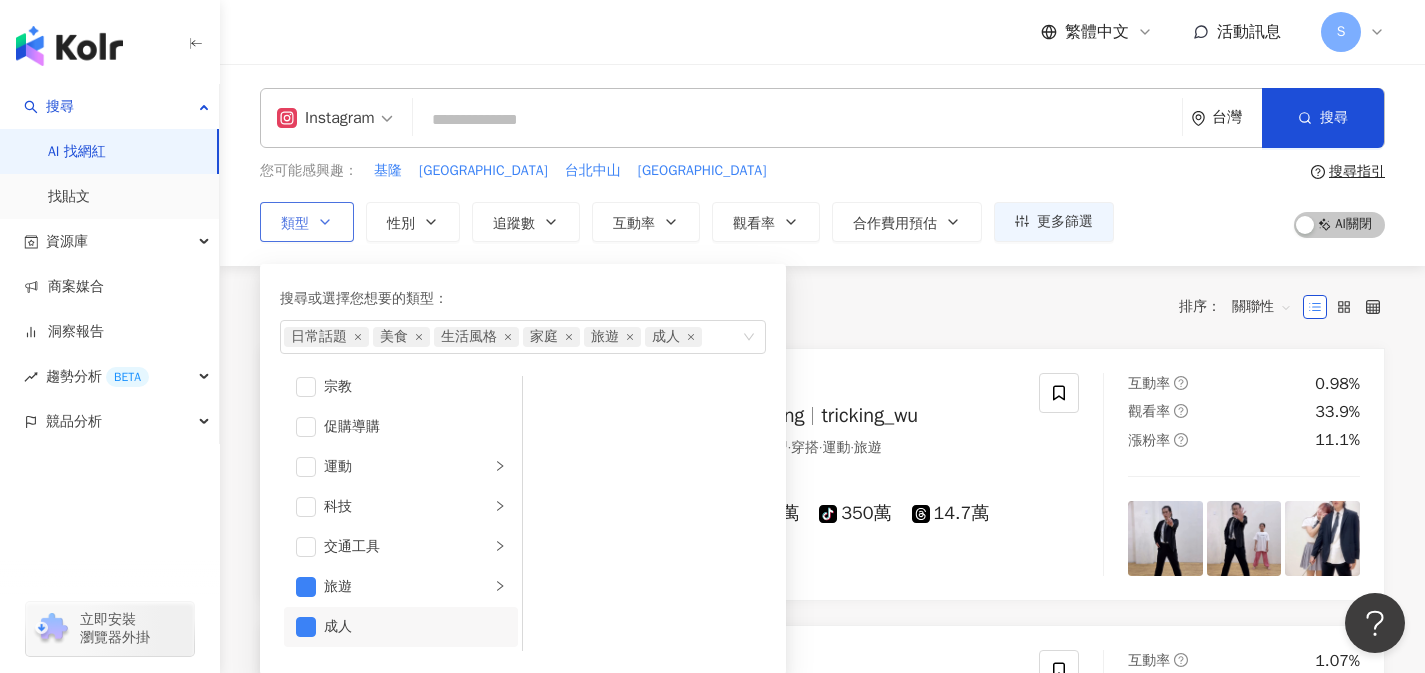click on "成人" at bounding box center (401, 627) 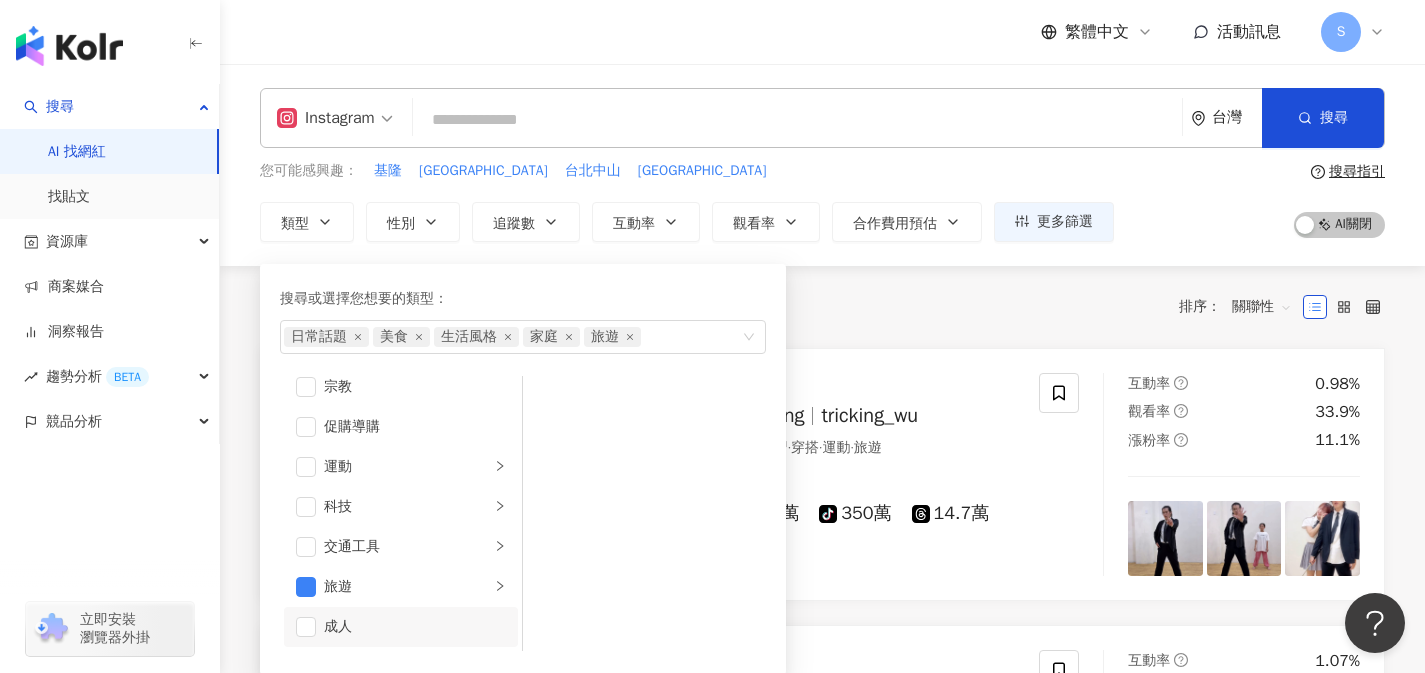 click on "共  10,000+  筆 條件 ： Instagram 重置 排序： 關聯性" at bounding box center (822, 307) 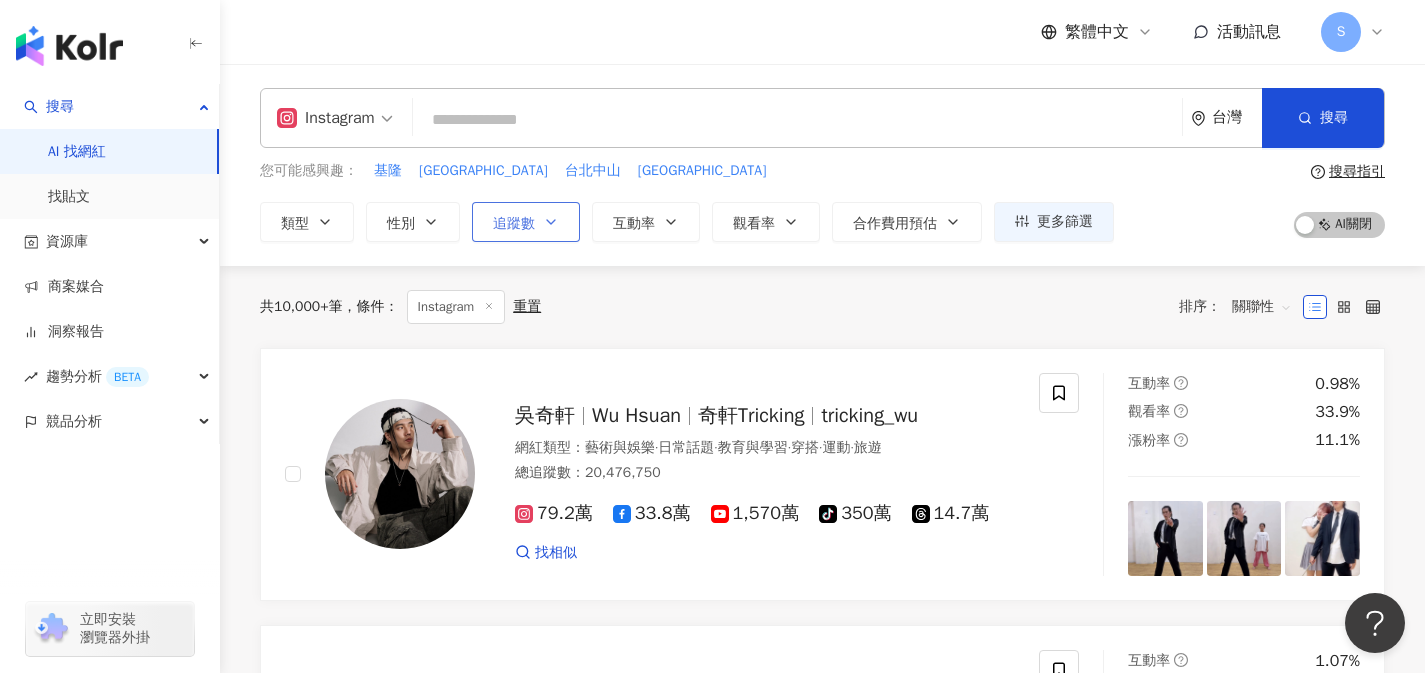 click on "追蹤數" at bounding box center (526, 222) 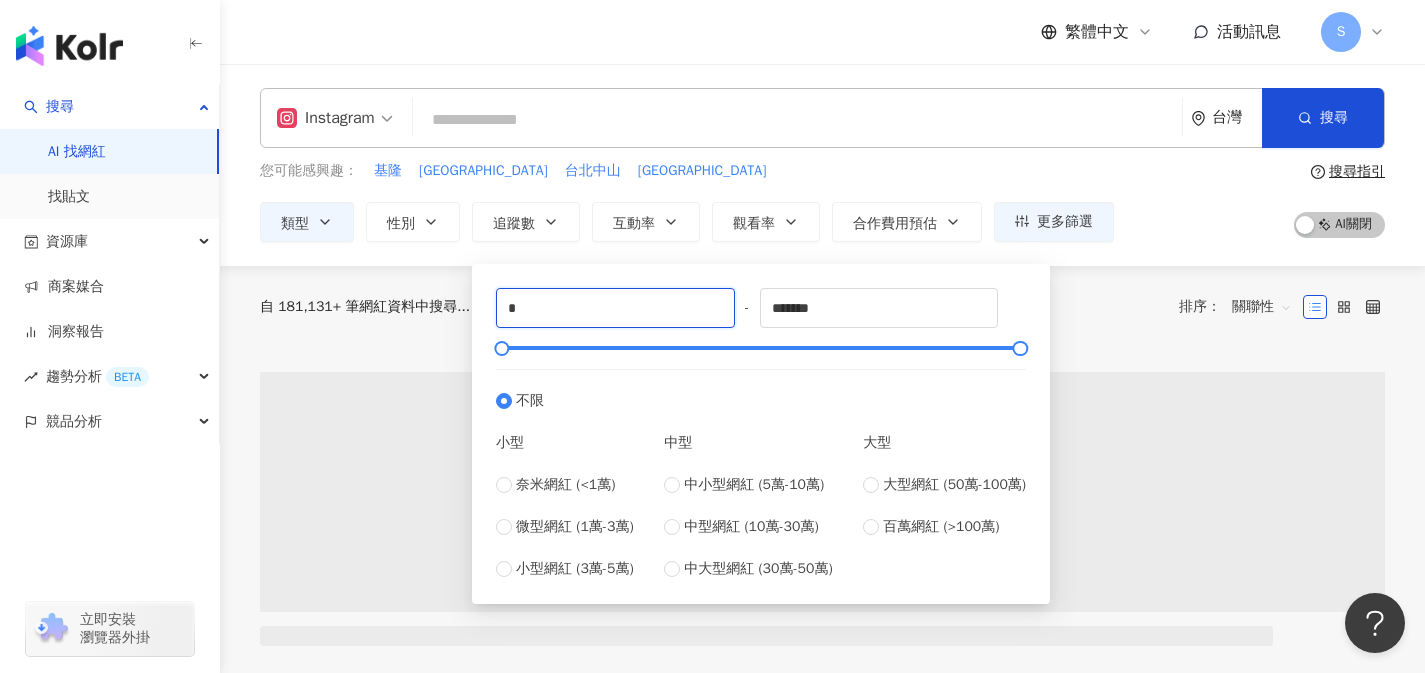 drag, startPoint x: 570, startPoint y: 308, endPoint x: 438, endPoint y: 303, distance: 132.09467 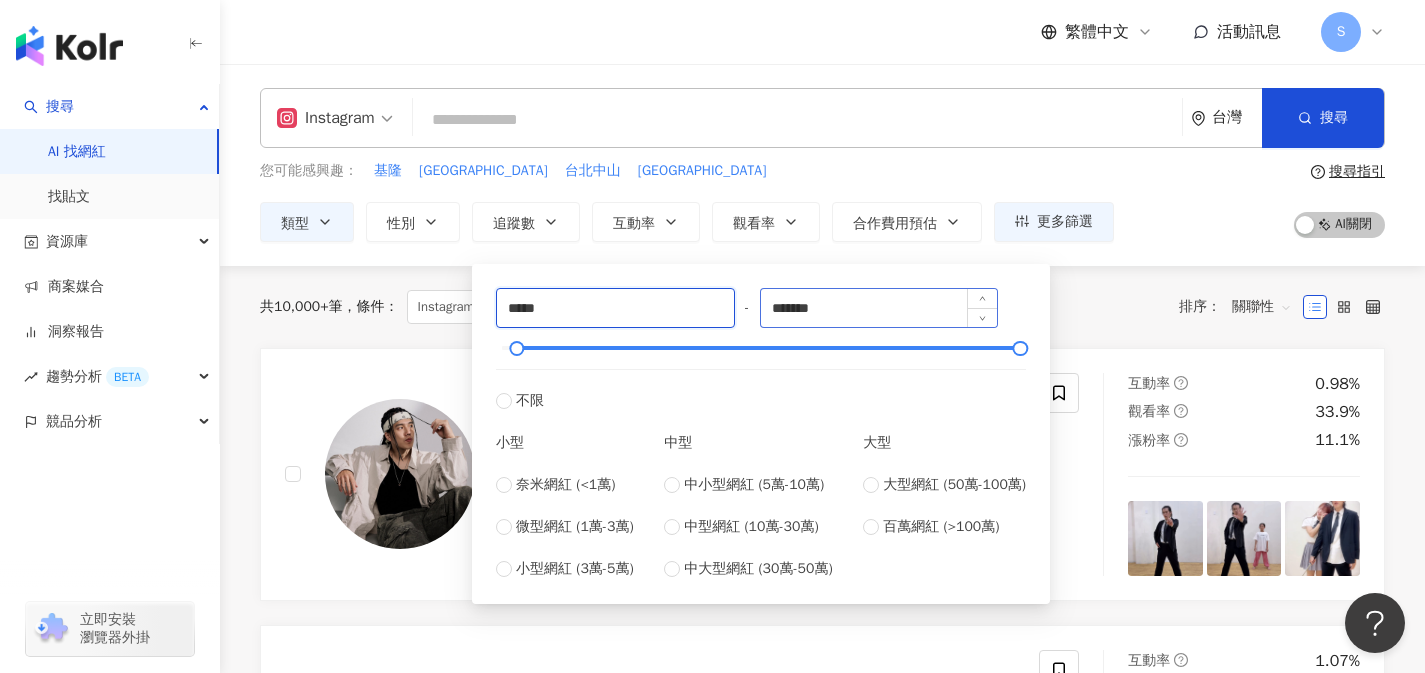 type on "*****" 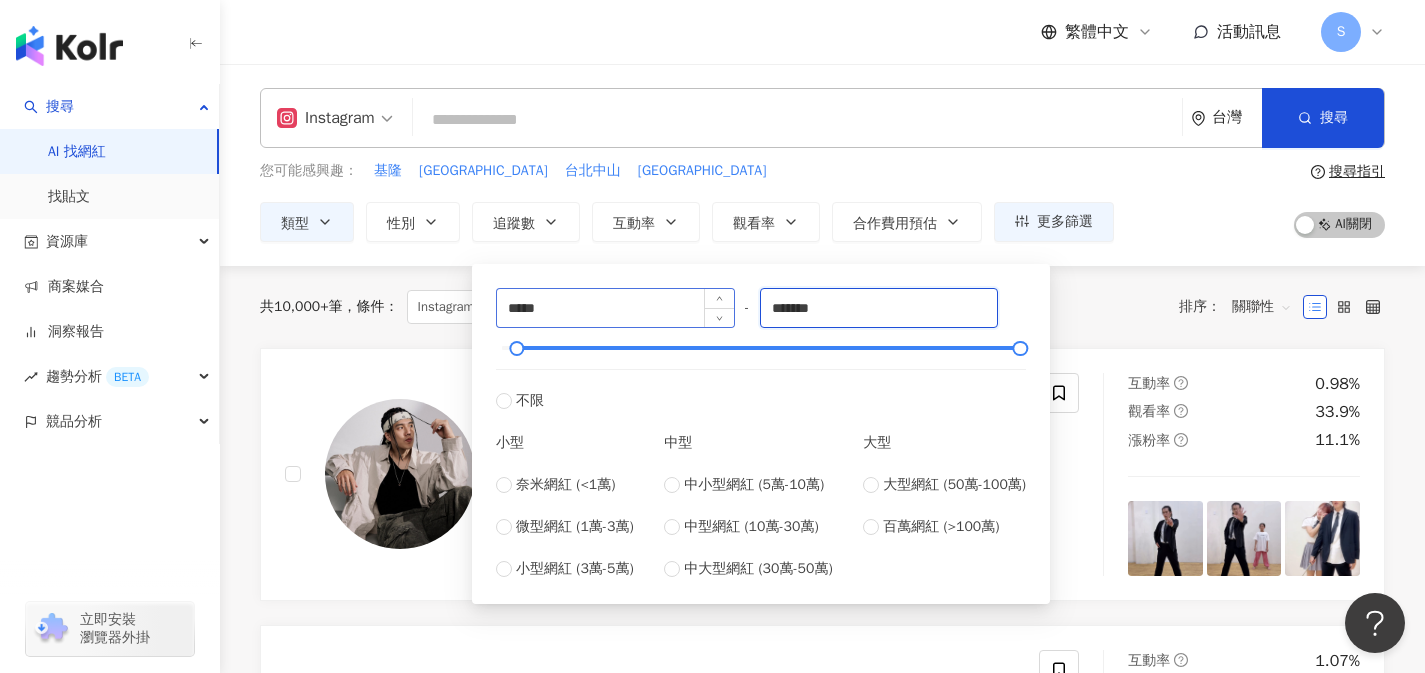 drag, startPoint x: 866, startPoint y: 310, endPoint x: 690, endPoint y: 299, distance: 176.34341 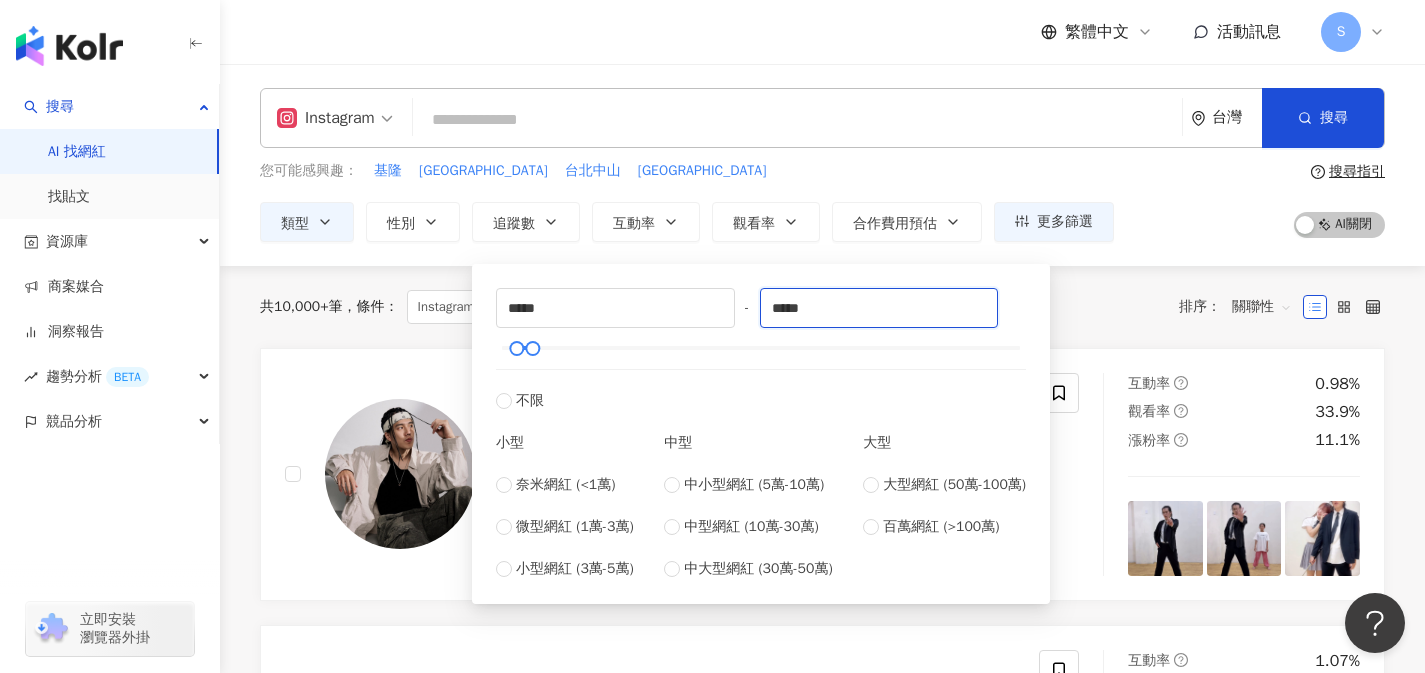 type on "*****" 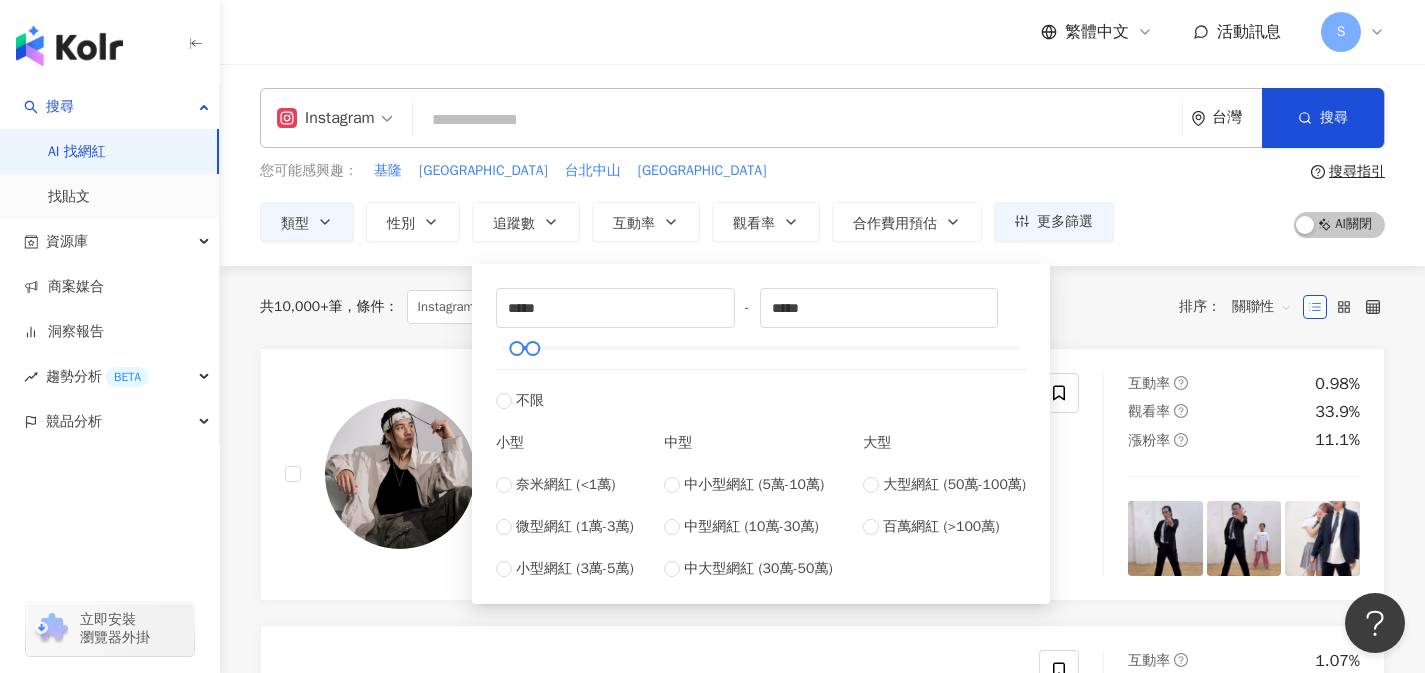 click on "共  10,000+  筆 條件 ： Instagram 日常話題, 美食, 生活風格, 家庭, 旅遊 重置 排序： 關聯性" at bounding box center (822, 307) 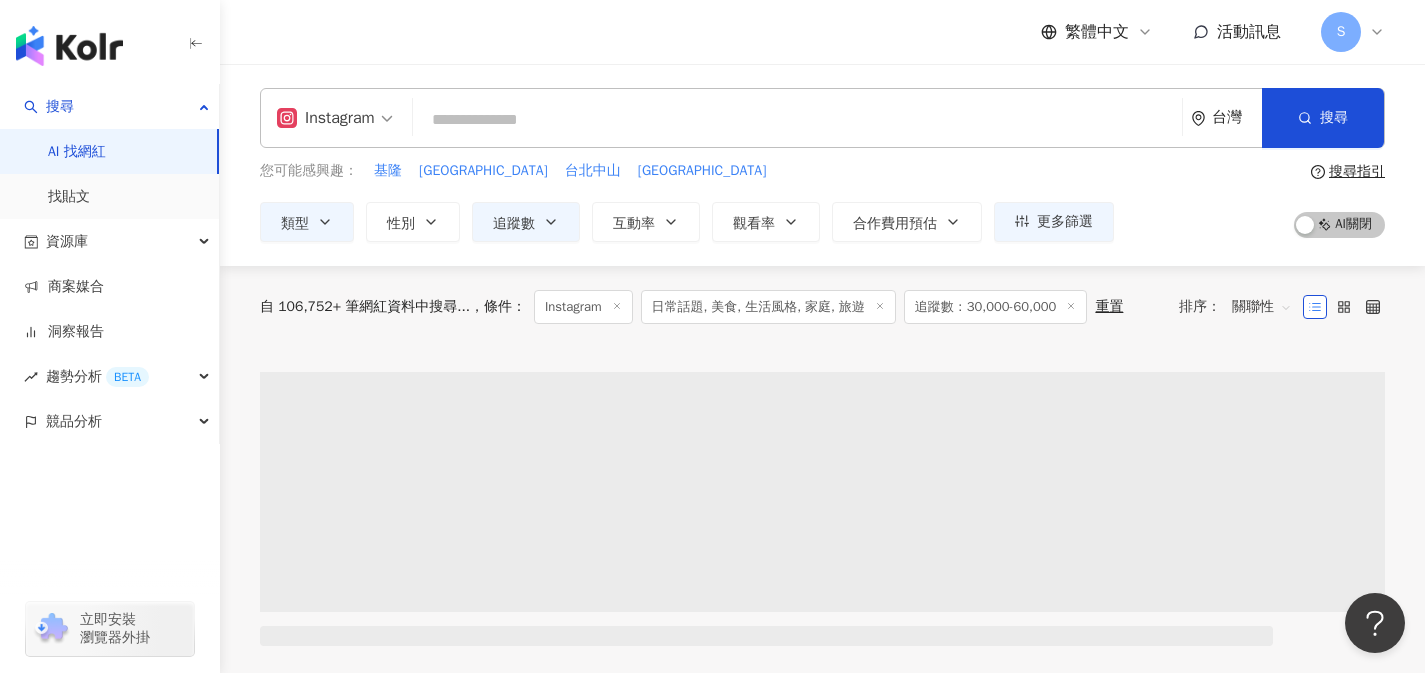 click at bounding box center (797, 120) 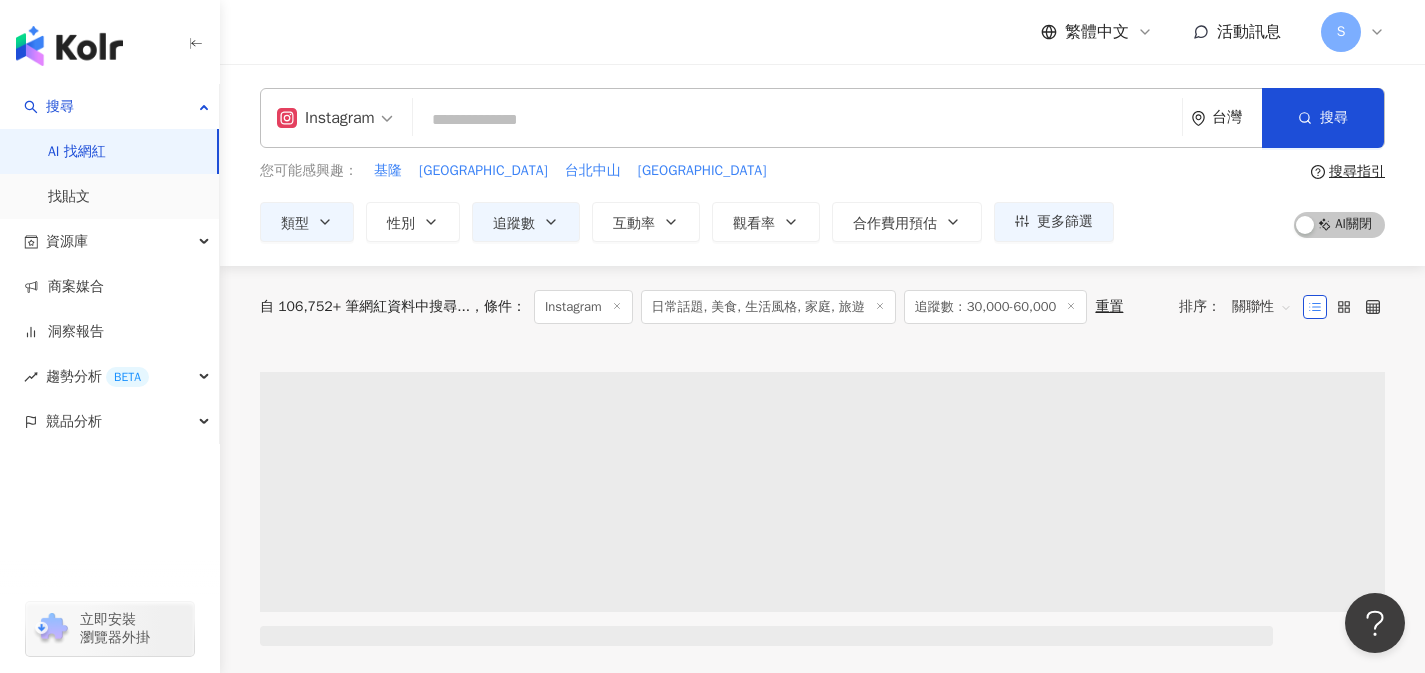 type on "*" 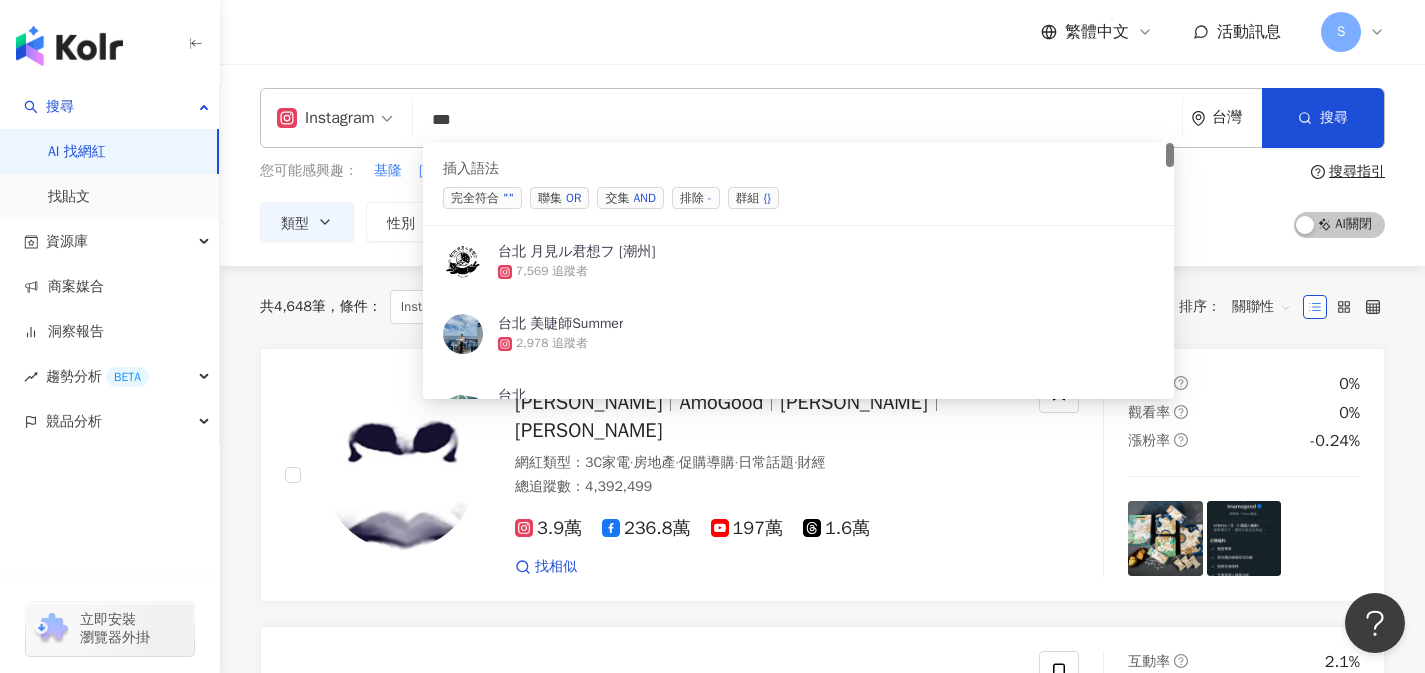 click on "OR" at bounding box center [573, 198] 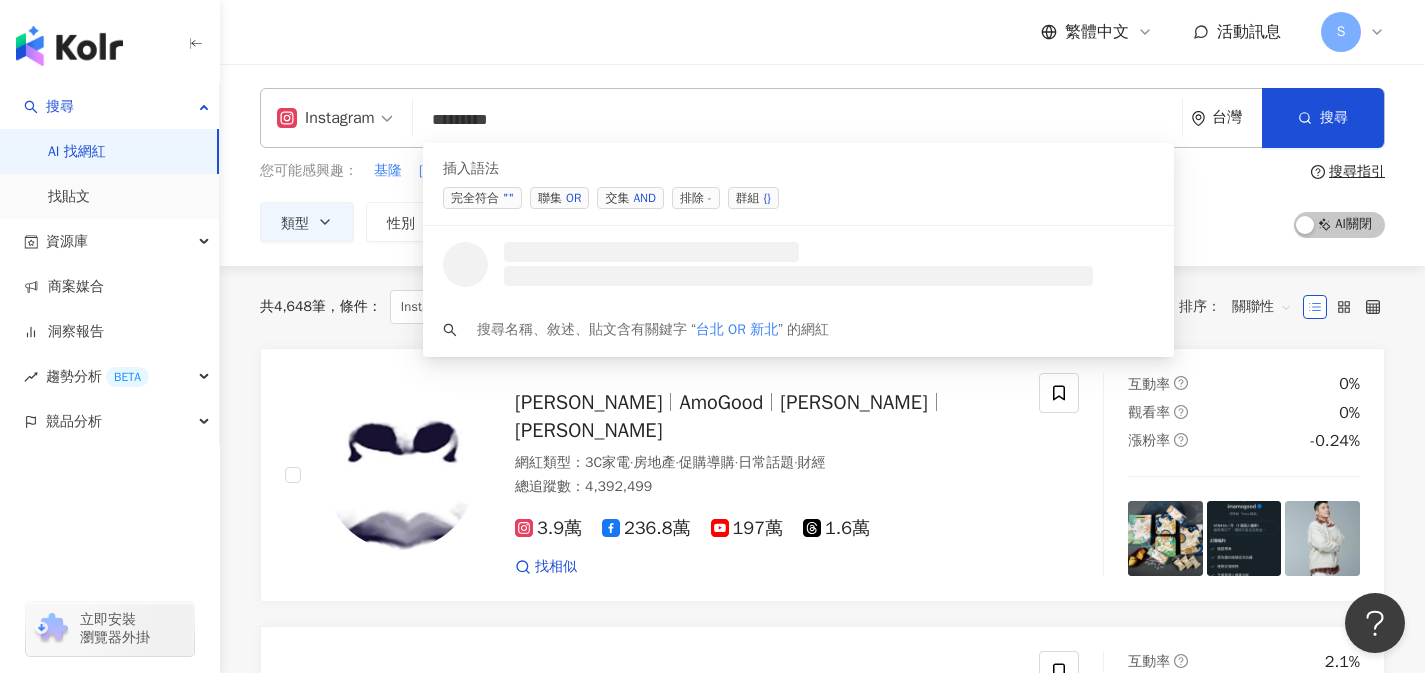 click on "聯集 OR" at bounding box center (559, 198) 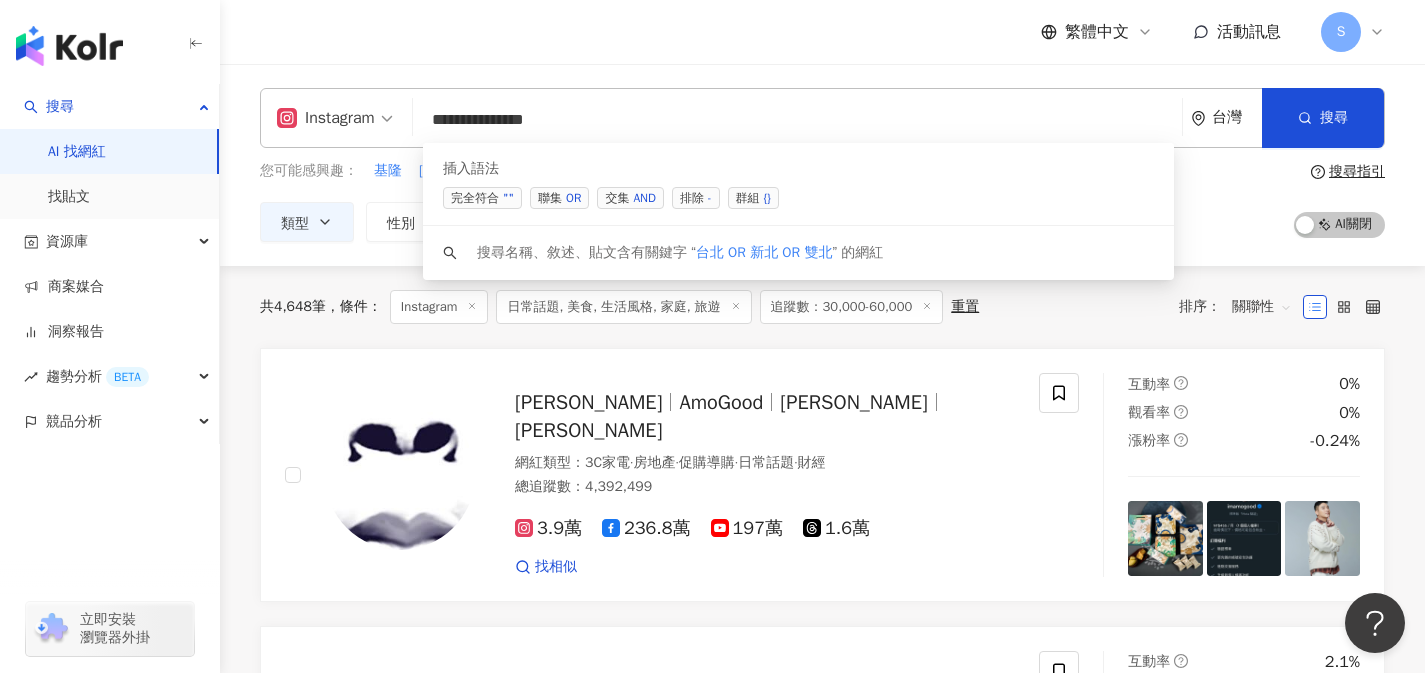 click on "交集 AND" at bounding box center (630, 198) 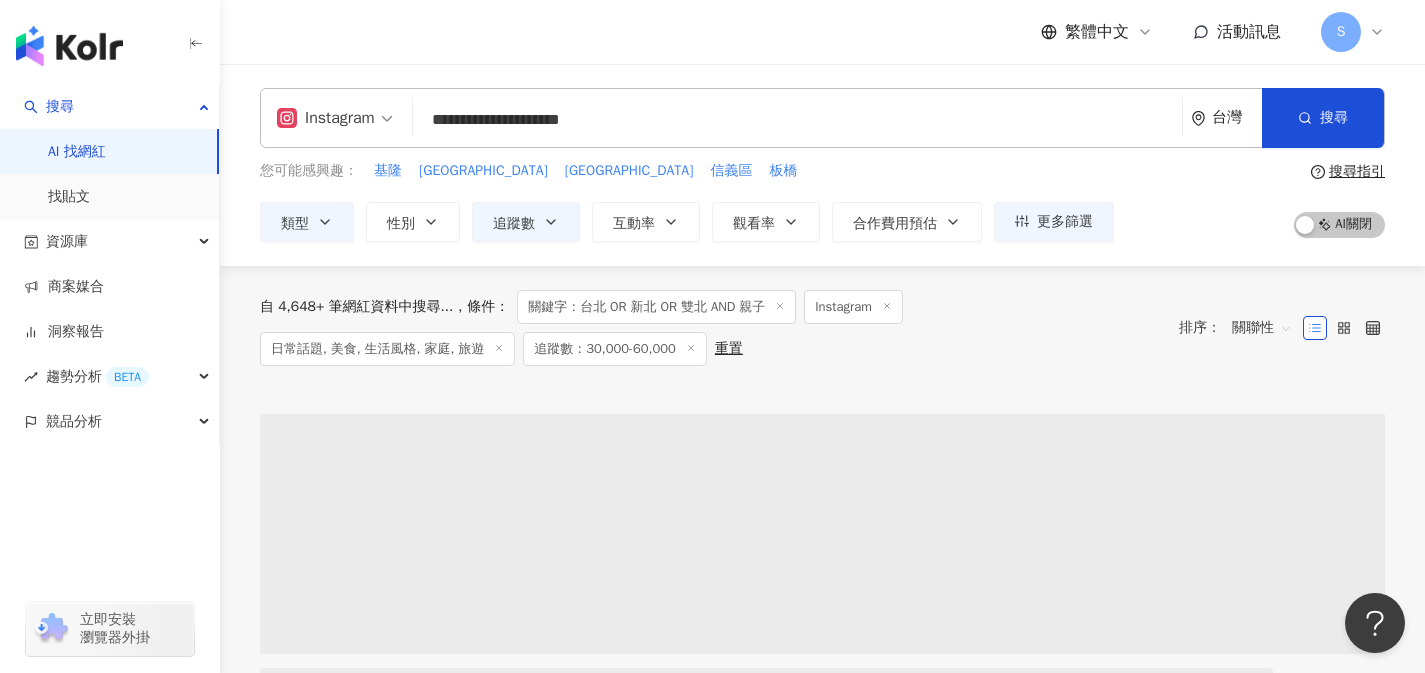 click on "關聯性" at bounding box center [1262, 328] 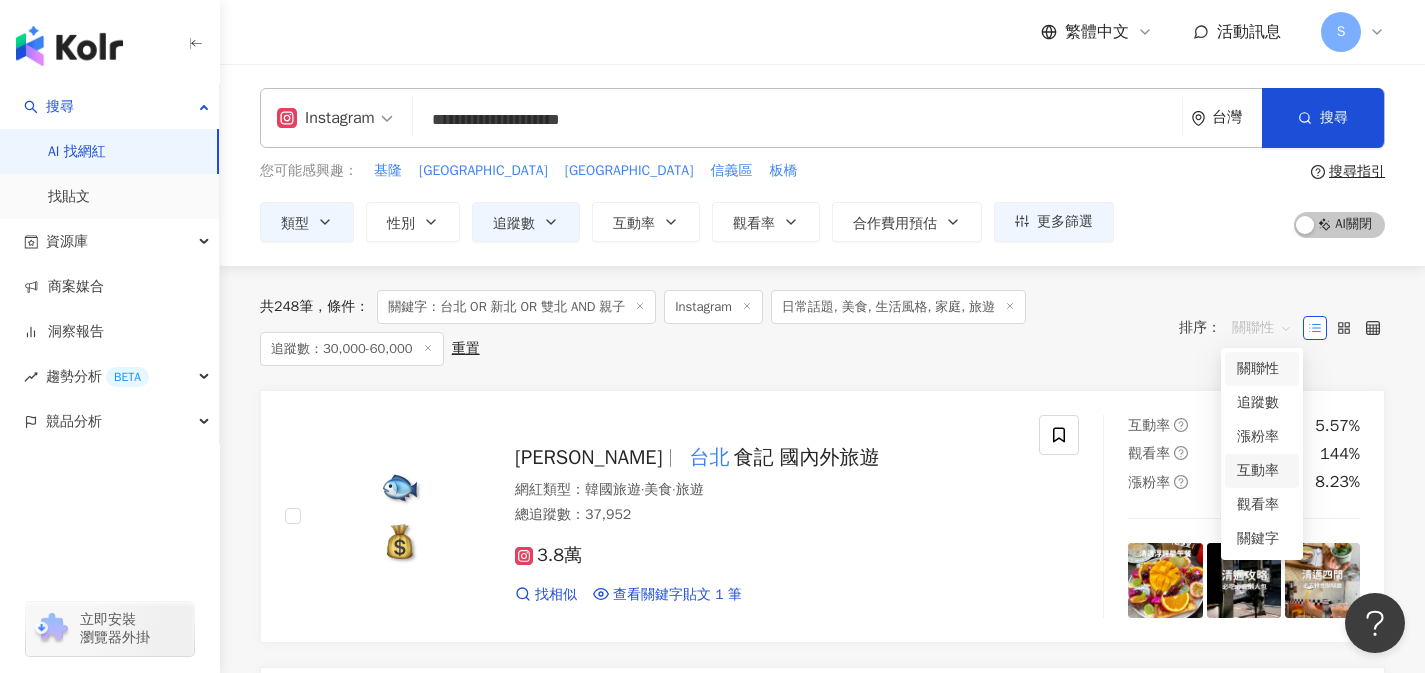 click on "互動率" at bounding box center (1262, 471) 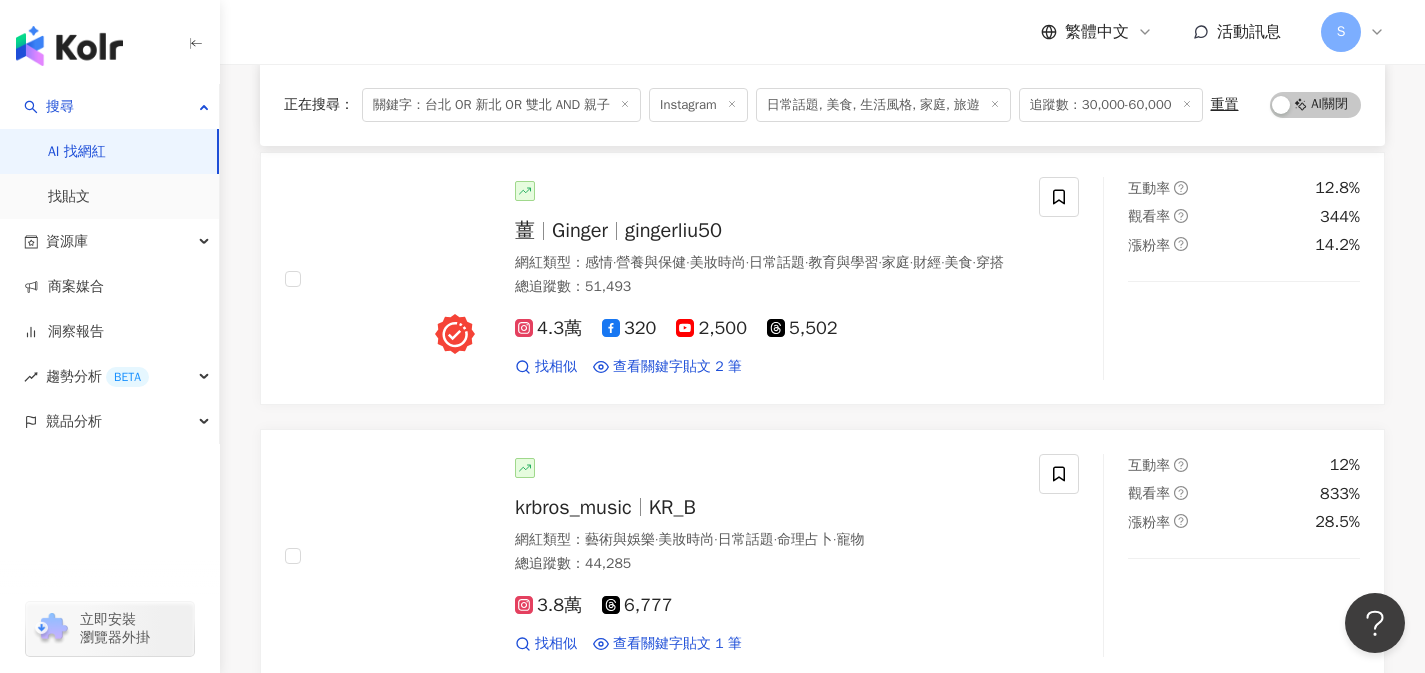 scroll, scrollTop: 1858, scrollLeft: 0, axis: vertical 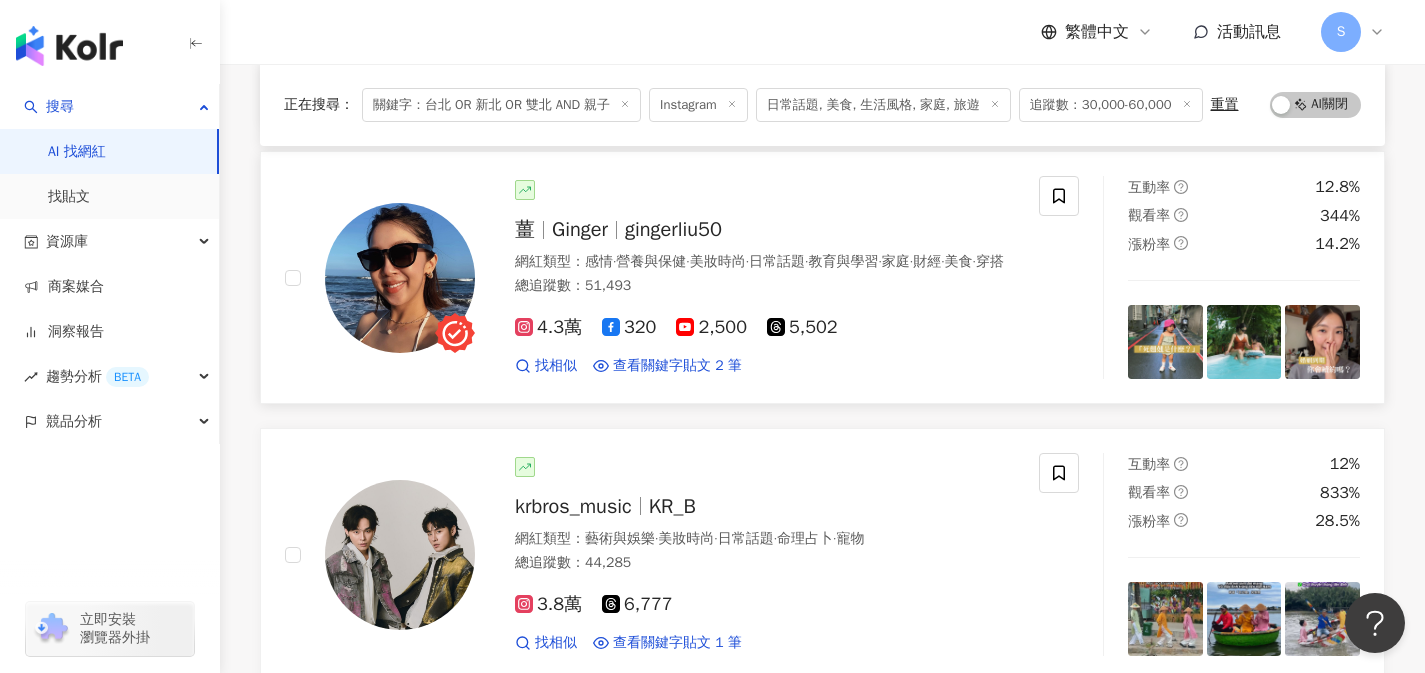 click on "網紅類型 ： 感情  ·  營養與保健  ·  美妝時尚  ·  日常話題  ·  教育與學習  ·  家庭  ·  財經  ·  美食  ·  穿搭" at bounding box center (765, 262) 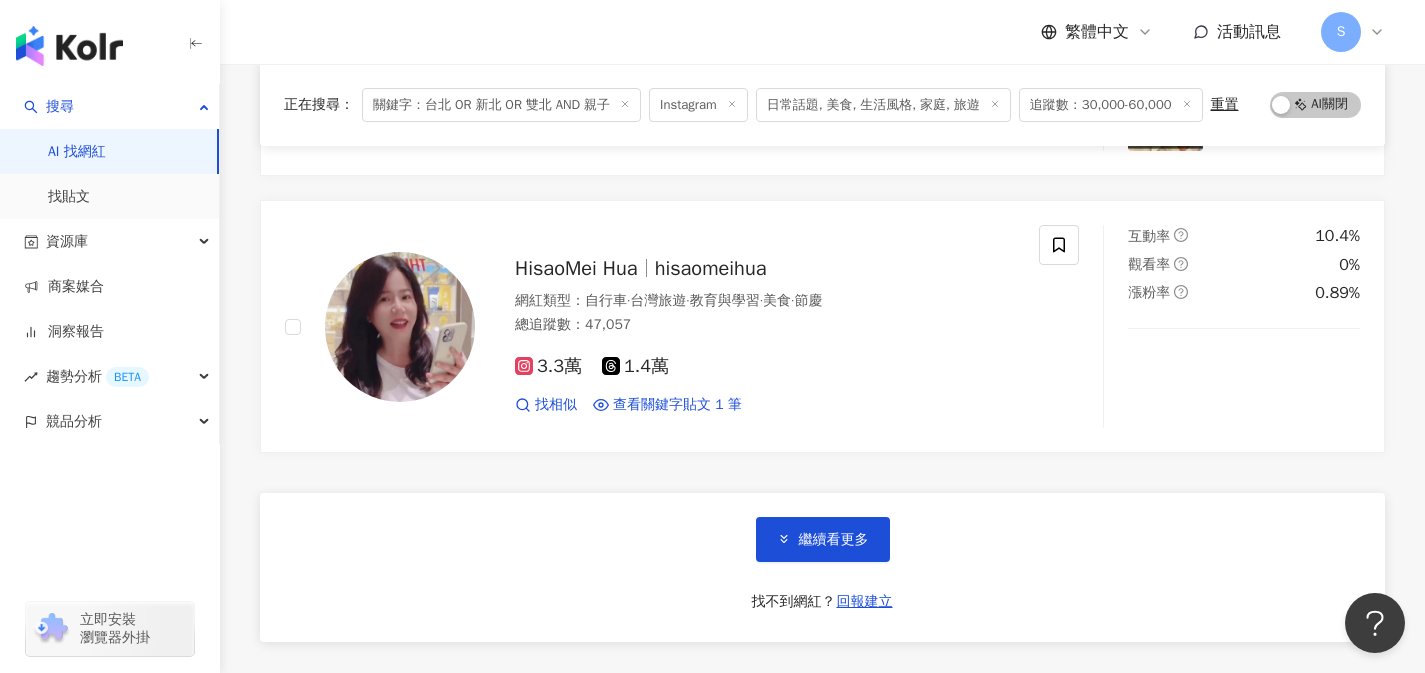 scroll, scrollTop: 3195, scrollLeft: 0, axis: vertical 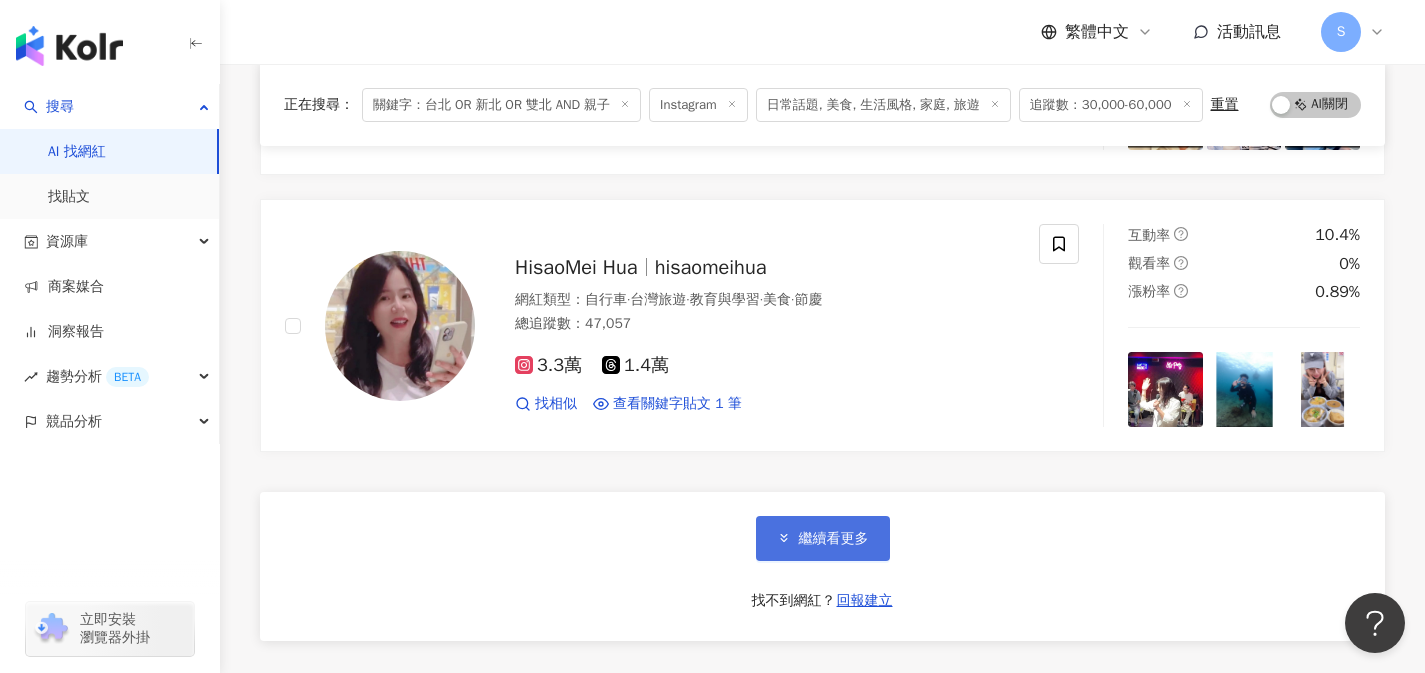 click on "繼續看更多" at bounding box center [823, 538] 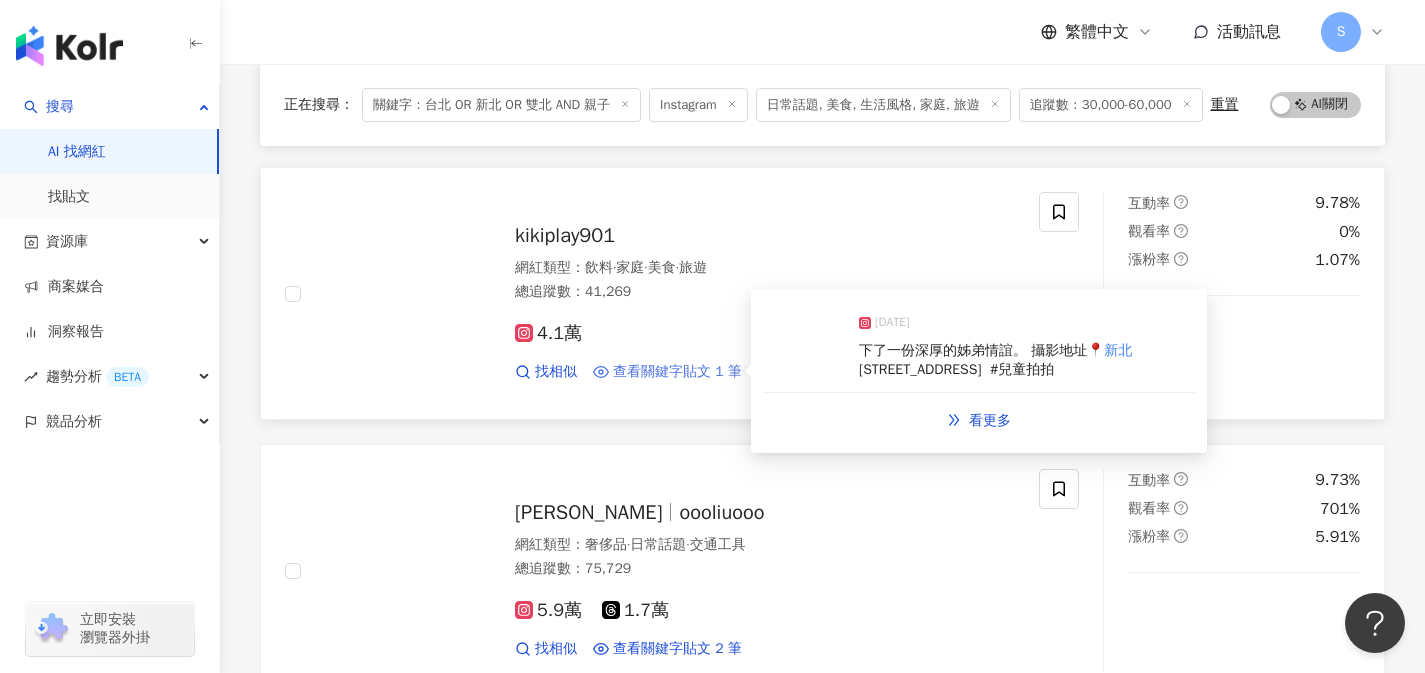 scroll, scrollTop: 3673, scrollLeft: 0, axis: vertical 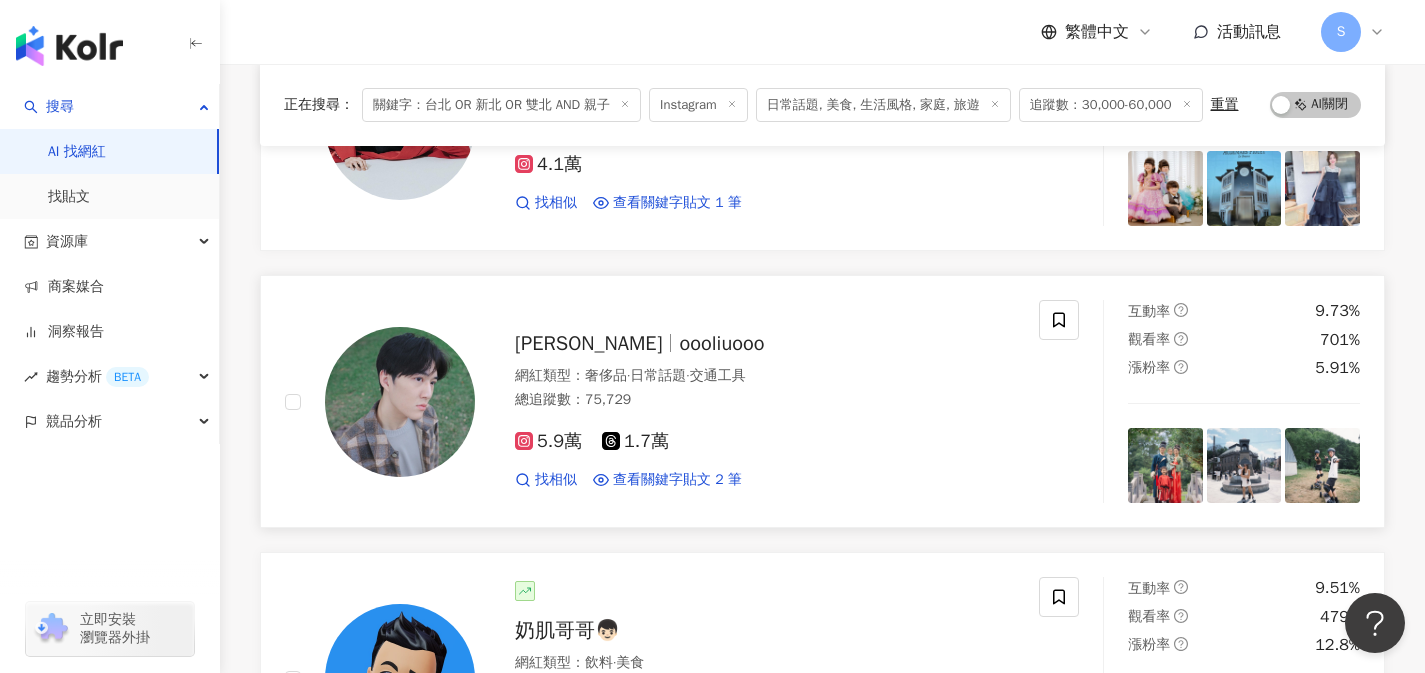 click on "劉宗岳 oooliuooo" at bounding box center (765, 344) 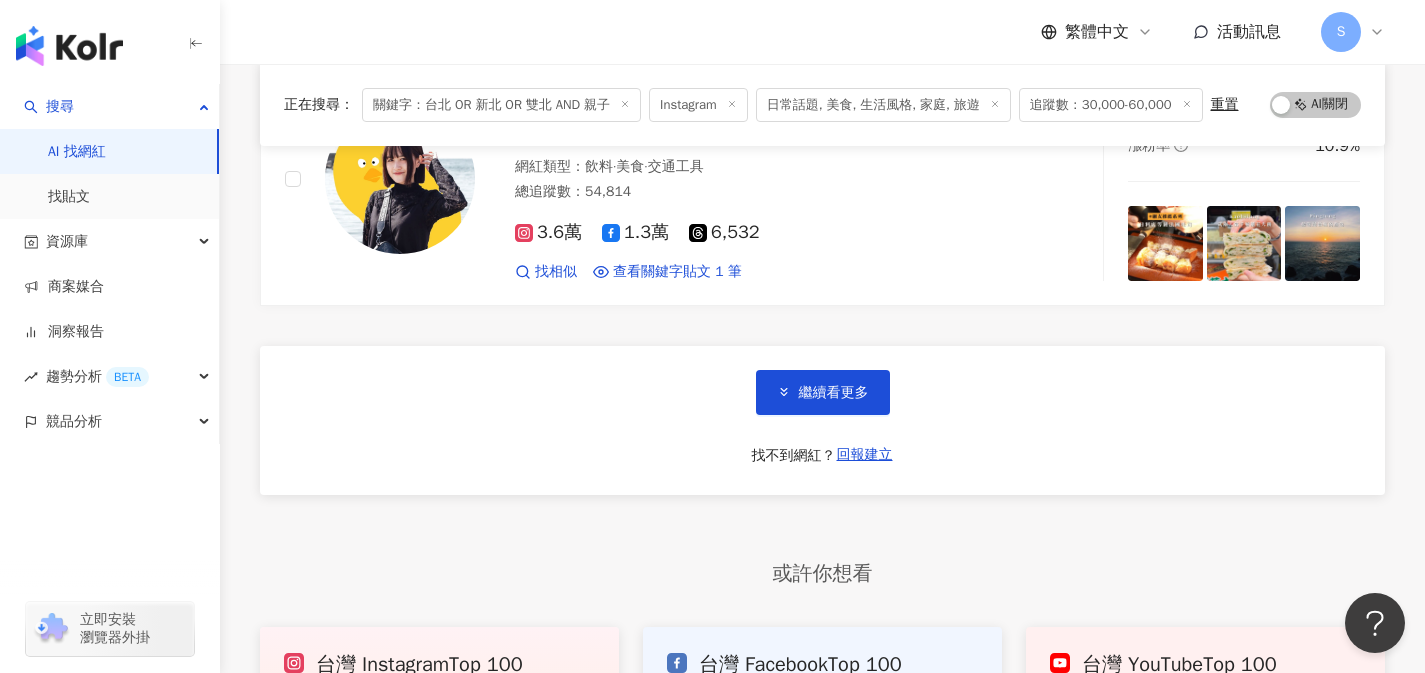 scroll, scrollTop: 6675, scrollLeft: 0, axis: vertical 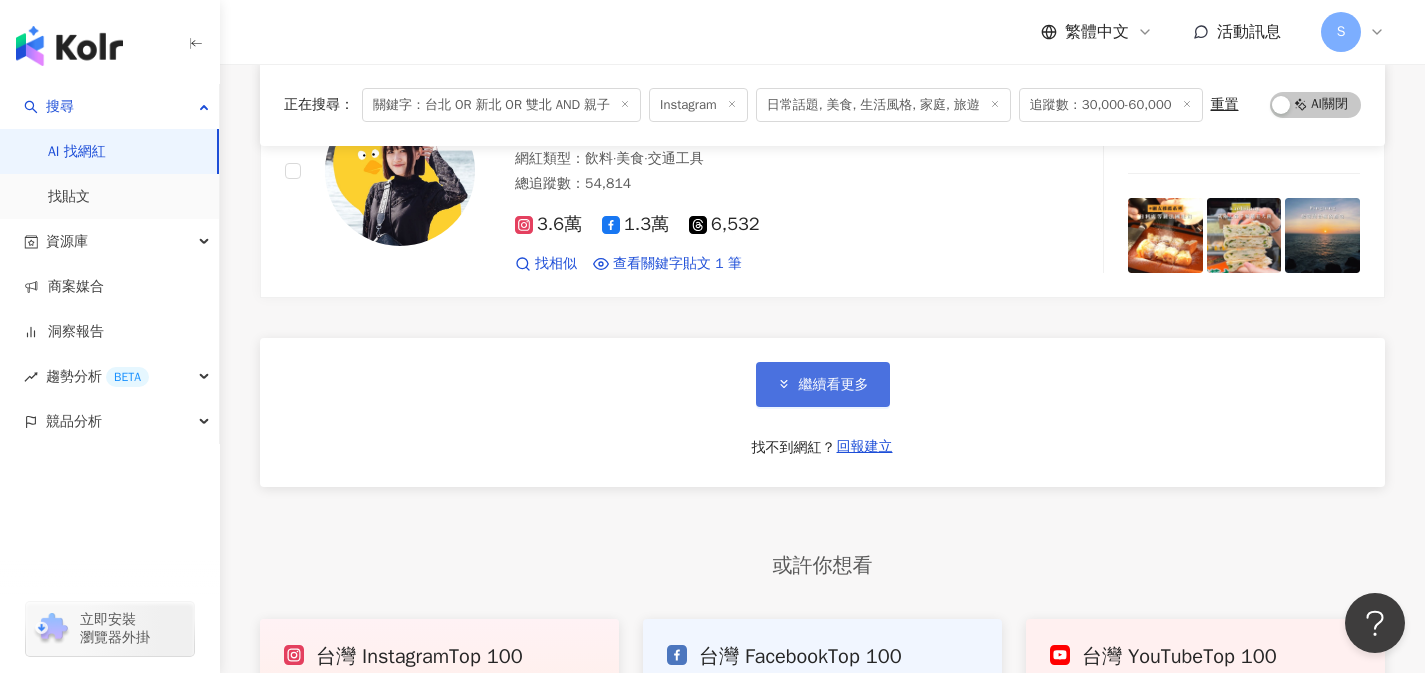 click on "繼續看更多" at bounding box center [823, 384] 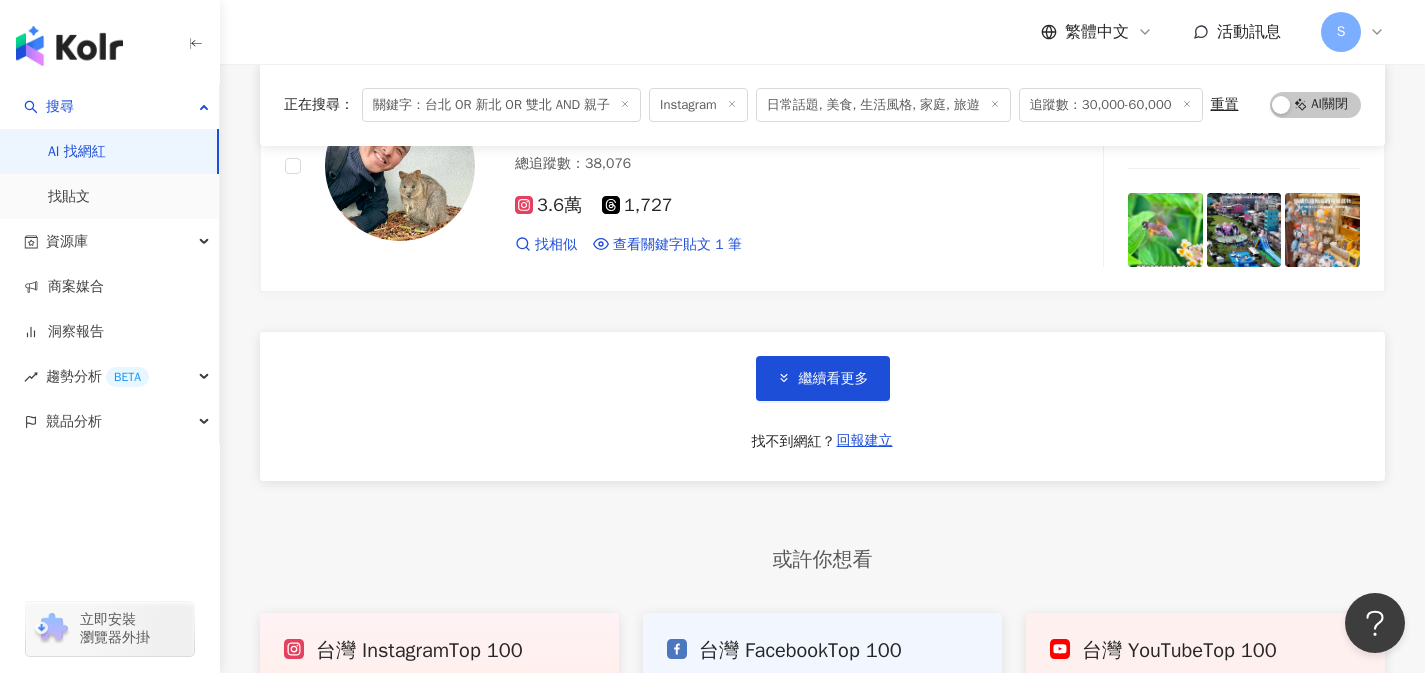 scroll, scrollTop: 10008, scrollLeft: 0, axis: vertical 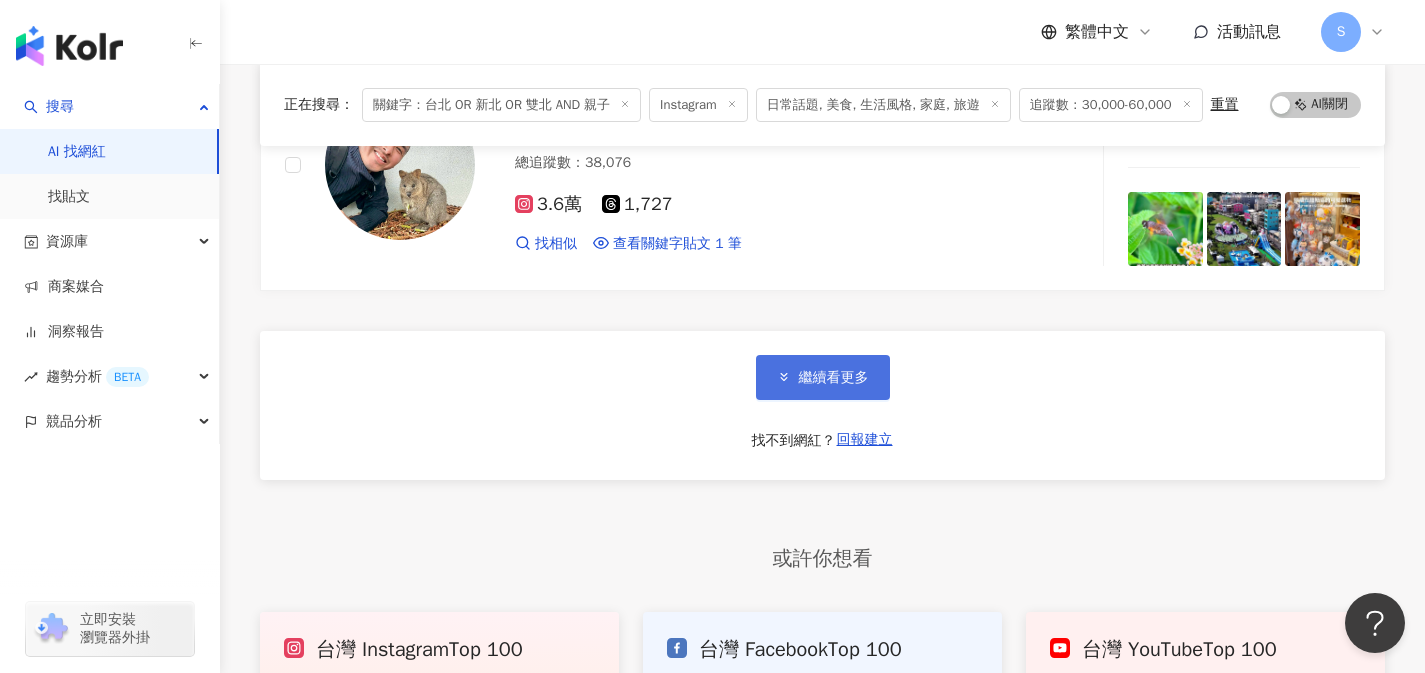 click on "繼續看更多" at bounding box center [823, 377] 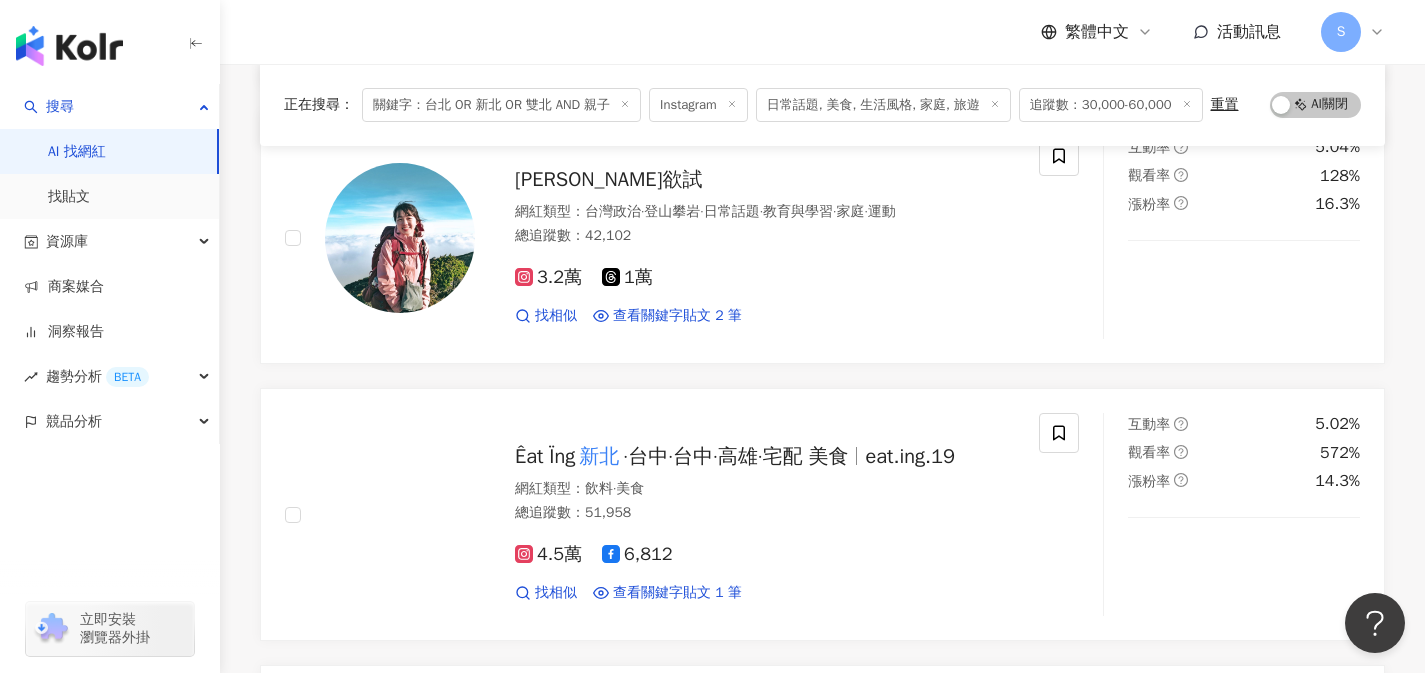 scroll, scrollTop: 11036, scrollLeft: 0, axis: vertical 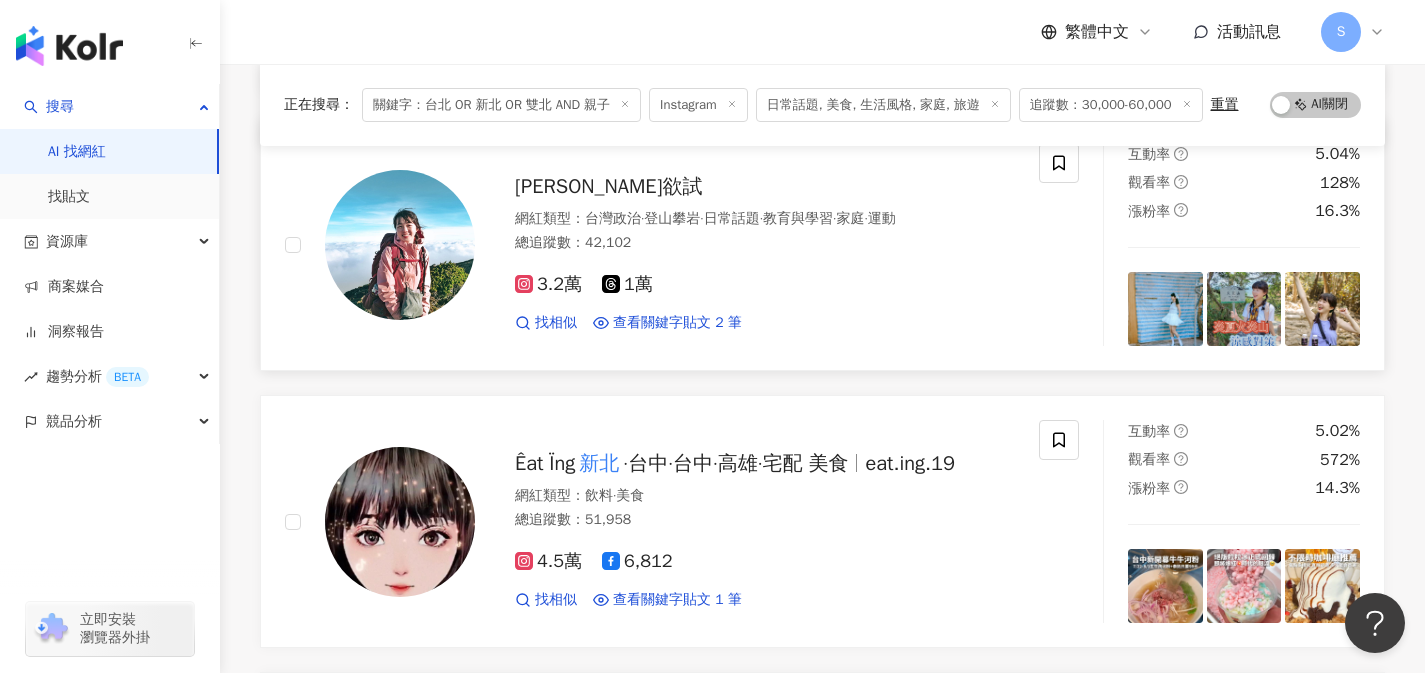 click on "3.2萬 1萬" at bounding box center (765, 285) 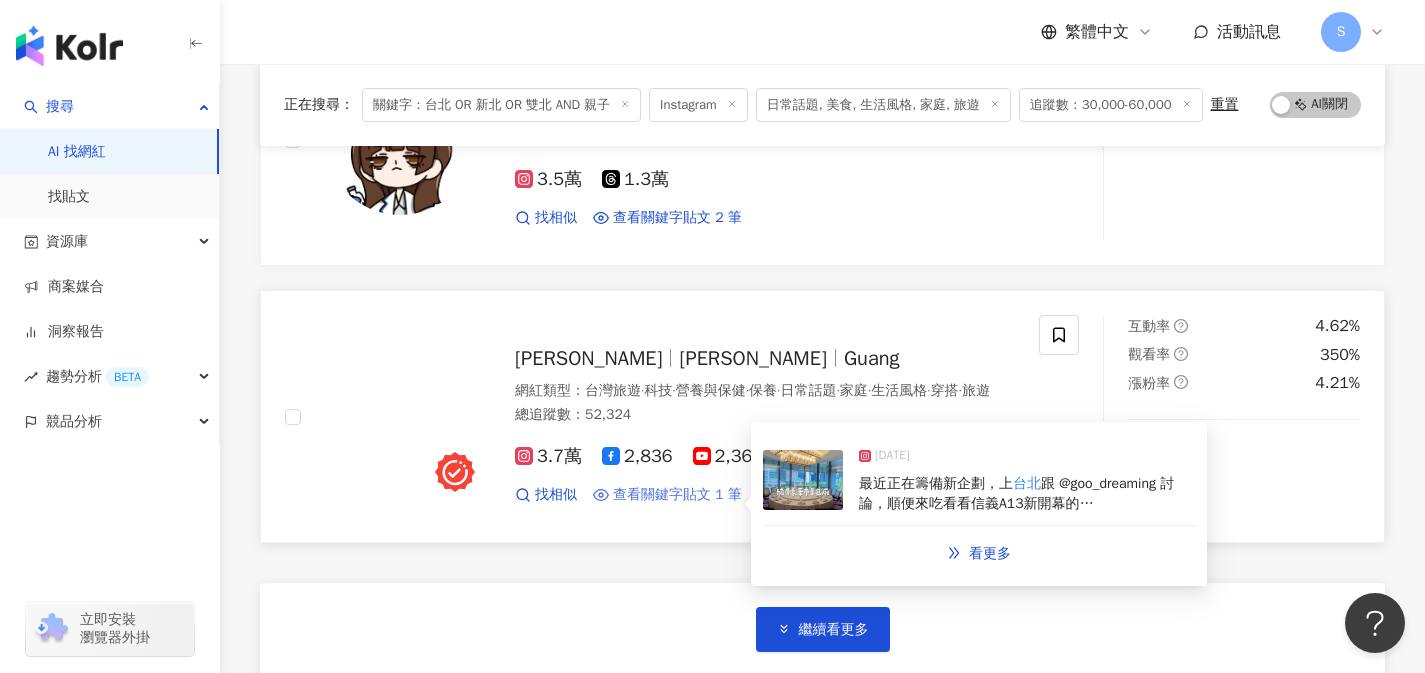 scroll, scrollTop: 13231, scrollLeft: 0, axis: vertical 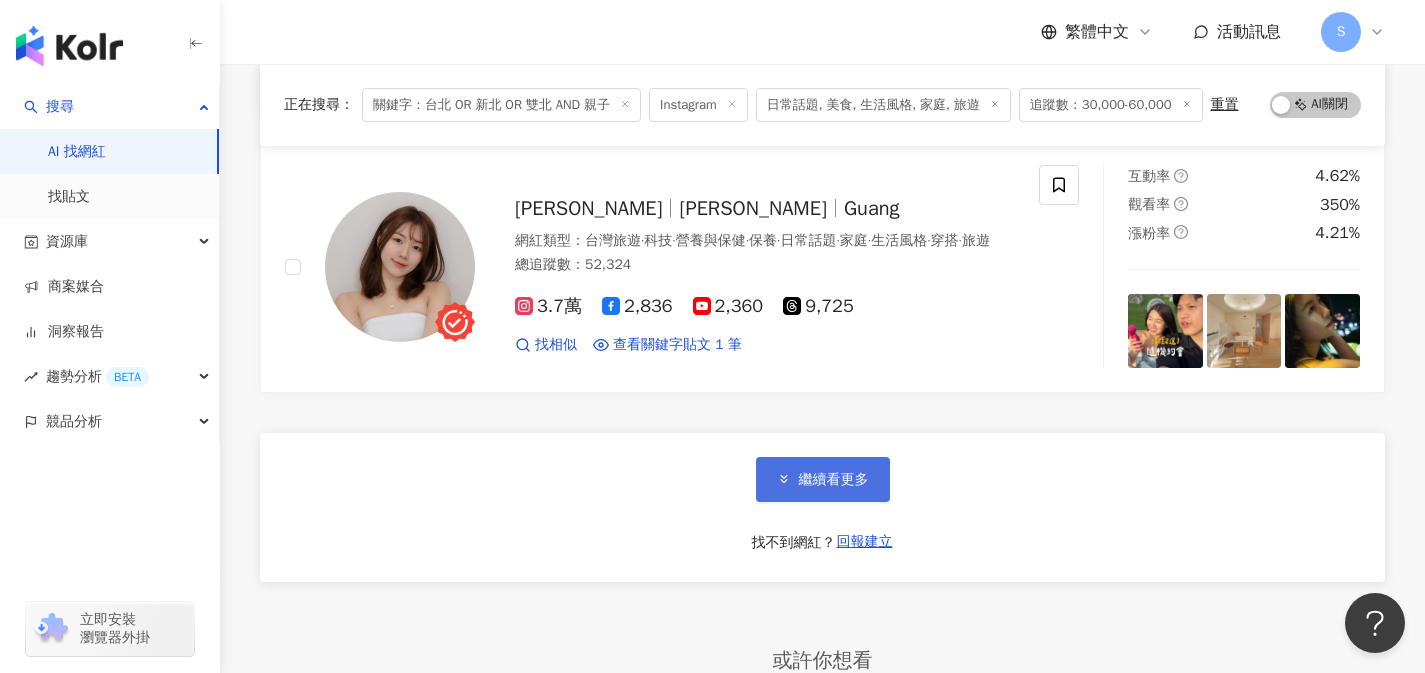 click on "繼續看更多" at bounding box center (823, 479) 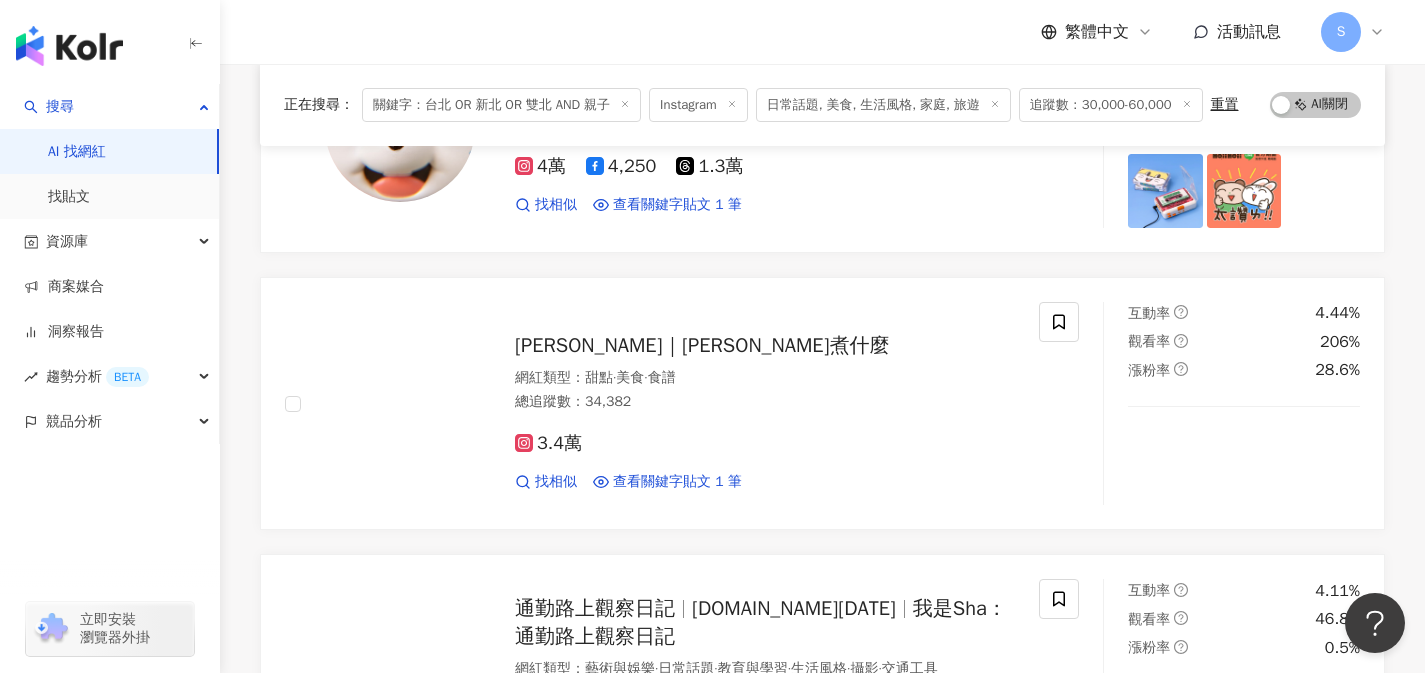 scroll, scrollTop: 14112, scrollLeft: 0, axis: vertical 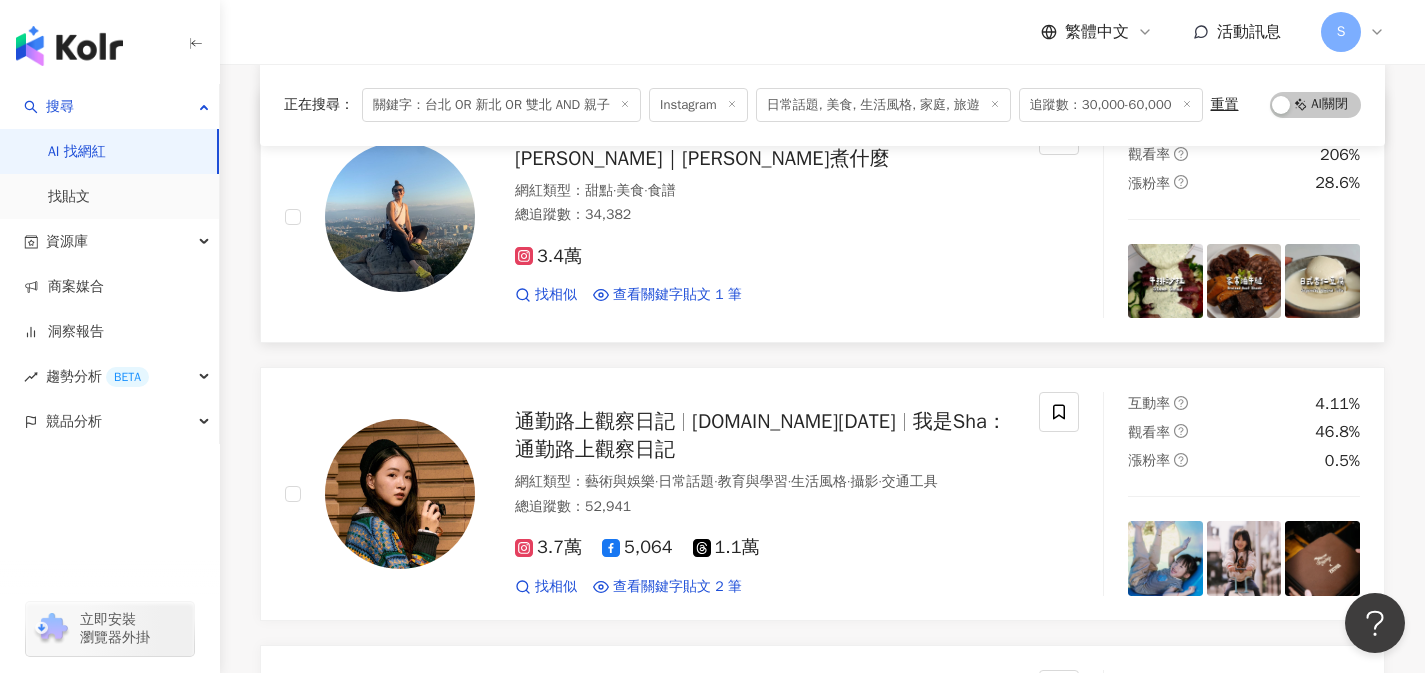 click on "3.4萬" at bounding box center (765, 257) 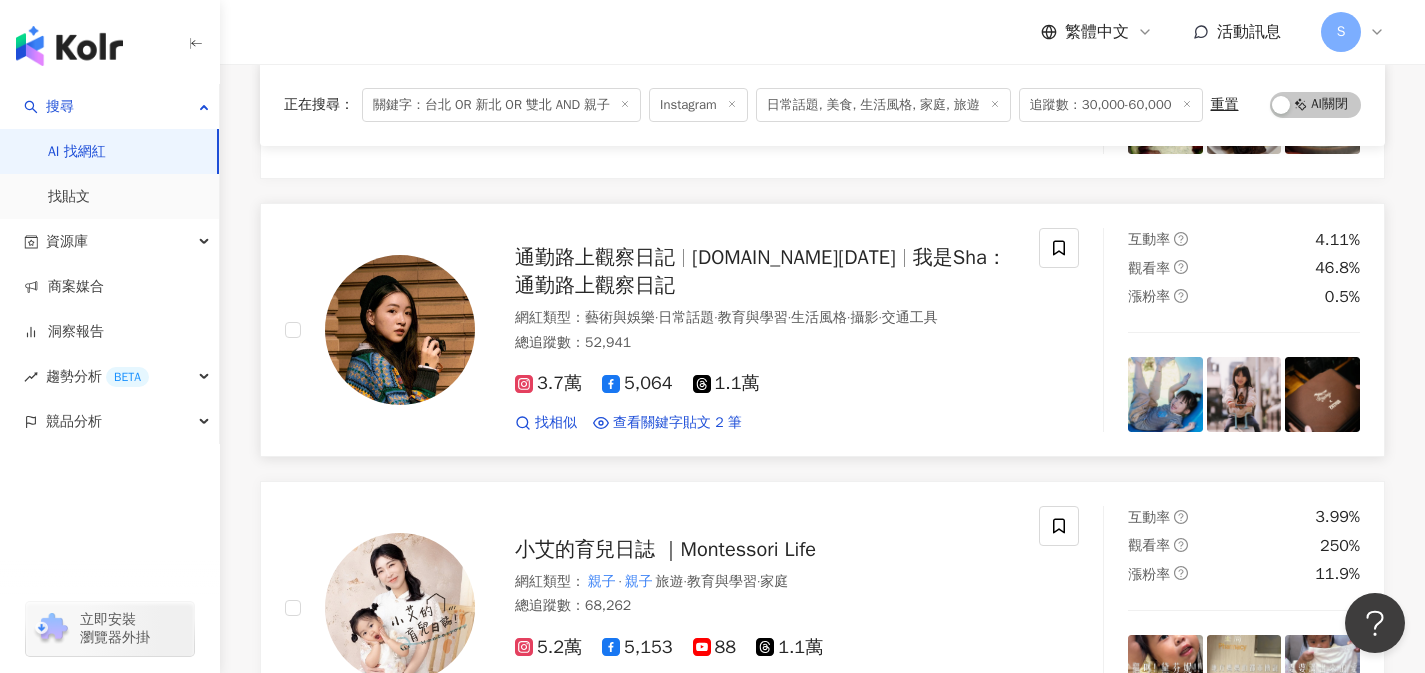 scroll, scrollTop: 14276, scrollLeft: 0, axis: vertical 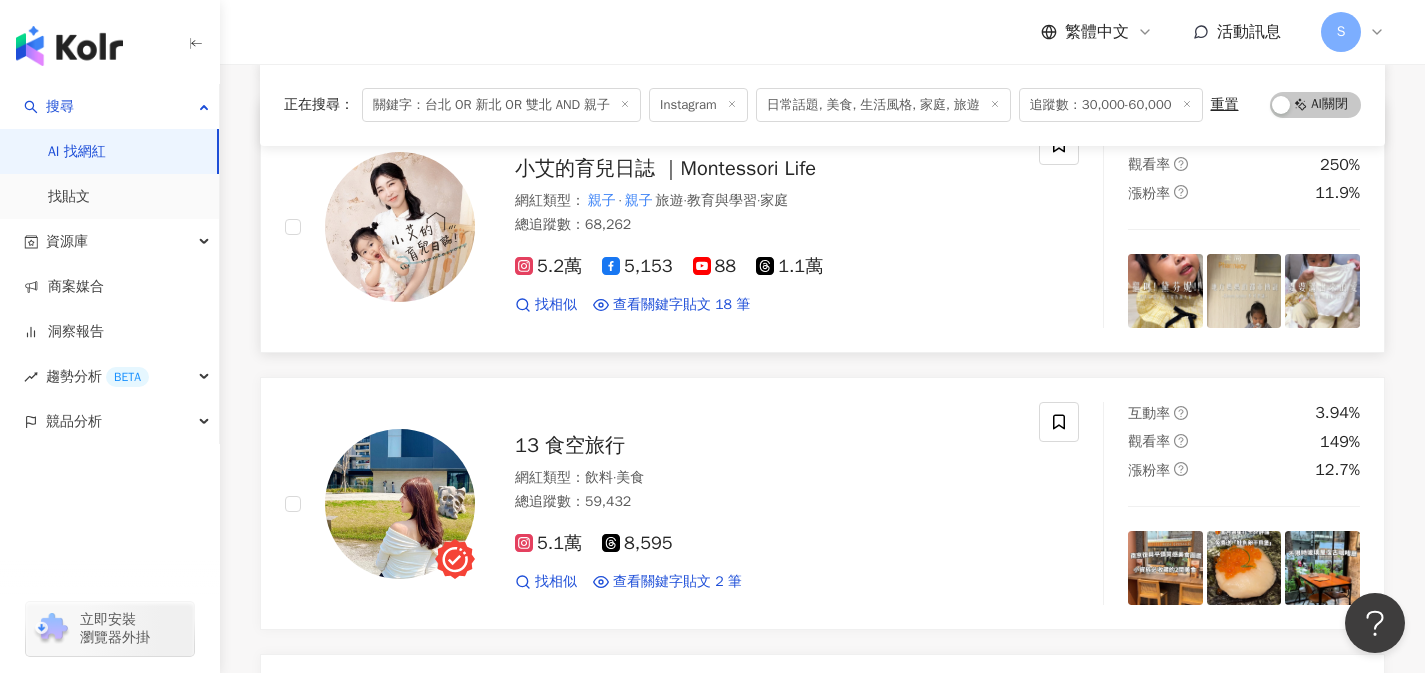 click on "小艾的育兒日誌 ｜Montessori Life 網紅類型 ： 親子  ·  親子 旅遊  ·  教育與學習  ·  家庭 總追蹤數 ： 68,262 5.2萬 5,153 88 1.1萬 找相似 查看關鍵字貼文 18 筆 2025/6/3 兒園以上）
建議先預約，一次一組
地址： 台北 市中山區敬業三路20號2 樓
電話： 2025/5/7 ildchicksfarm
地址：  台北 市北投區大業路517巷80號
資訊： 2025/3/10
冬冷夏熱，還不一定看得到動物
（特別是 台北 動物園！
把動物園當後花園在逛的家長  看更多 互動率 3.99% 觀看率 250% 漲粉率 11.9%" at bounding box center (822, 226) 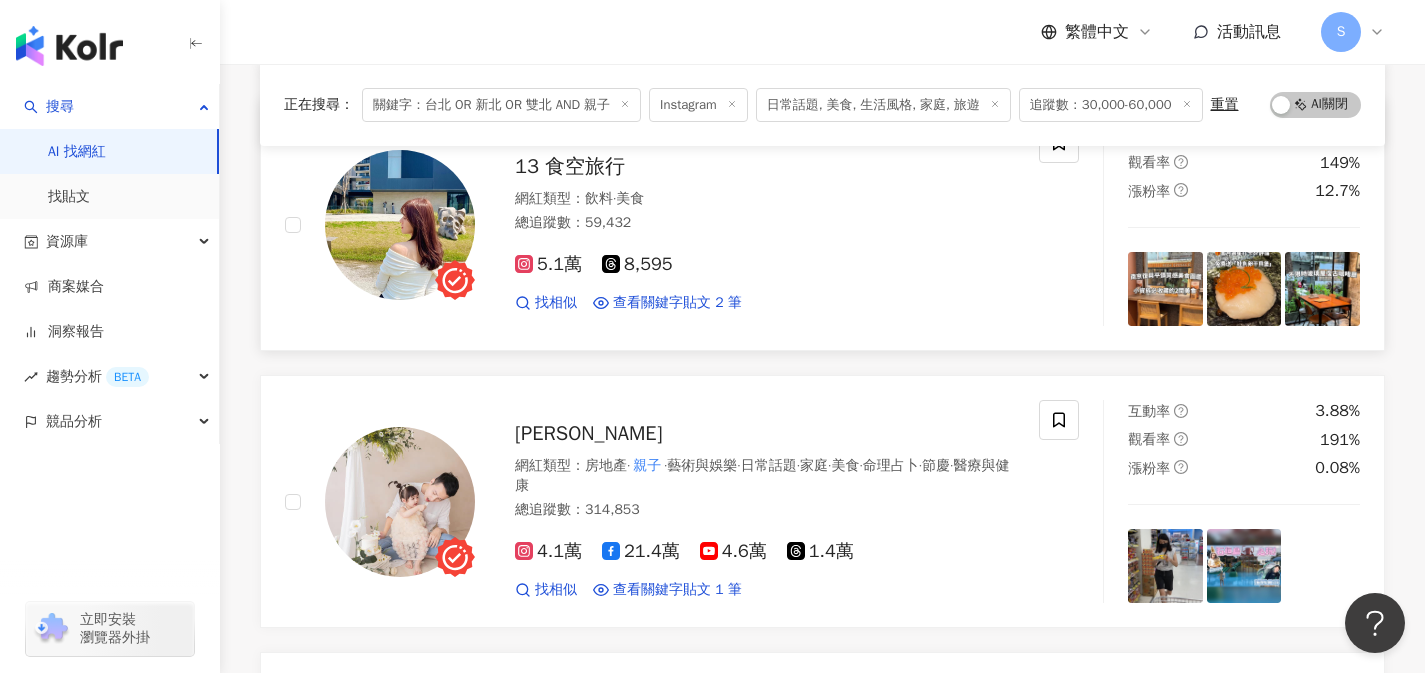 scroll, scrollTop: 15089, scrollLeft: 0, axis: vertical 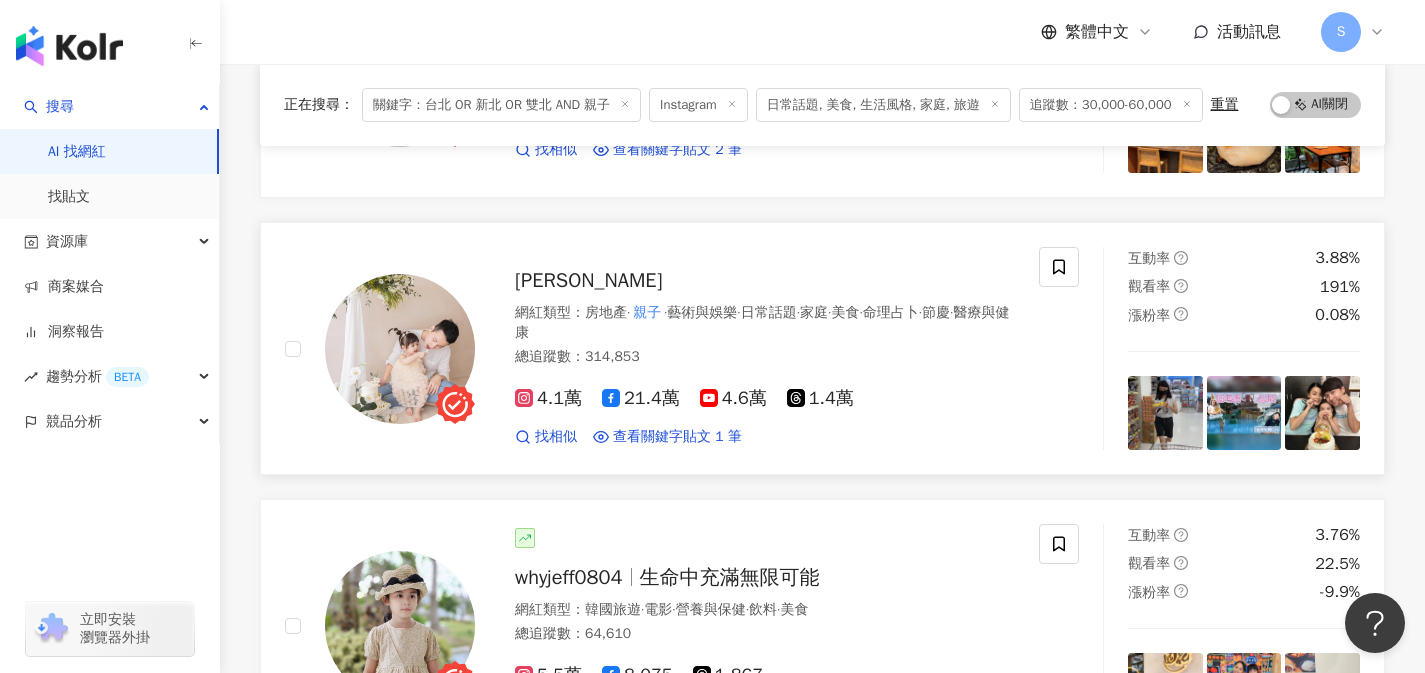 click on "網紅類型 ： 房地產  ·  親子  ·  藝術與娛樂  ·  日常話題  ·  家庭  ·  美食  ·  命理占卜  ·  節慶  ·  醫療與健康 總追蹤數 ： 314,853" at bounding box center [765, 337] 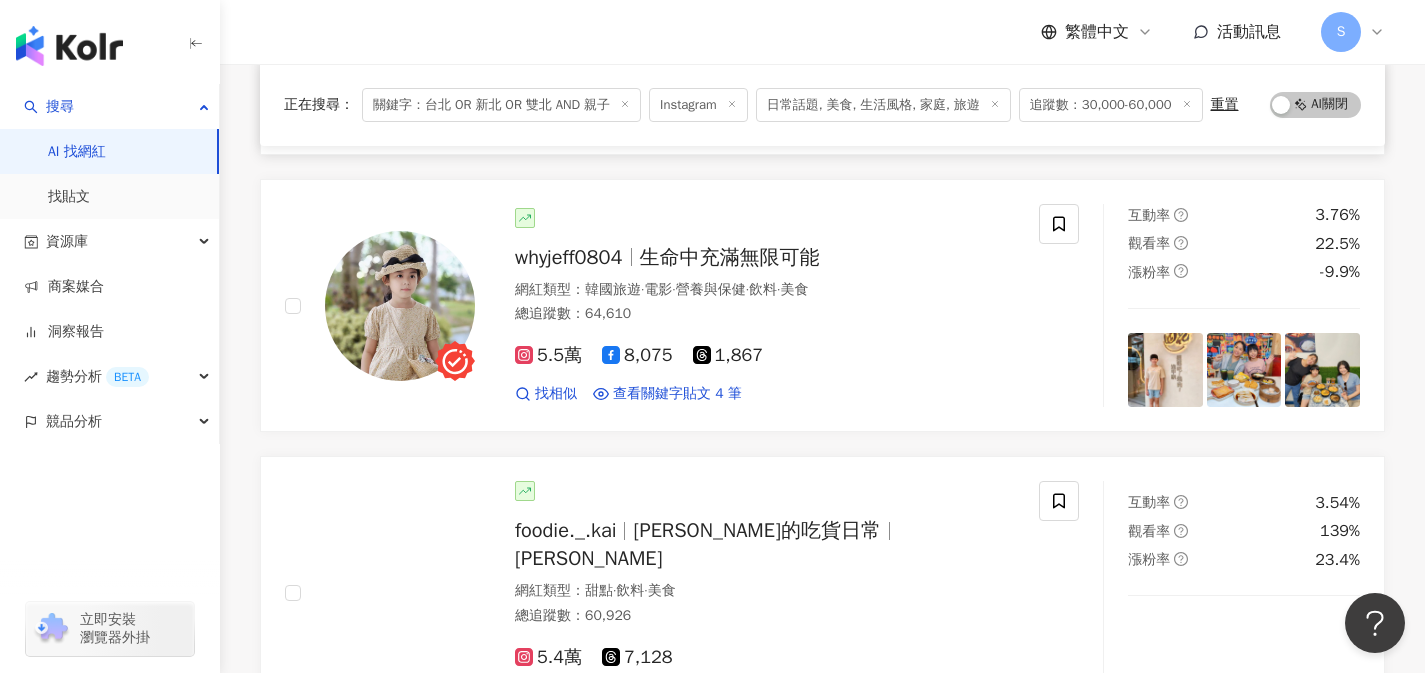 scroll, scrollTop: 15433, scrollLeft: 0, axis: vertical 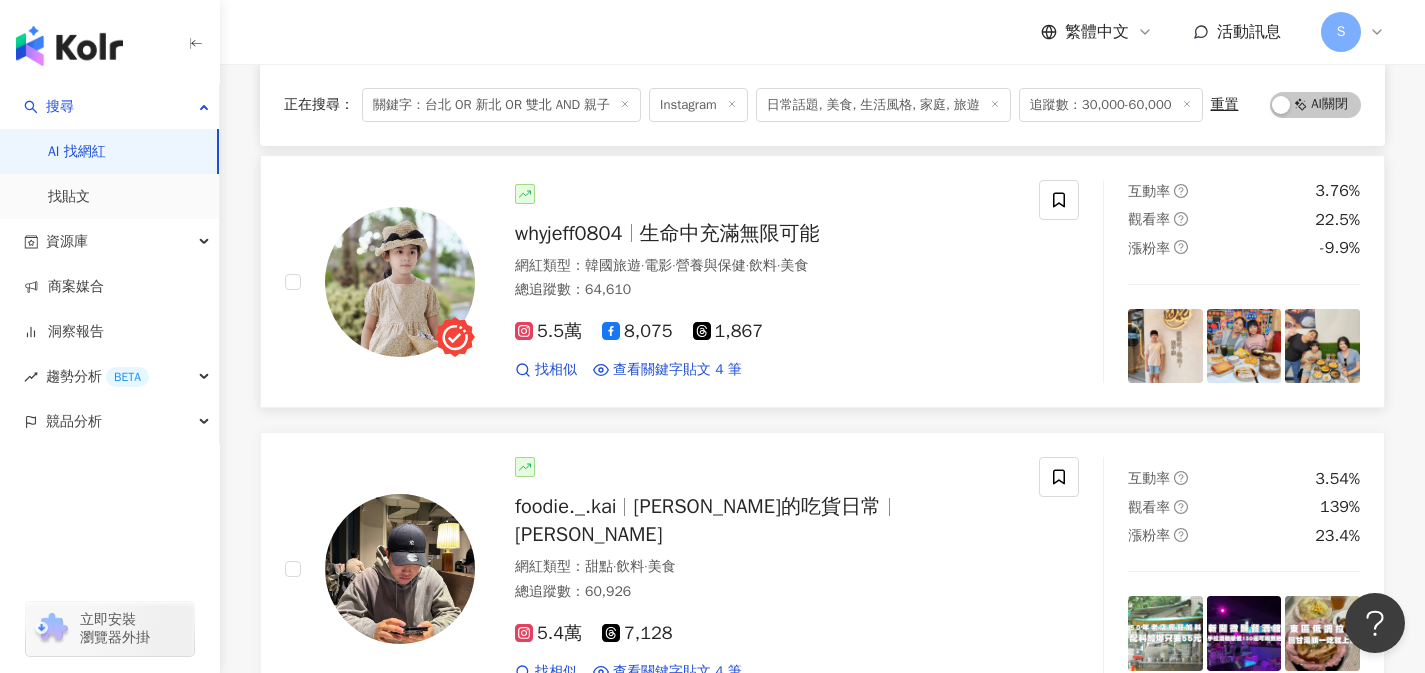 click on "總追蹤數 ： 64,610" at bounding box center (765, 290) 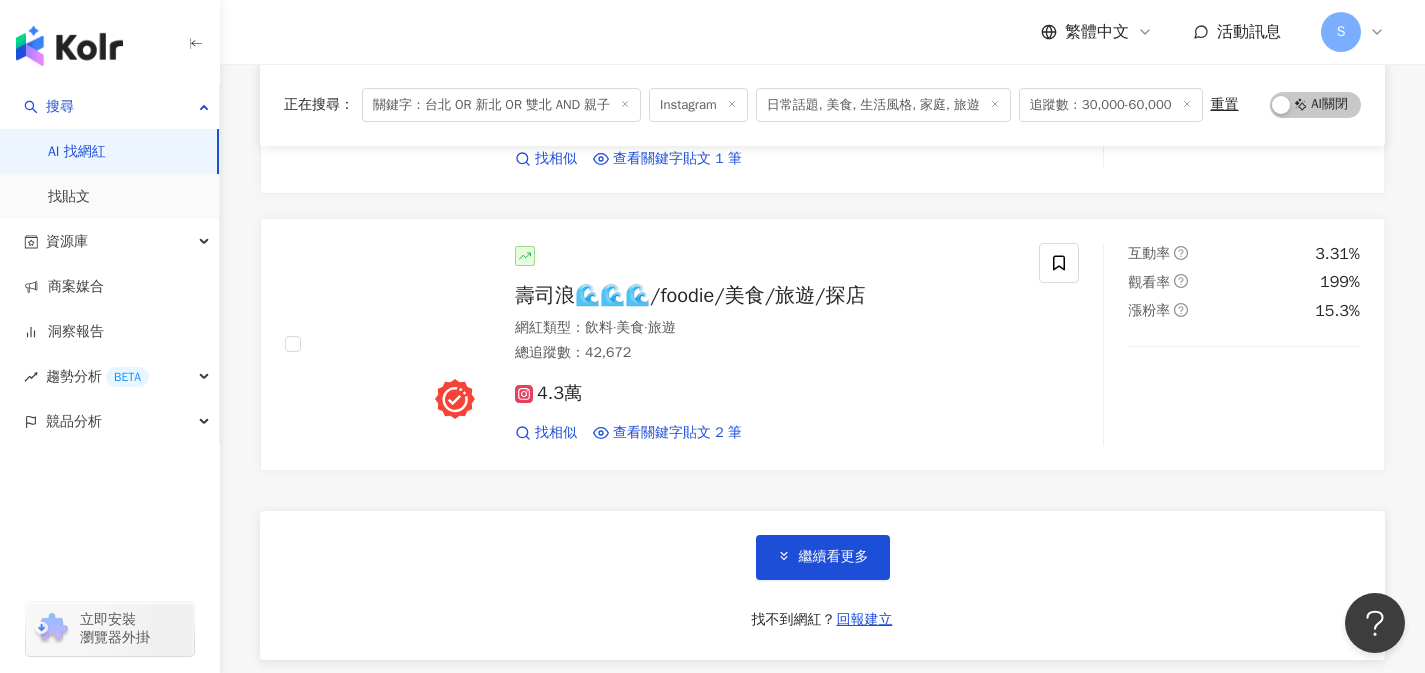 scroll, scrollTop: 16507, scrollLeft: 0, axis: vertical 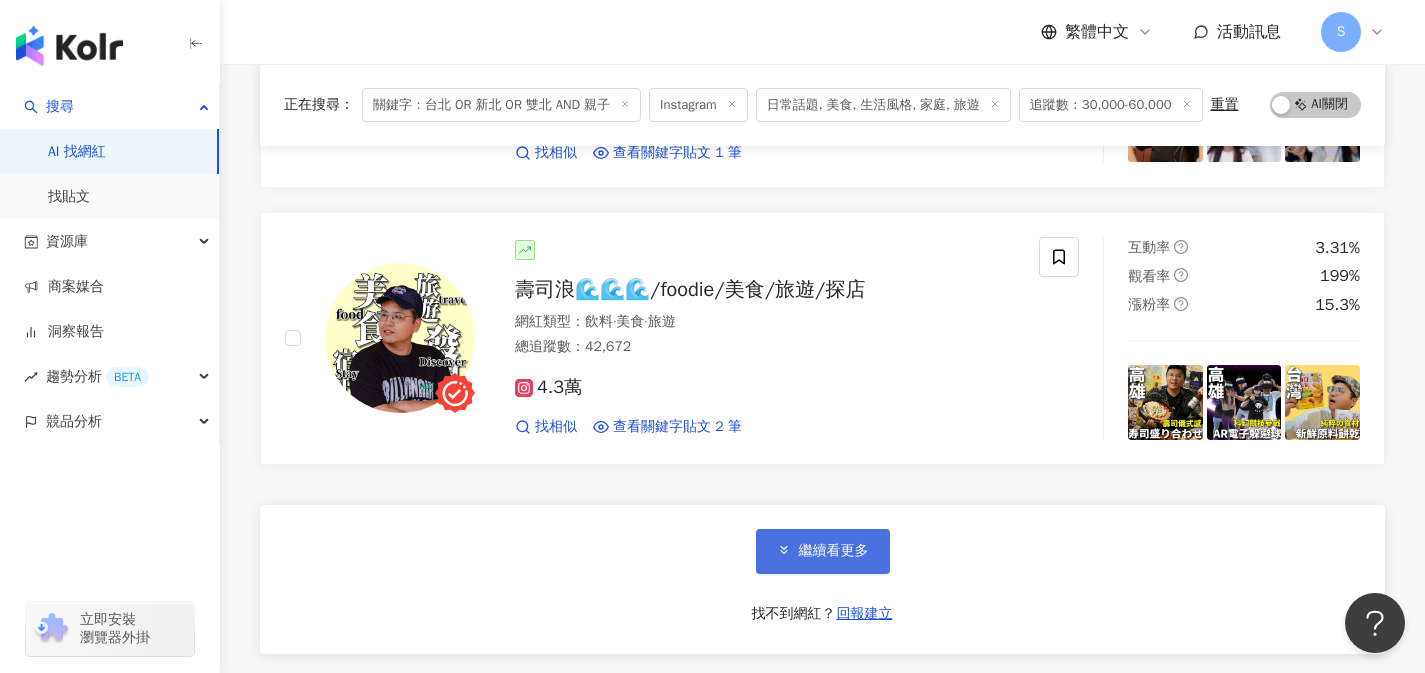 click on "繼續看更多" at bounding box center [834, 551] 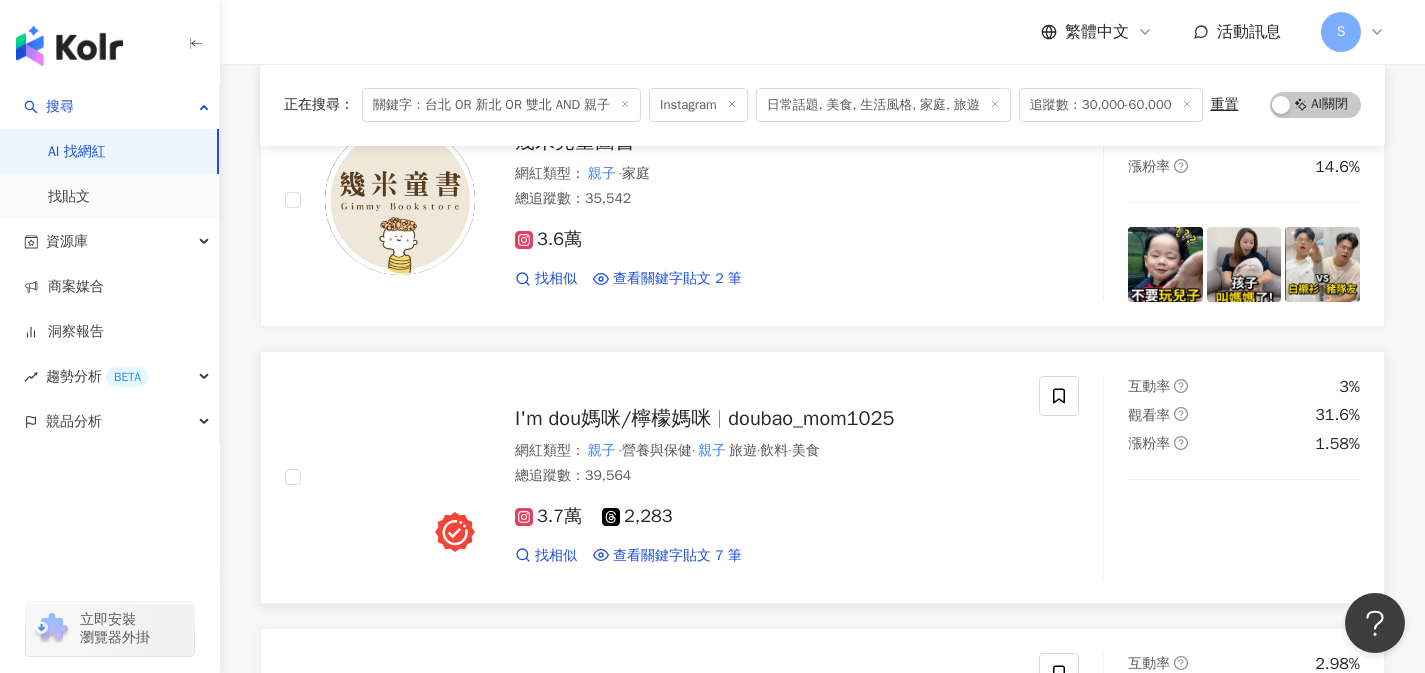 scroll, scrollTop: 16924, scrollLeft: 0, axis: vertical 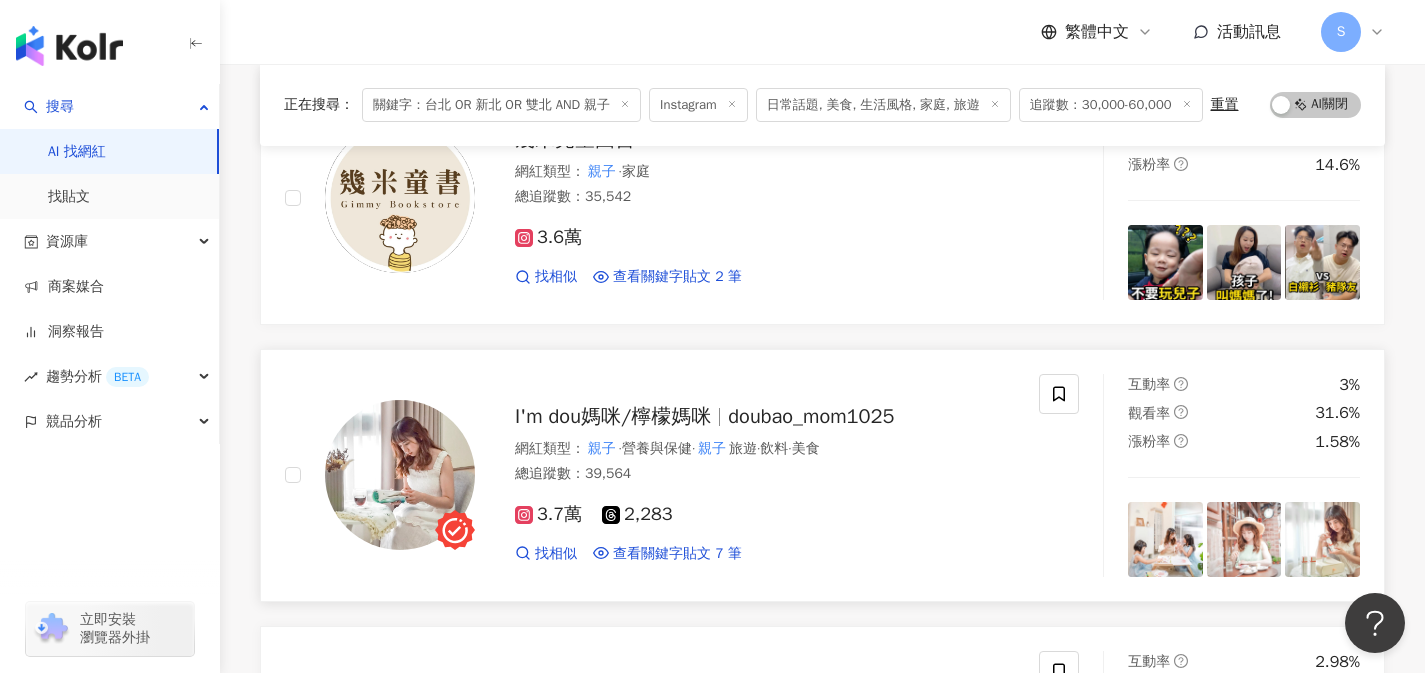 click on "3.7萬 2,283 找相似 查看關鍵字貼文 7 筆 2025/5/21 ꕁ ✦  北部 親子 親子 餐廳
餐點完全不踩雷！
孩子們吃完還能去遊戲區遊玩
讓爸媽們可以好好享用一頓美食！
這裡超級推 ˃̵͈̑ᴗ˂̵͈̑
｜第六站．七見櫻堂伴手禮
最後一站怎麼能少了伴手禮呢！
身為抹茶控更要來(˶‾᷄ ⁻̫ ‾᷅˵)
想不到他們也有出喜餅
尤其是三明治餅讓人好回味！
新人可以申請試吃
收到的親朋好友一定會喜歡ﻌﻌﻌ❤︎
ꔛ 優惠報報 ꔛ
第三、五、六站在 @allez.one 上預訂，即享近半價的優惠喔！
#淡水 #淡水景點 #淡水景點推薦 #淡水老街 #淡水紫藤花園 #紫藤花 #黑殿飯店創始店 #將捷金鬱金香酒店 #淡水住宿 #淡水住宿推薦 # 台北  # 台北 景點 # 台北 餐廳 # 台北親子 餐廳 #樂野食 # 親子 餐廳 #七見櫻堂 #七見櫻堂喜餅 # 台北 伴手禮 #喜餅 #喜餅推薦 # 親子  # 親子 旅遊 # 親子 2025/4/4 台北 2025/4/2" at bounding box center [765, 525] 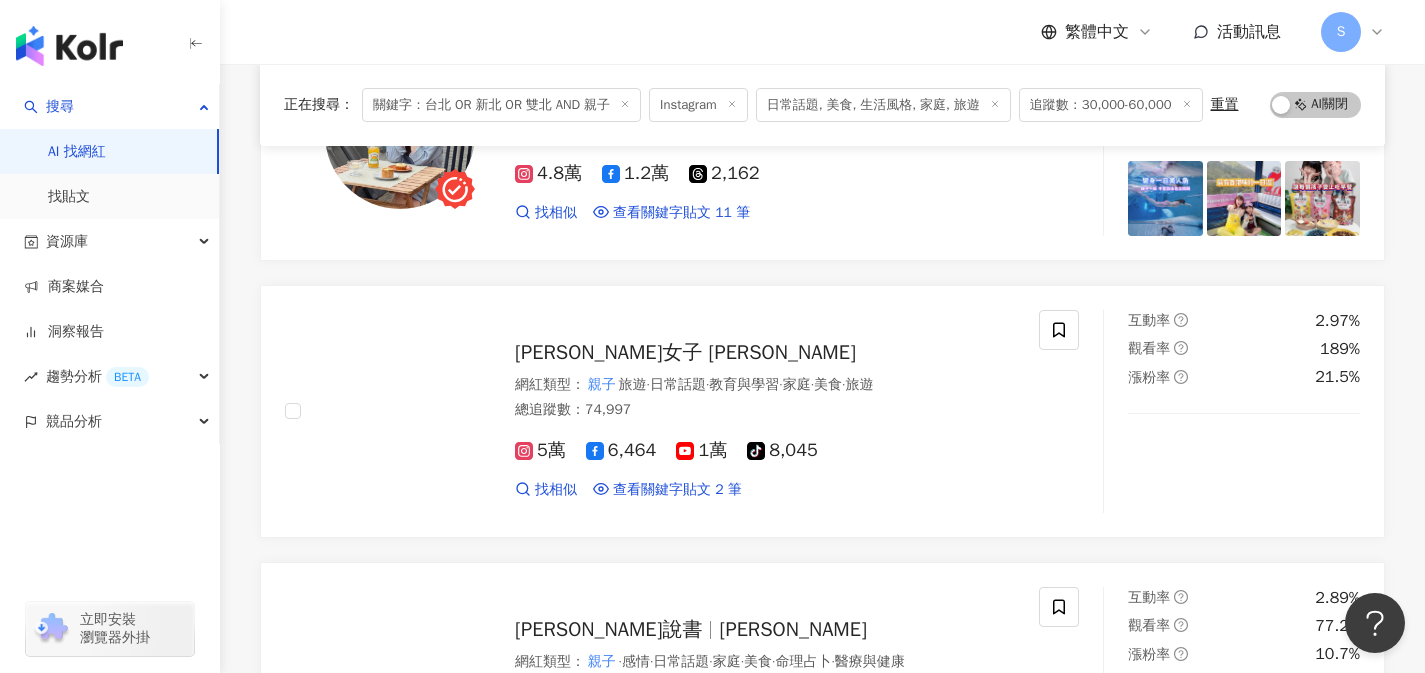 scroll, scrollTop: 17347, scrollLeft: 0, axis: vertical 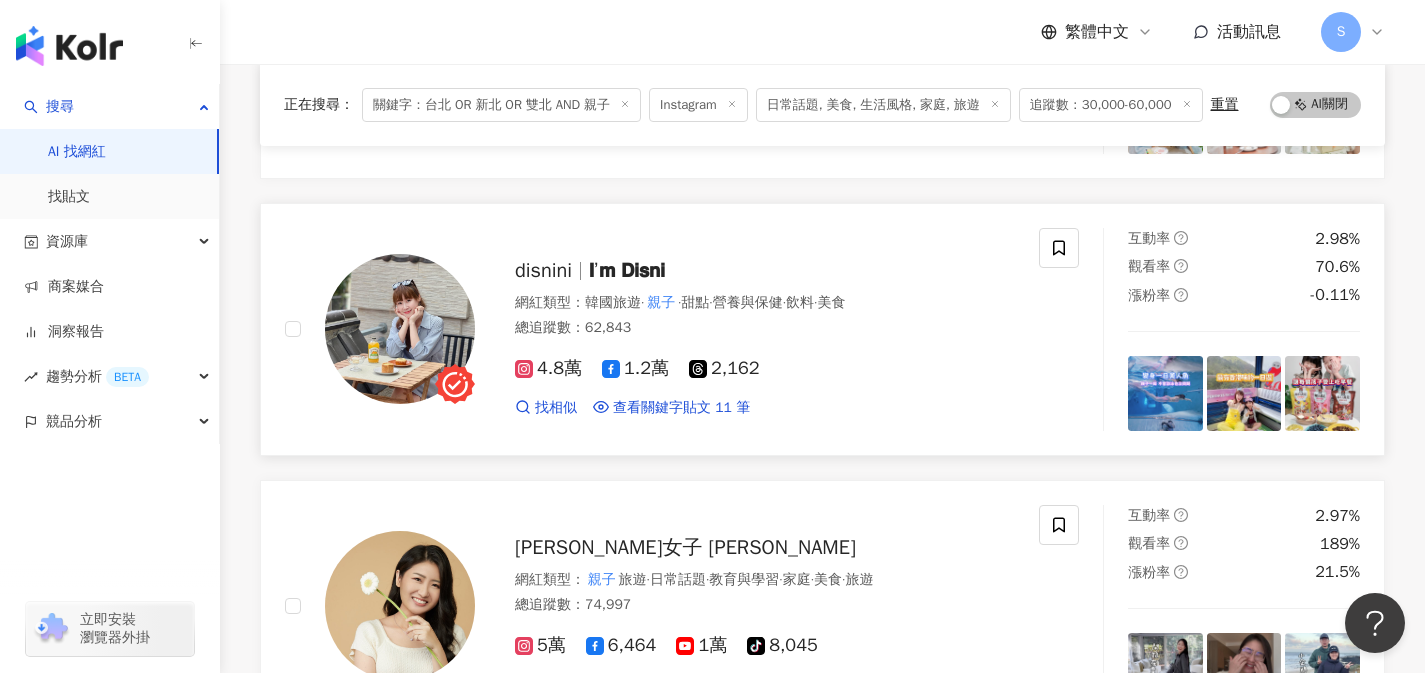 click on "4.8萬 1.2萬 2,162" at bounding box center [765, 369] 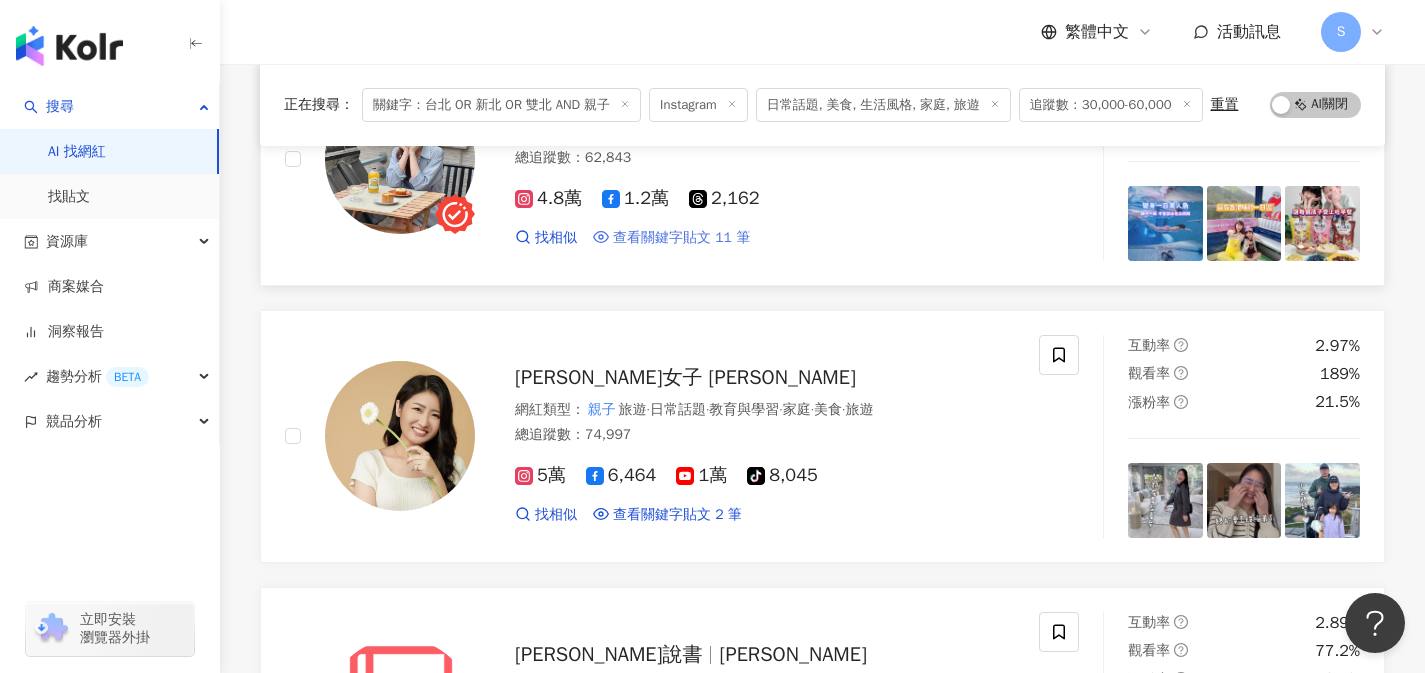 scroll, scrollTop: 17598, scrollLeft: 0, axis: vertical 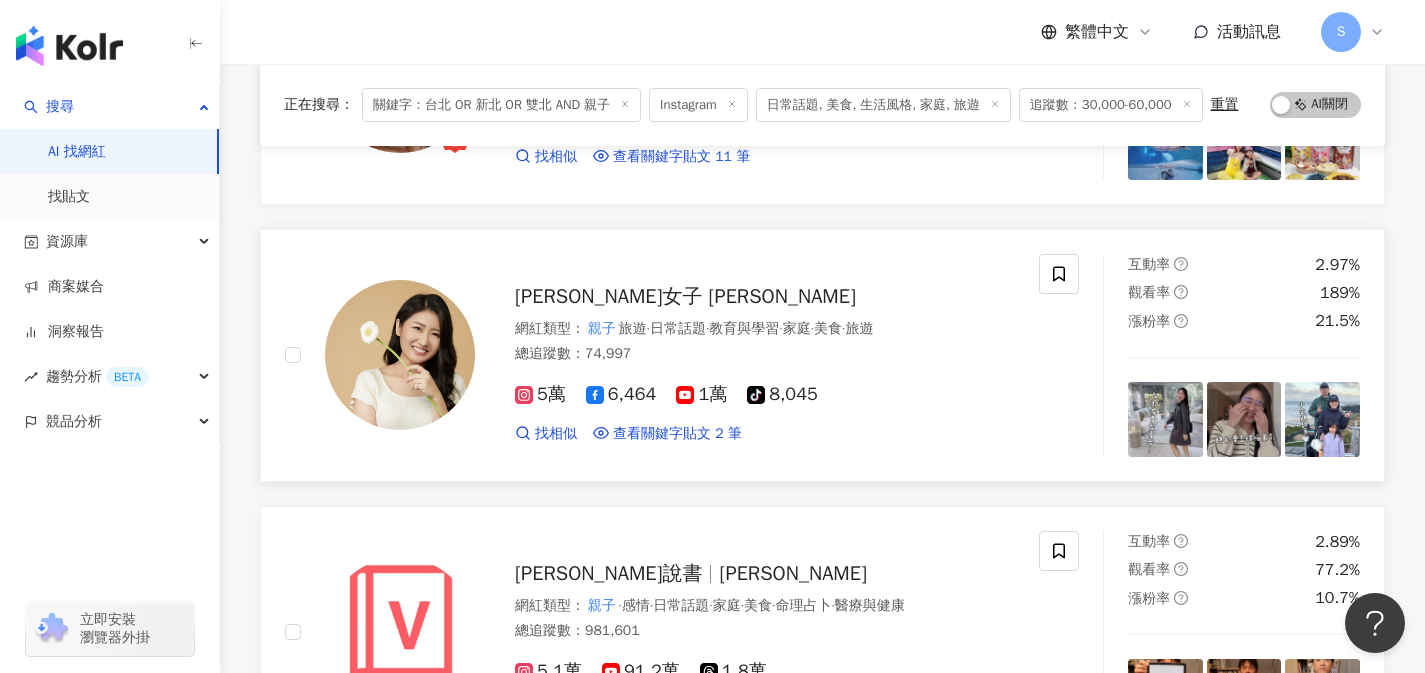 click on "杉杉女子 Shana Lin 網紅類型 ： 親子 旅遊  ·  日常話題  ·  教育與學習  ·  家庭  ·  美食  ·  旅遊 總追蹤數 ： 74,997 5萬 6,464 1萬 tiktok-icon 8,045 找相似 查看關鍵字貼文 2 筆 2025/5/25 冷的
不過沒在怕啦——誰叫我可是從小在 台北 長大，又在倫敦唸過書的
這種程度的濕 2025/3/30 處理租車+找回不見的行李
11:00 到 台北 經濟文化辦事處
11:30 發現文件  看更多 互動率 2.97% 觀看率 189% 漲粉率 21.5%" at bounding box center [822, 355] 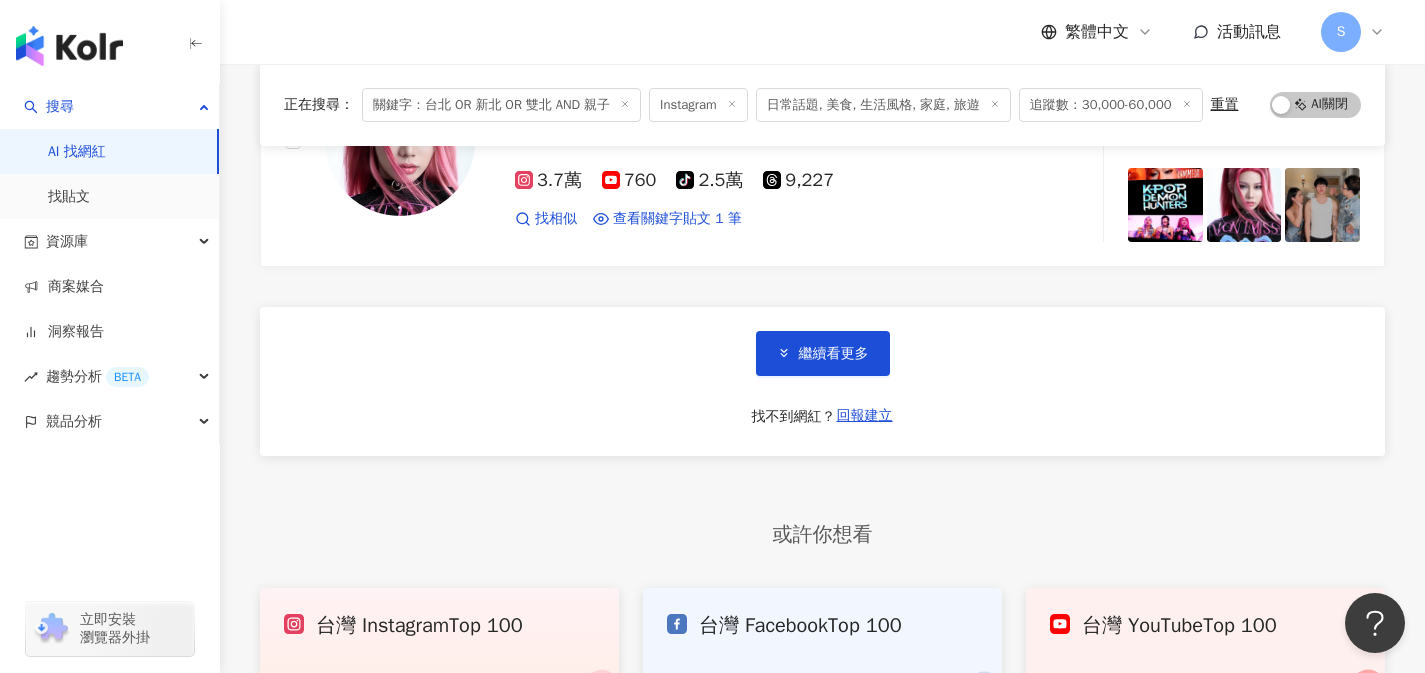 scroll, scrollTop: 20029, scrollLeft: 0, axis: vertical 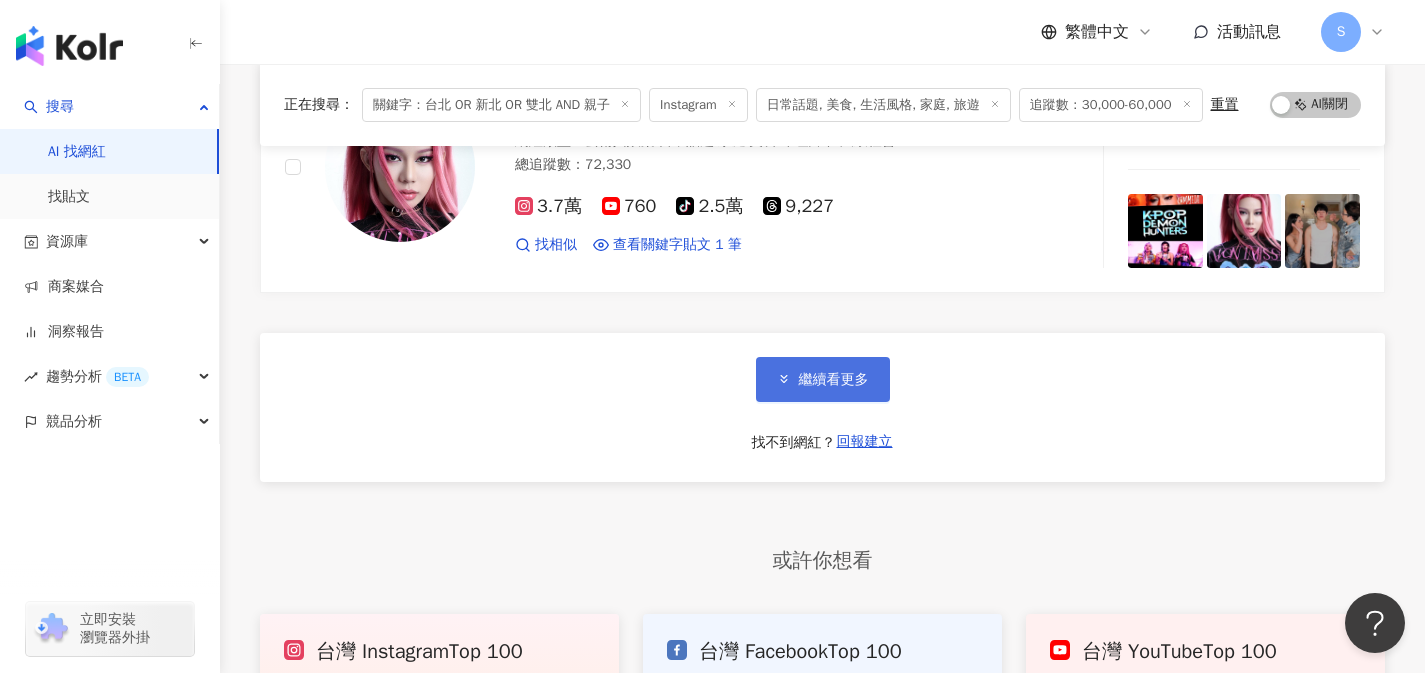 click on "繼續看更多" at bounding box center (834, 380) 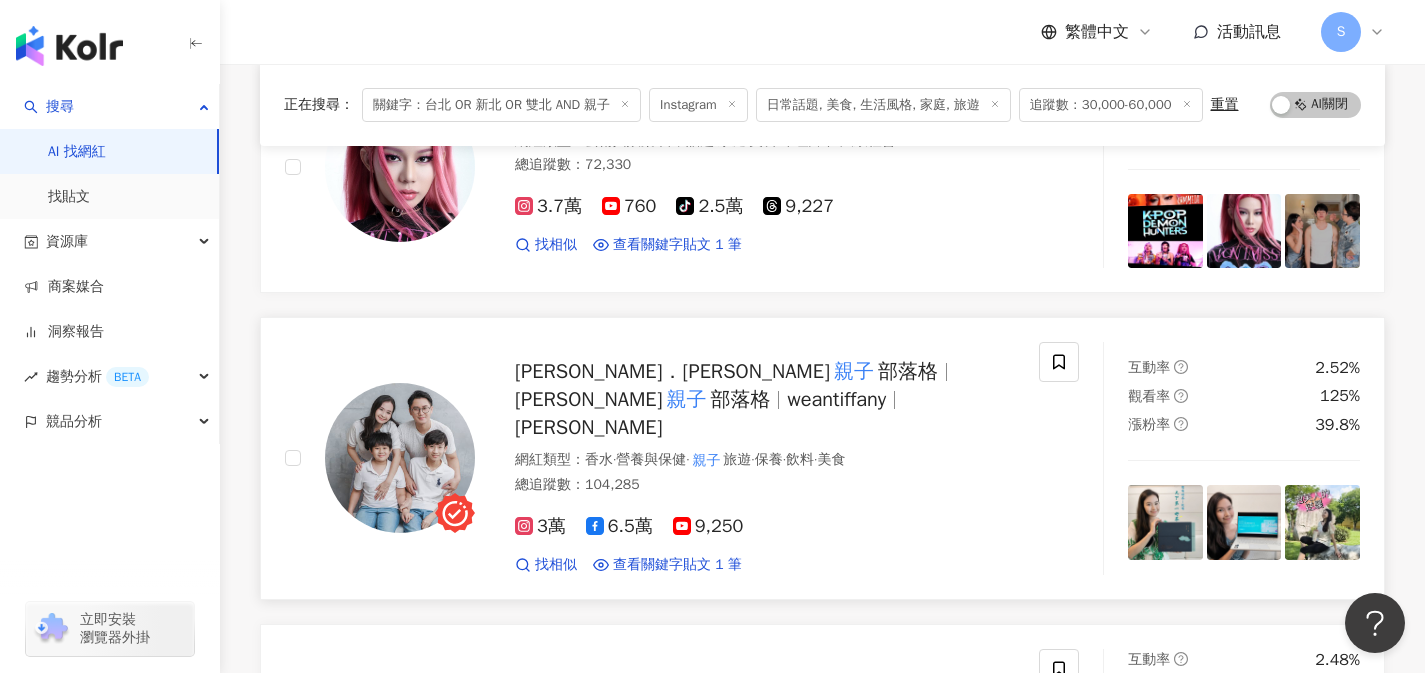 click on "陳瑜．鏞鏞甫甫 親子 部落格 鏞鏞甫甫 親子 部落格 weantiffany Tiffany Chen 網紅類型 ： 香水  ·  營養與保健  ·  親子 旅遊  ·  保養  ·  飲料  ·  美食 總追蹤數 ： 104,285 3萬 6.5萬 9,250 找相似 查看關鍵字貼文 1 筆 2024/11/7 BabyHome ❤️ 寶寶運動會~聖誕派對風
👉# 台北 場 # 台北 實踐大學體育館 一起來參加！
​
#讓寶寶大顯身手的運動會來囉!
​
🎁「參賽禮」超豐富
🎁前三名再領「優勝禮」
🎁符合穿搭主題加碼贈「造型禮」
🎁完賽還有「抽獎禮」
🎉 親子 時尚走秀，小小模特兒show出自我
​
【12月 台北 場活動資訊】
​
🔸時間：12/21（六）
​
🔸地點： 台北 實踐大學體育館
​
❤️ #鏞鏞甫甫 親子 親子 走秀）
@babyhome_tw  看更多" at bounding box center [662, 458] 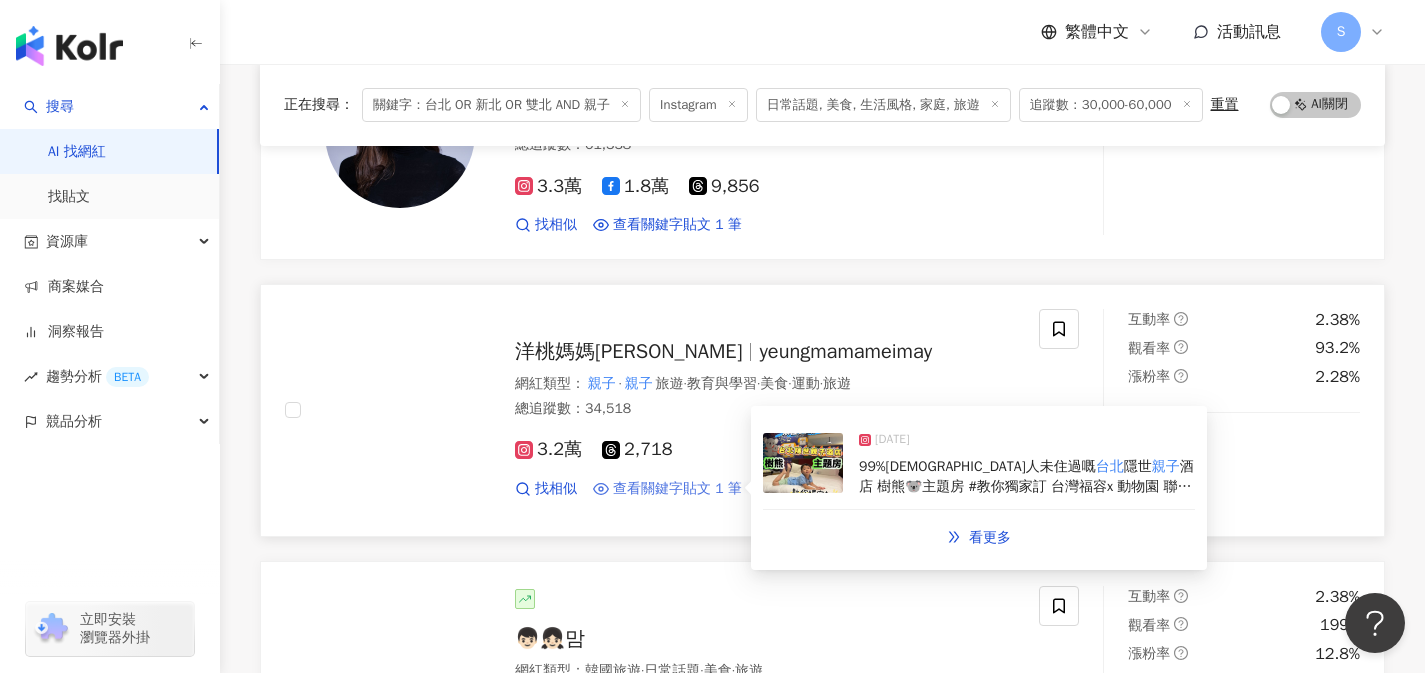 scroll, scrollTop: 22286, scrollLeft: 0, axis: vertical 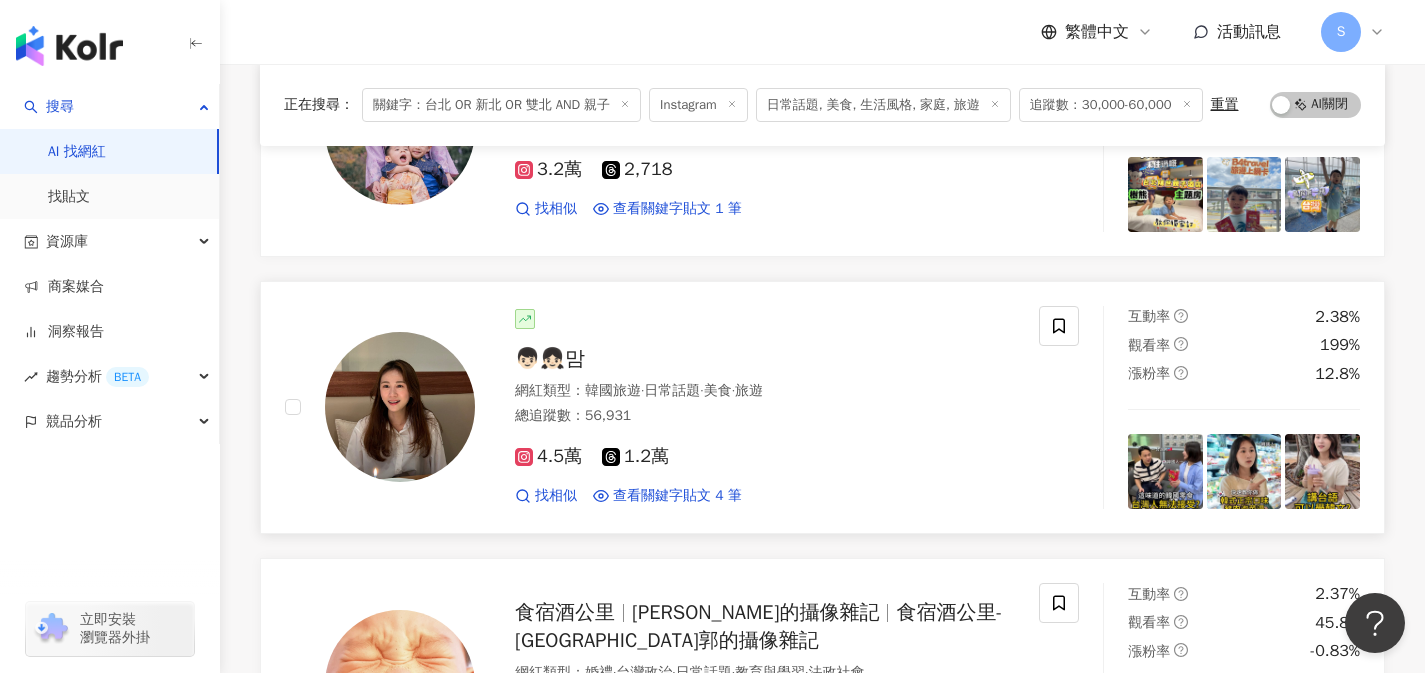 click on "👦🏻👧🏻맘" at bounding box center (765, 359) 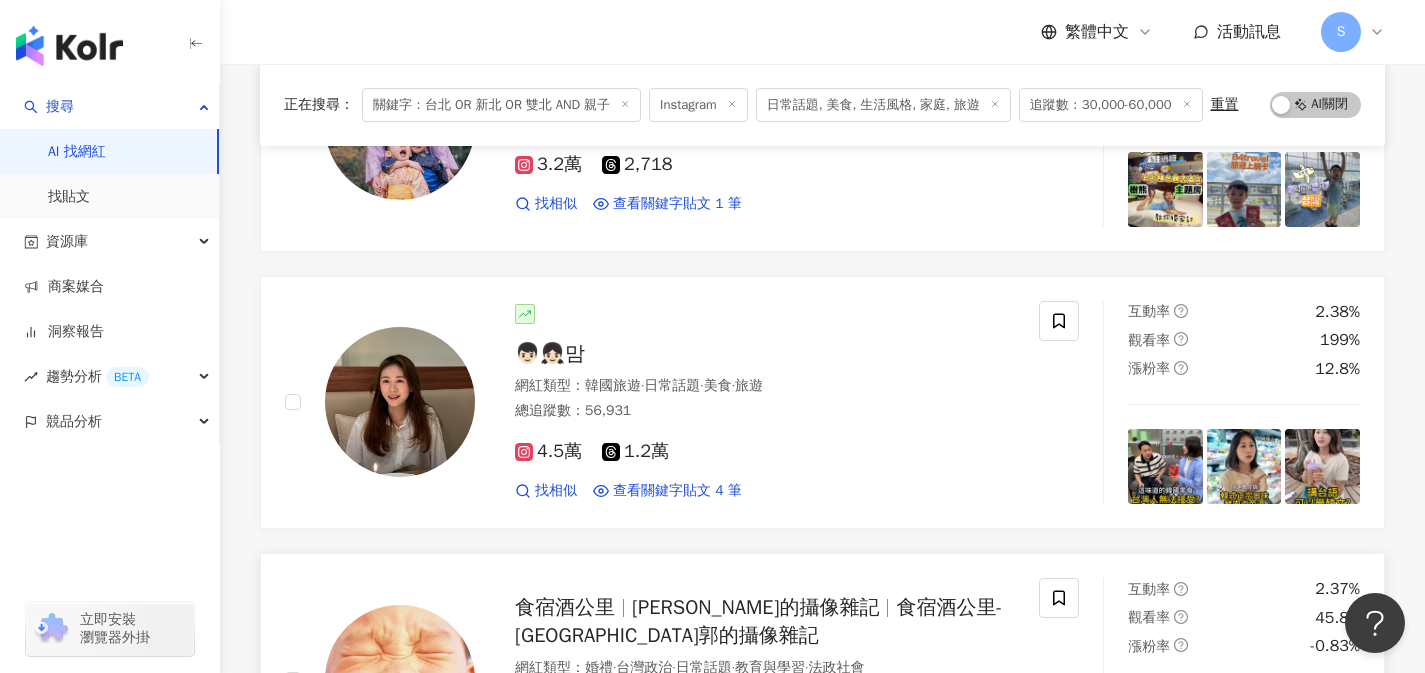 scroll, scrollTop: 22675, scrollLeft: 0, axis: vertical 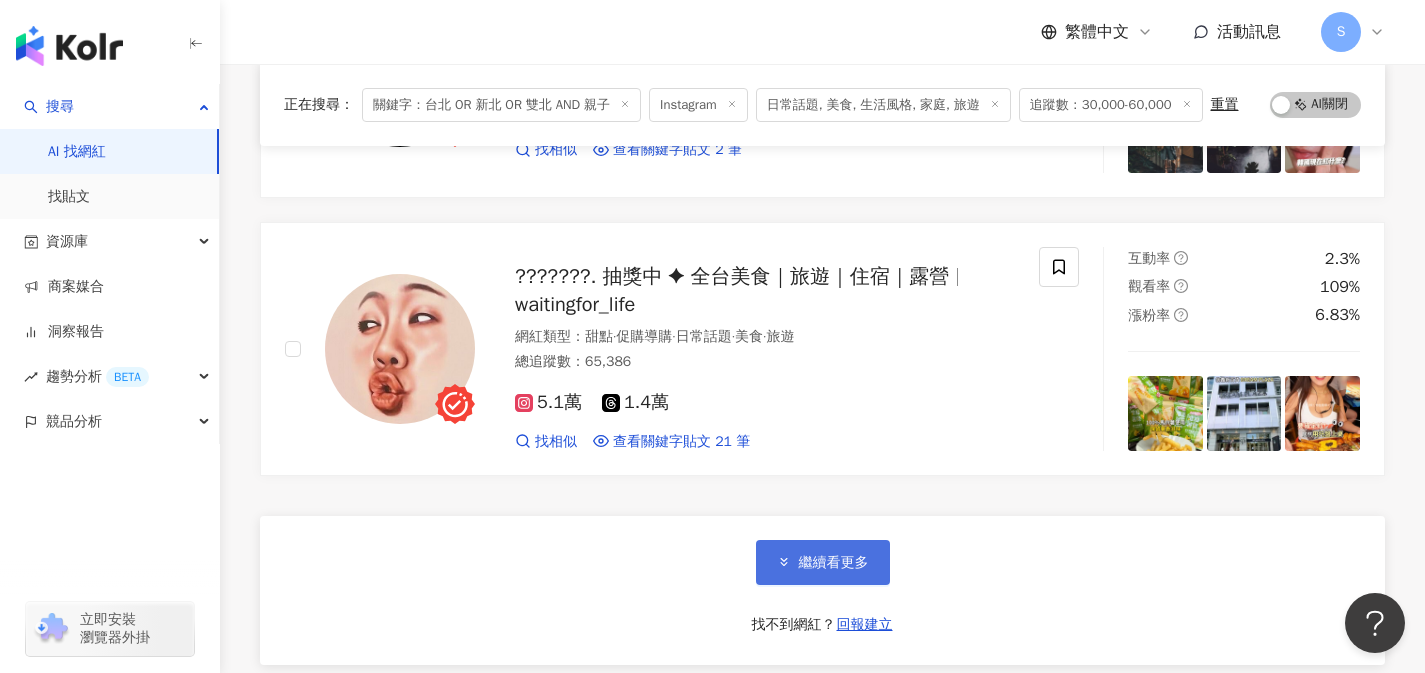 click on "繼續看更多" at bounding box center (834, 563) 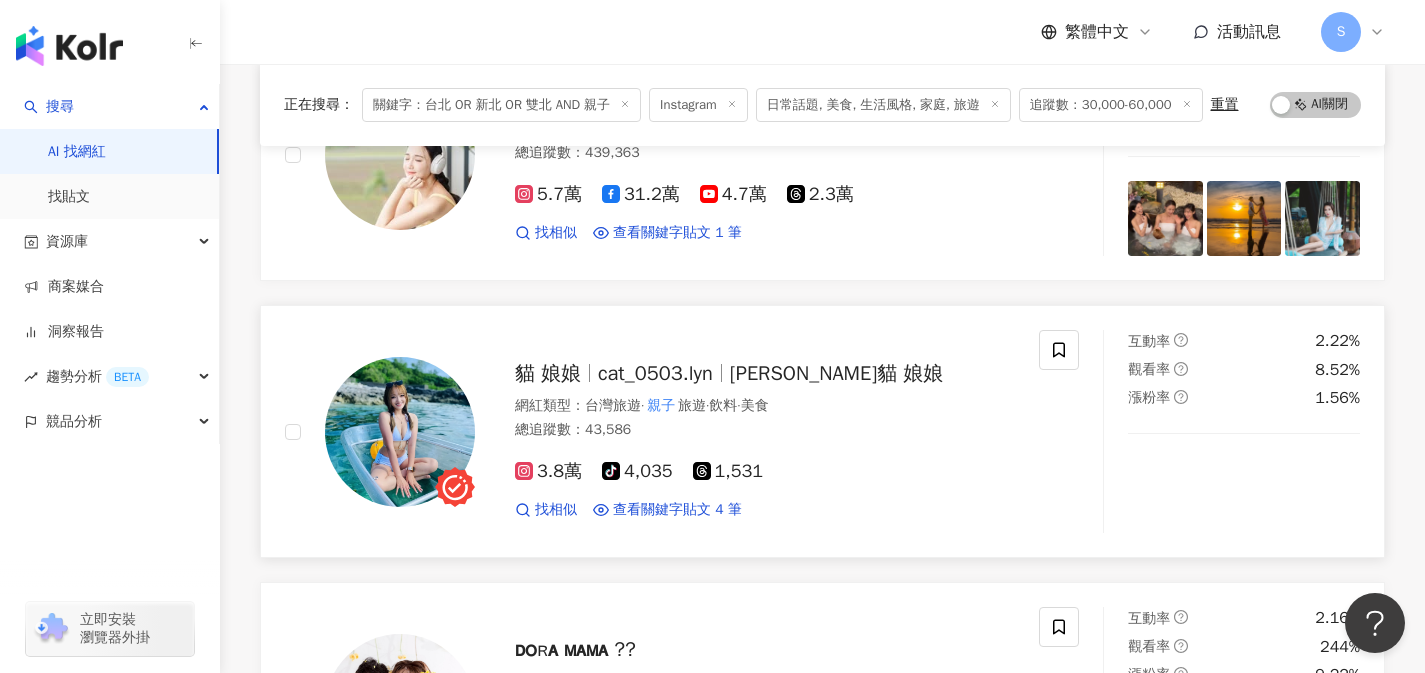 scroll, scrollTop: 24427, scrollLeft: 0, axis: vertical 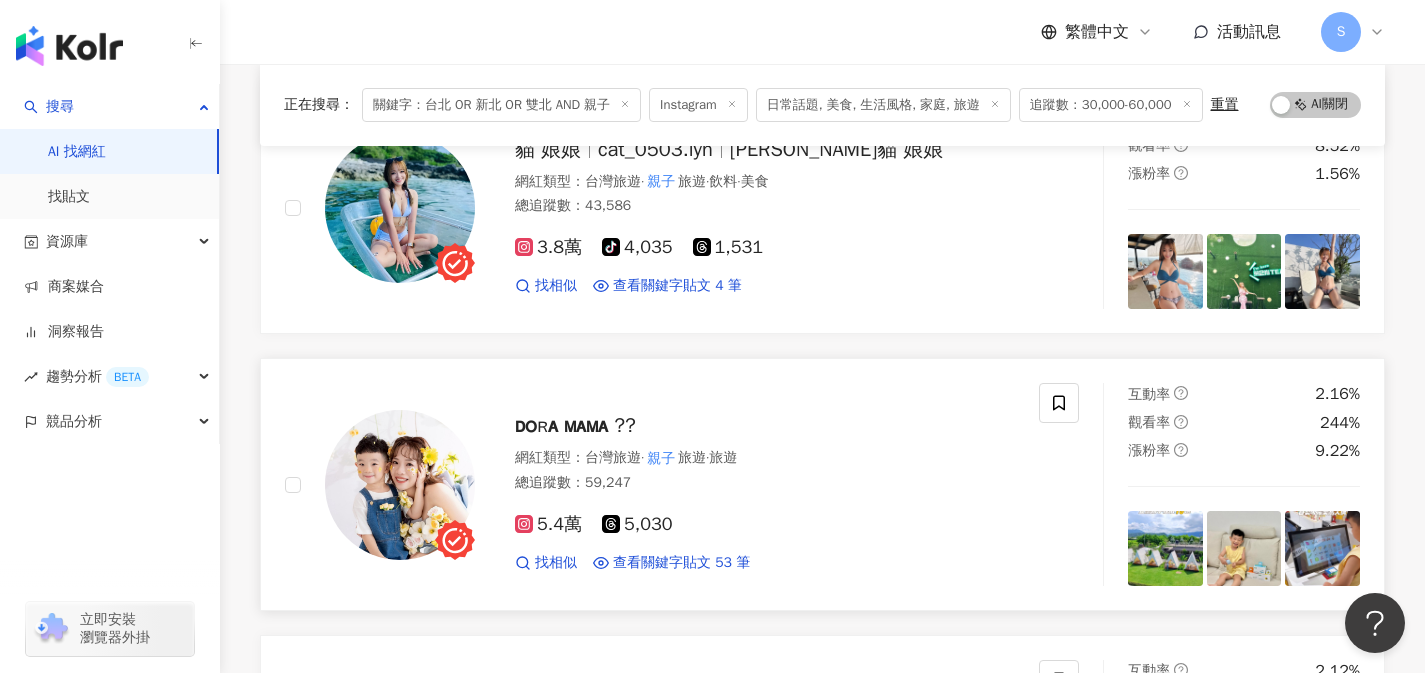 click on "5.4萬 5,030" at bounding box center [765, 525] 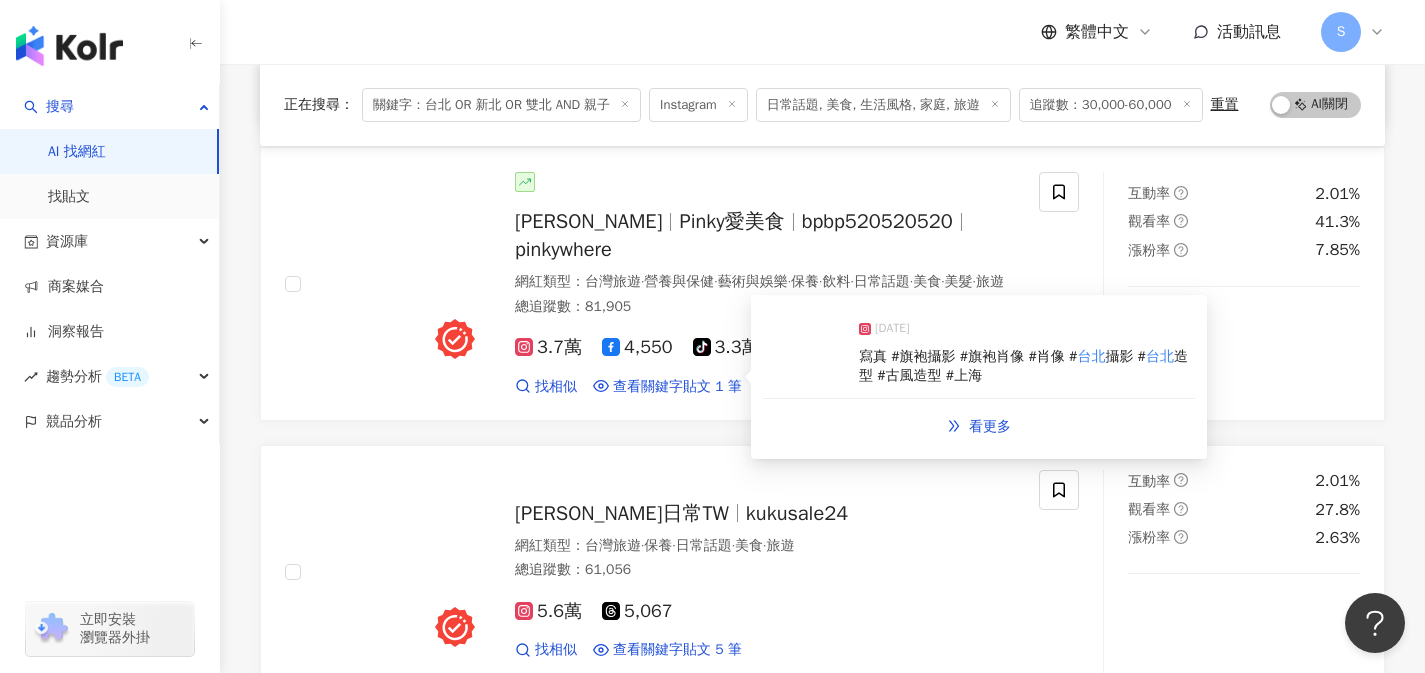 scroll, scrollTop: 25648, scrollLeft: 0, axis: vertical 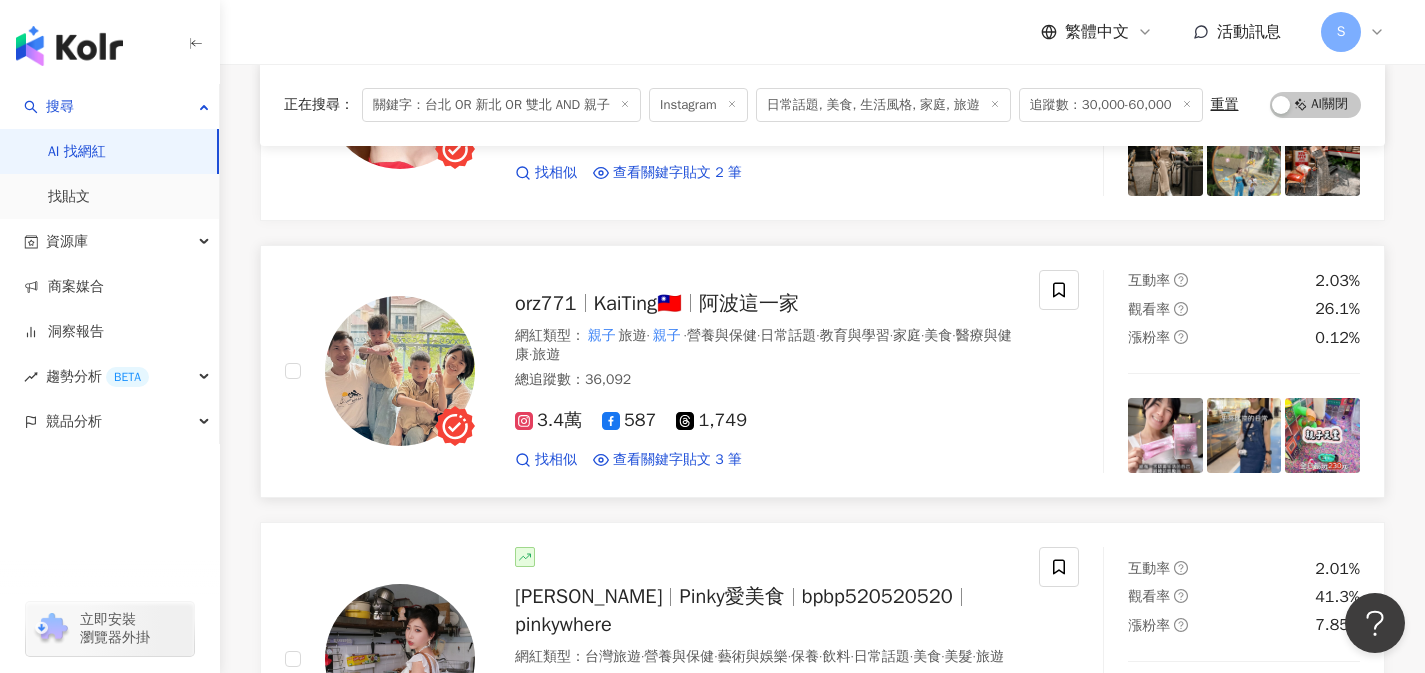 click on "3.4萬 587 1,749 找相似 查看關鍵字貼文 3 筆 2025/3/10 _picture_book2023
- 台北 華山店
🏠  台北 市中正區八德路一段 2024/12/20 我一打二的一天 🤗
在 台北 市區內也能看到昆蟲？爬蟲？
沒錯！我的 台北 親子 閱讀區、飲品區提供使用喔
現在每週五六還有✨全新星光場
趕快帶孩子來場生態體驗
📍ENTO BUZZ 蟲蟲巴斯 @ento_buzz
🏠臺北市松山區富錦街350號1樓
☎️ 02-27531592
消費方式及活動資訊請參考店家官網
課程介紹與報名：https://reurl.cc/nvy166
官方line 帳號：https://lin.ee/SBzLtt3
#蟲蟲巴斯 # 親子 景點 # 親子 體驗 #生態體驗 #昆蟲觀察#昆蟲體驗館 #昆蟲博物館 # 台北 室內景點 # 台北 景點 #育兒日常 2024/10/9 給飲 #補水補好菌好活力
#育兒日常 # 親子 日常 #運動 #運動補給 #全台美食  看更多" at bounding box center (765, 431) 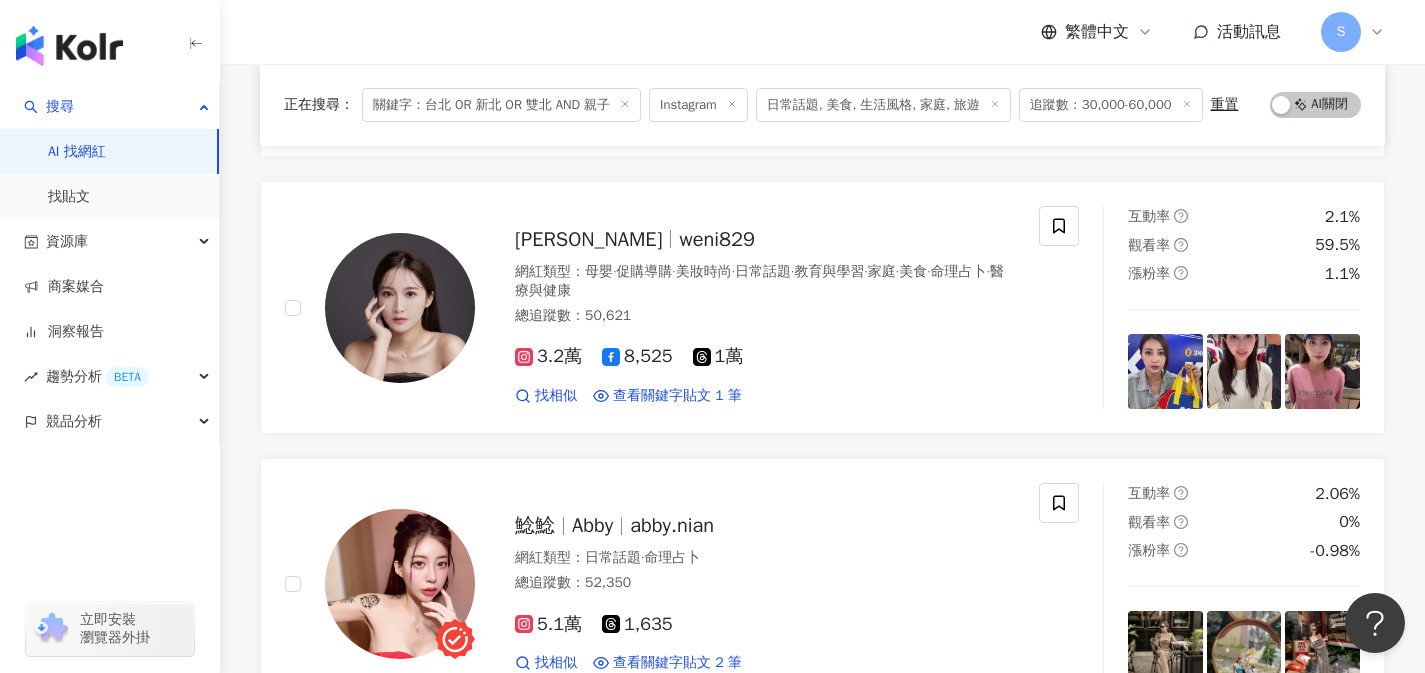 scroll, scrollTop: 24948, scrollLeft: 0, axis: vertical 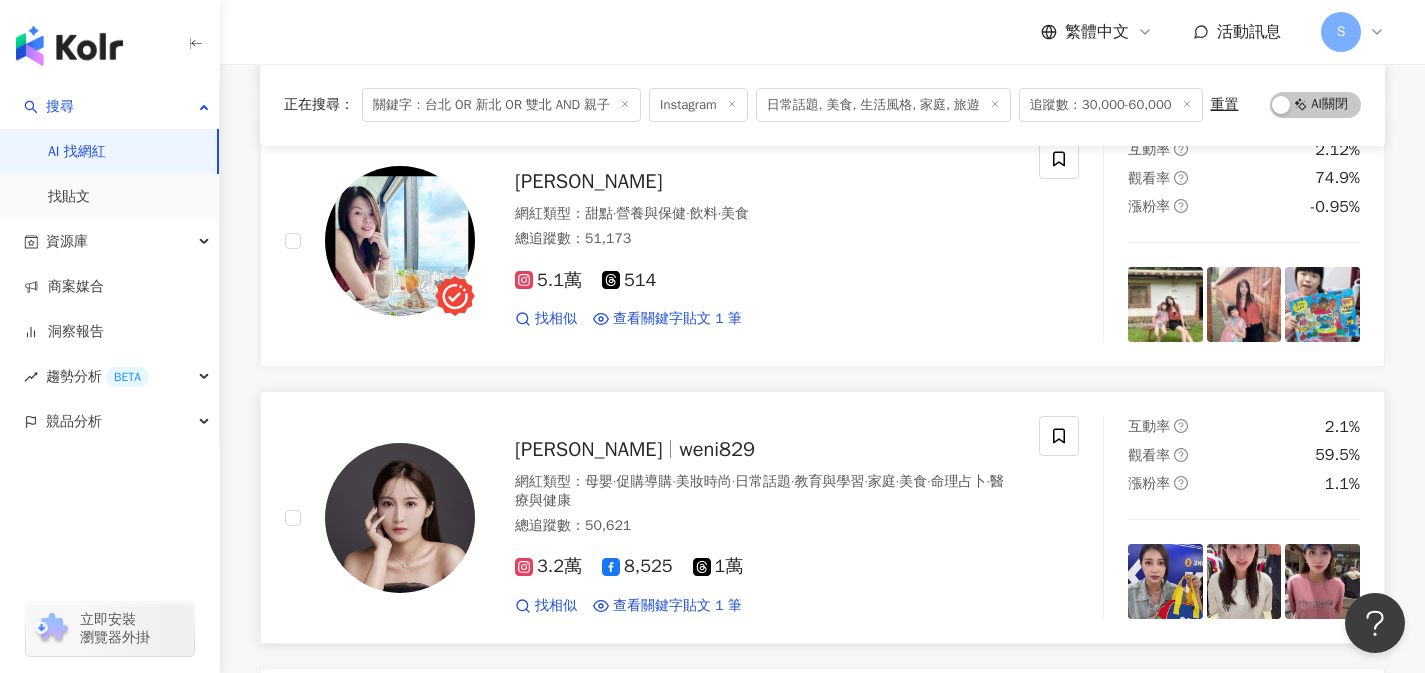 click on "網紅類型 ： 母嬰  ·  促購導購  ·  美妝時尚  ·  日常話題  ·  教育與學習  ·  家庭  ·  美食  ·  命理占卜  ·  醫療與健康" at bounding box center (765, 491) 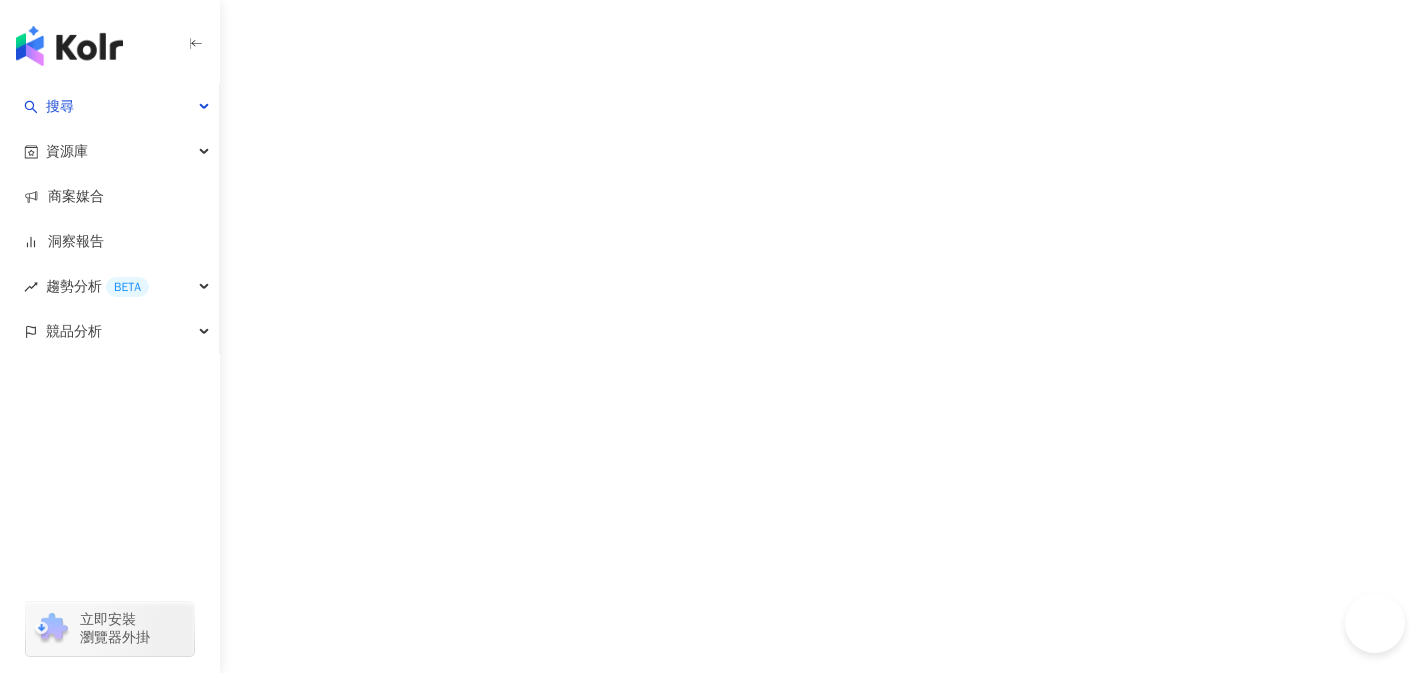 scroll, scrollTop: 0, scrollLeft: 0, axis: both 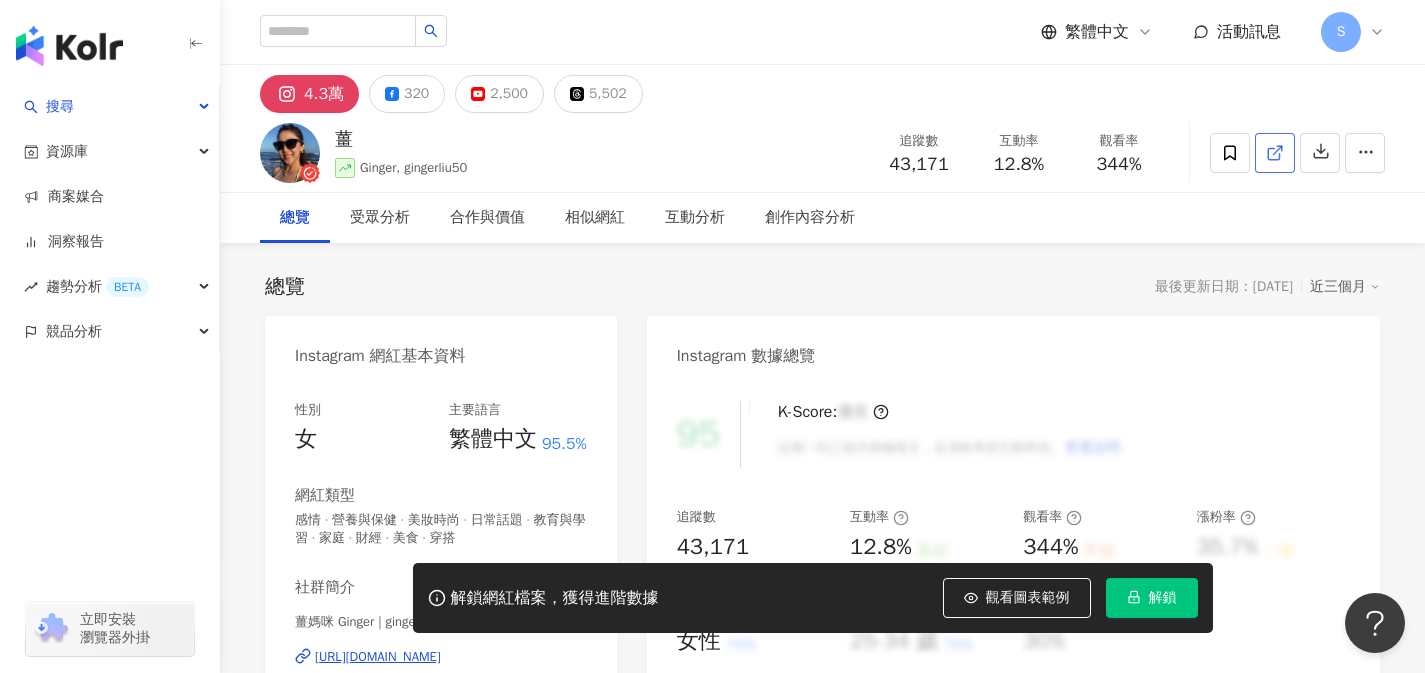 click 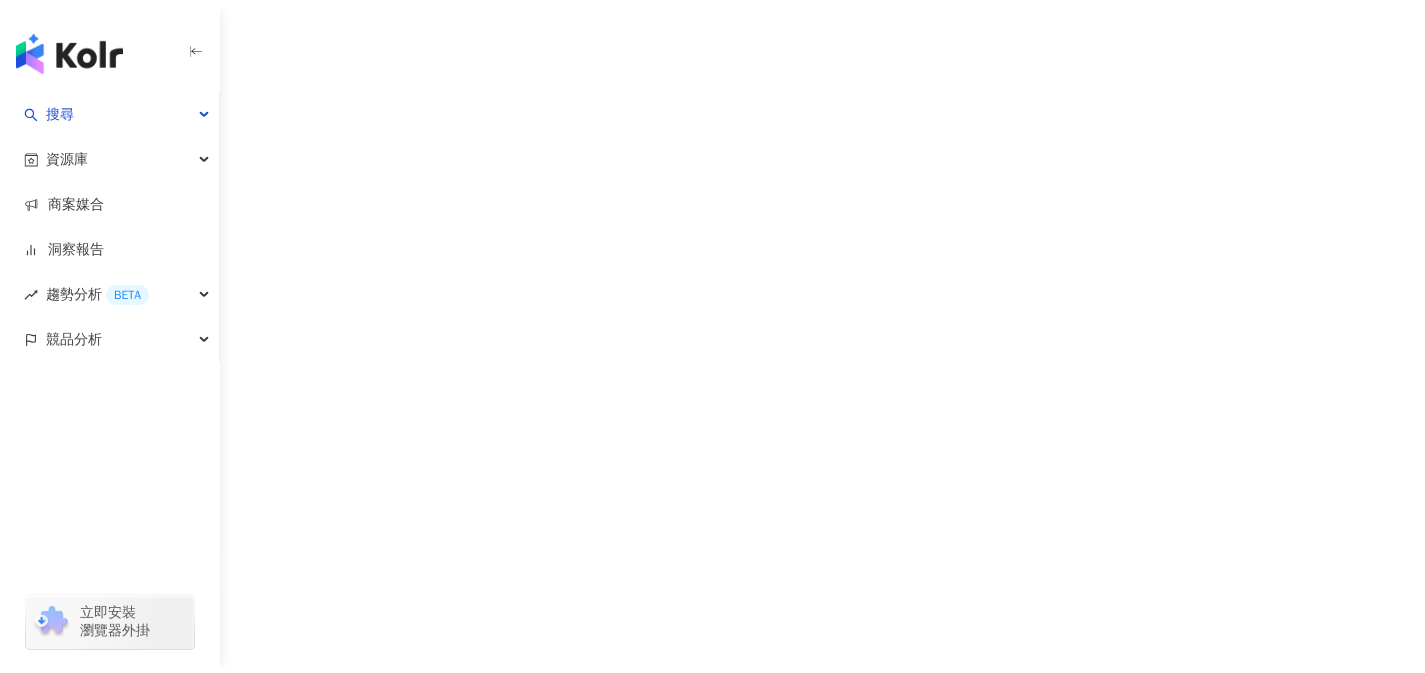scroll, scrollTop: 0, scrollLeft: 0, axis: both 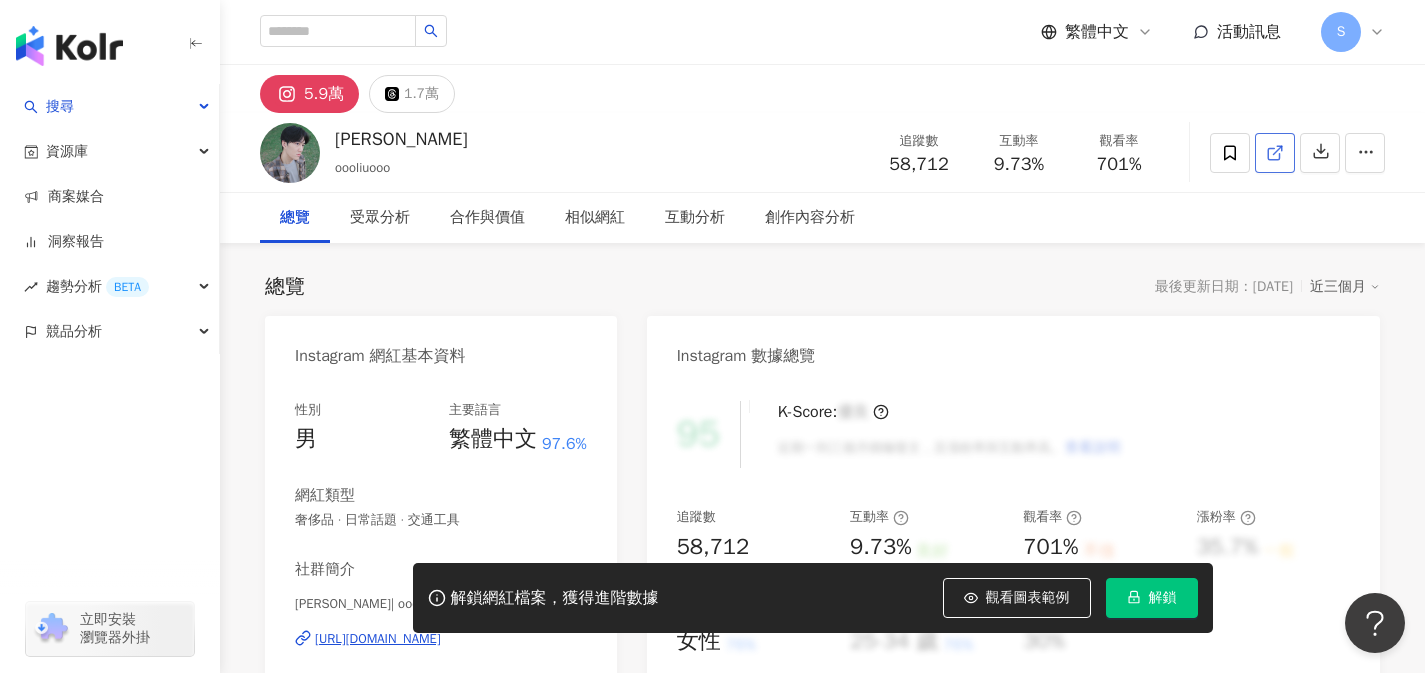 click at bounding box center (1275, 153) 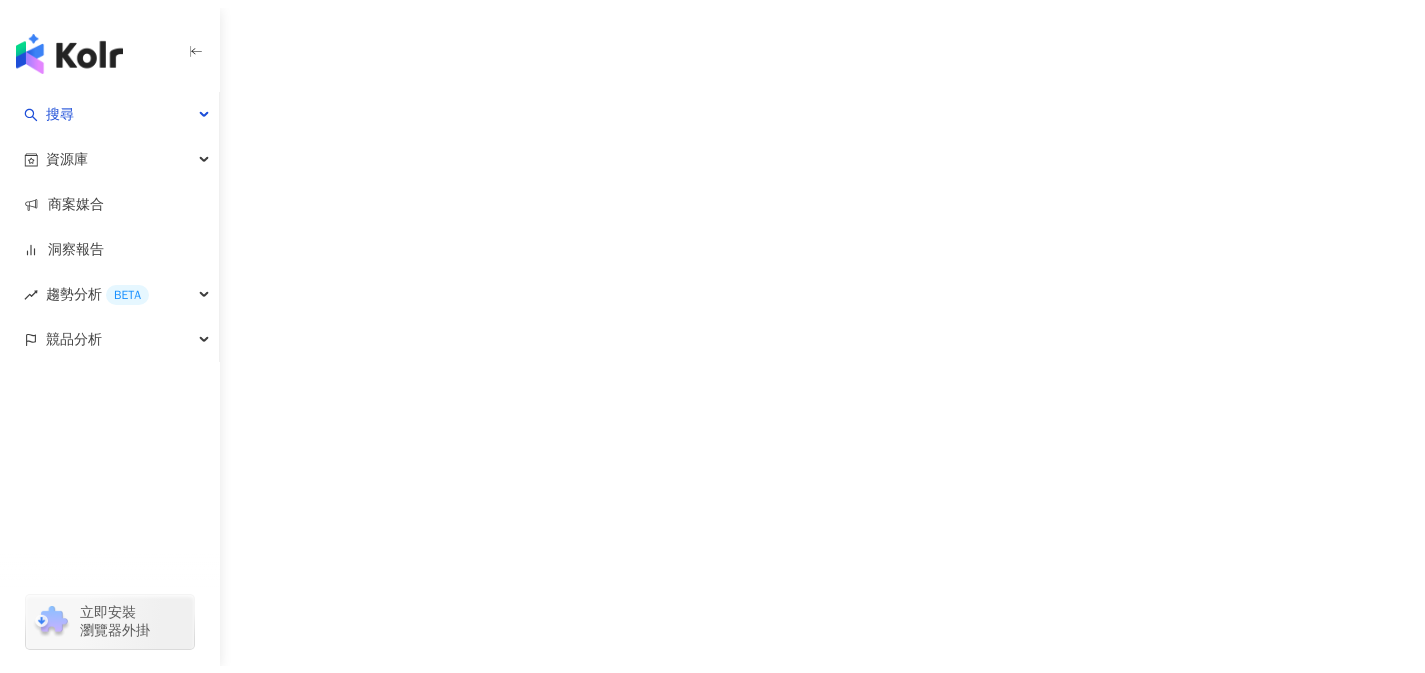 scroll, scrollTop: 0, scrollLeft: 0, axis: both 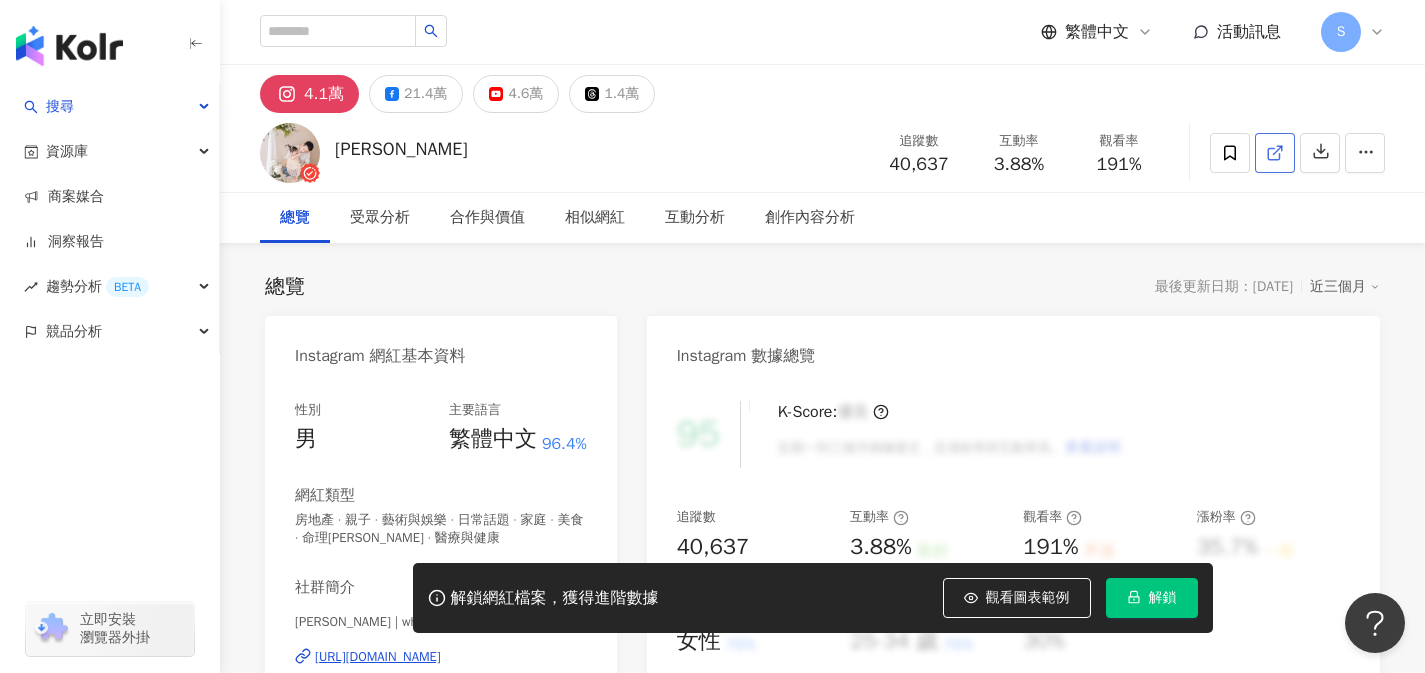 click 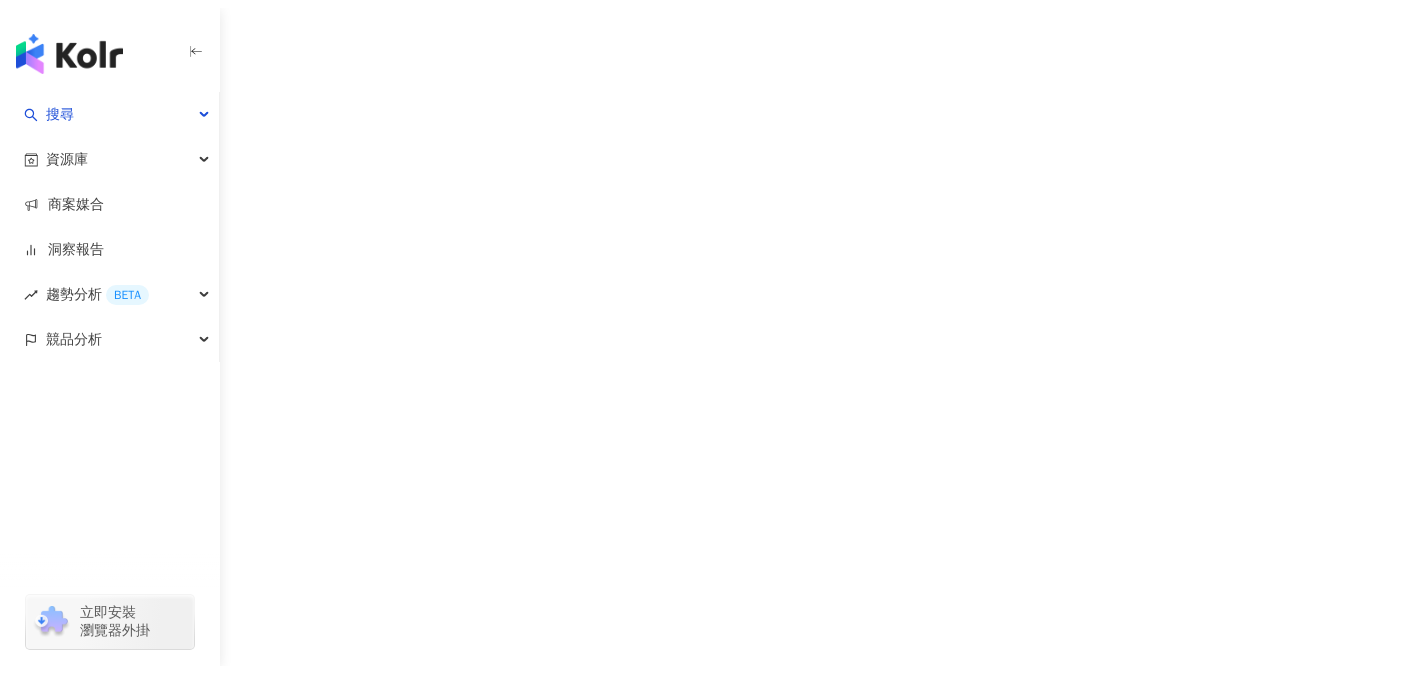 scroll, scrollTop: 0, scrollLeft: 0, axis: both 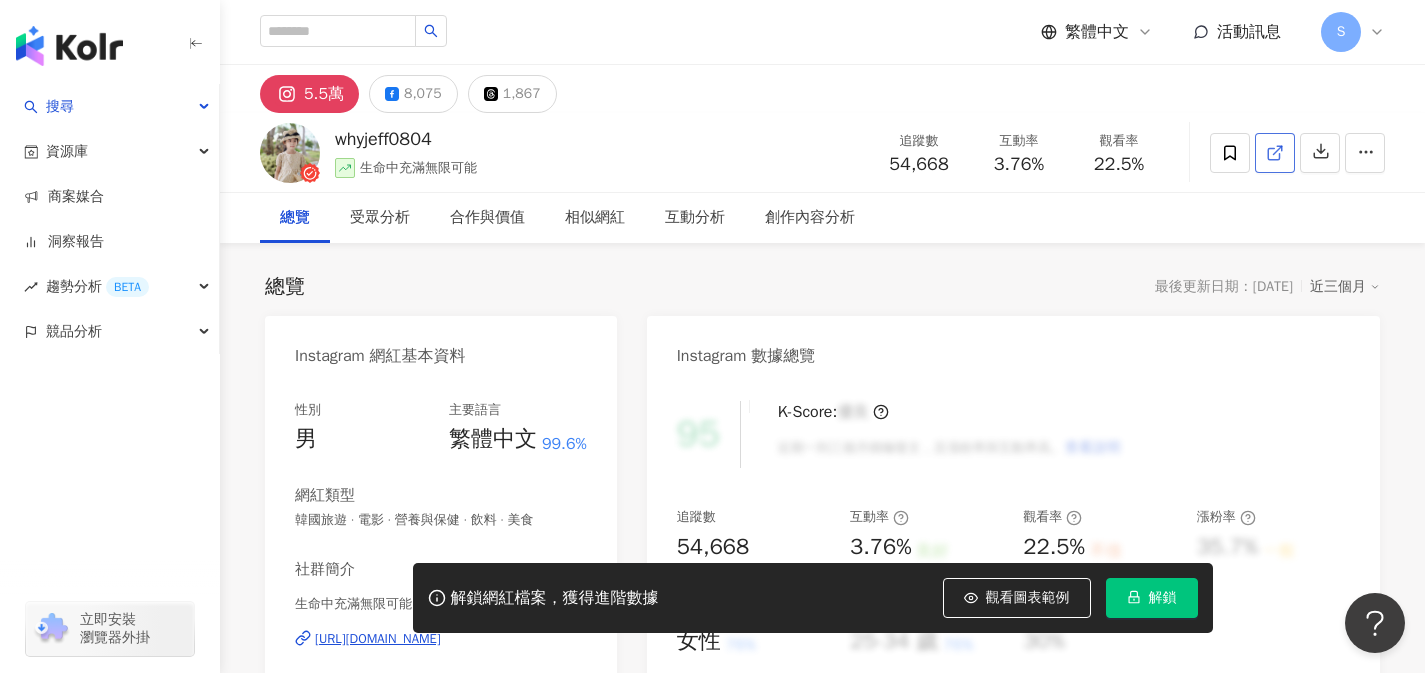 click 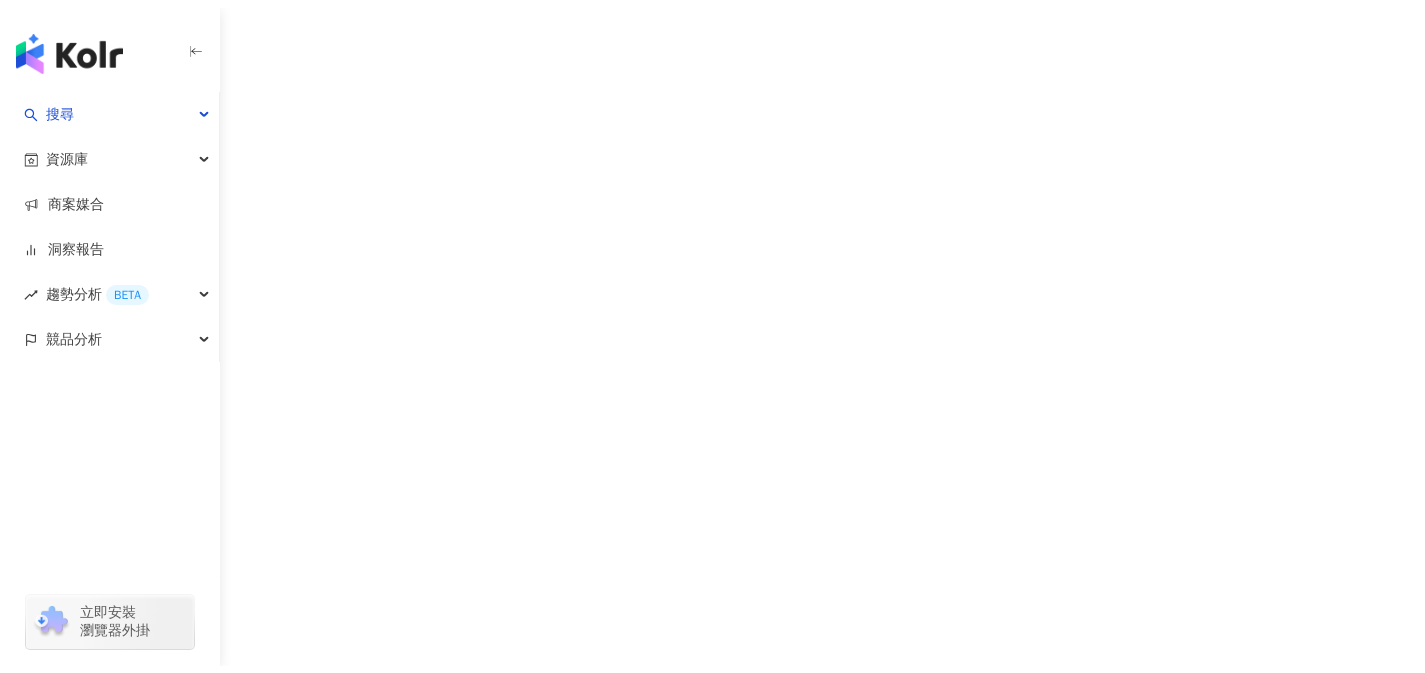 scroll, scrollTop: 0, scrollLeft: 0, axis: both 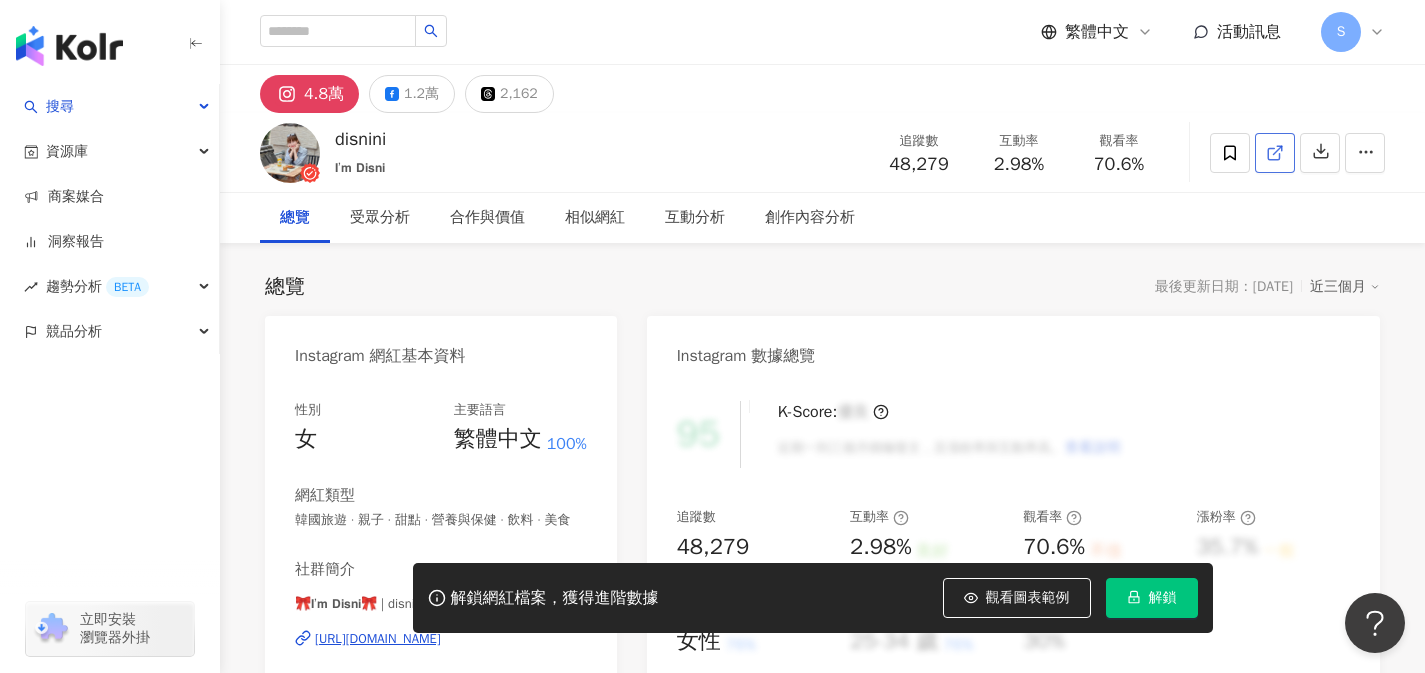 click 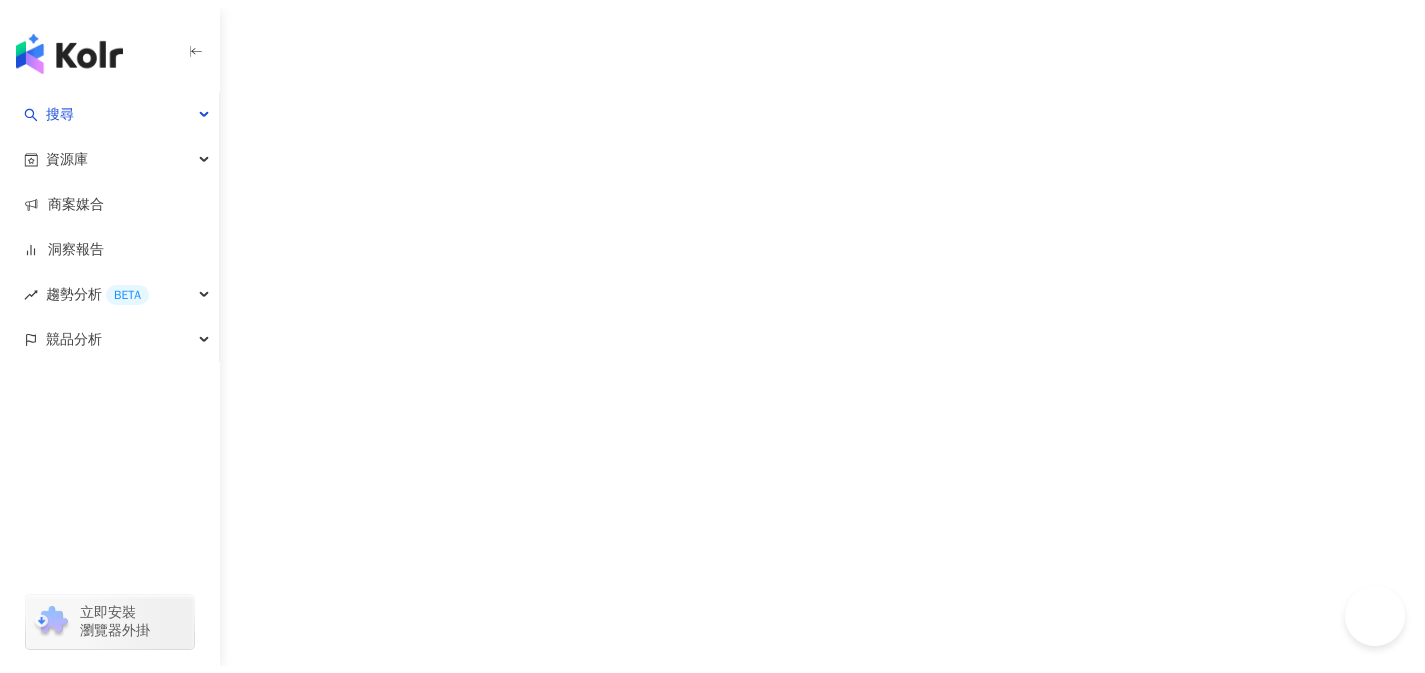 scroll, scrollTop: 0, scrollLeft: 0, axis: both 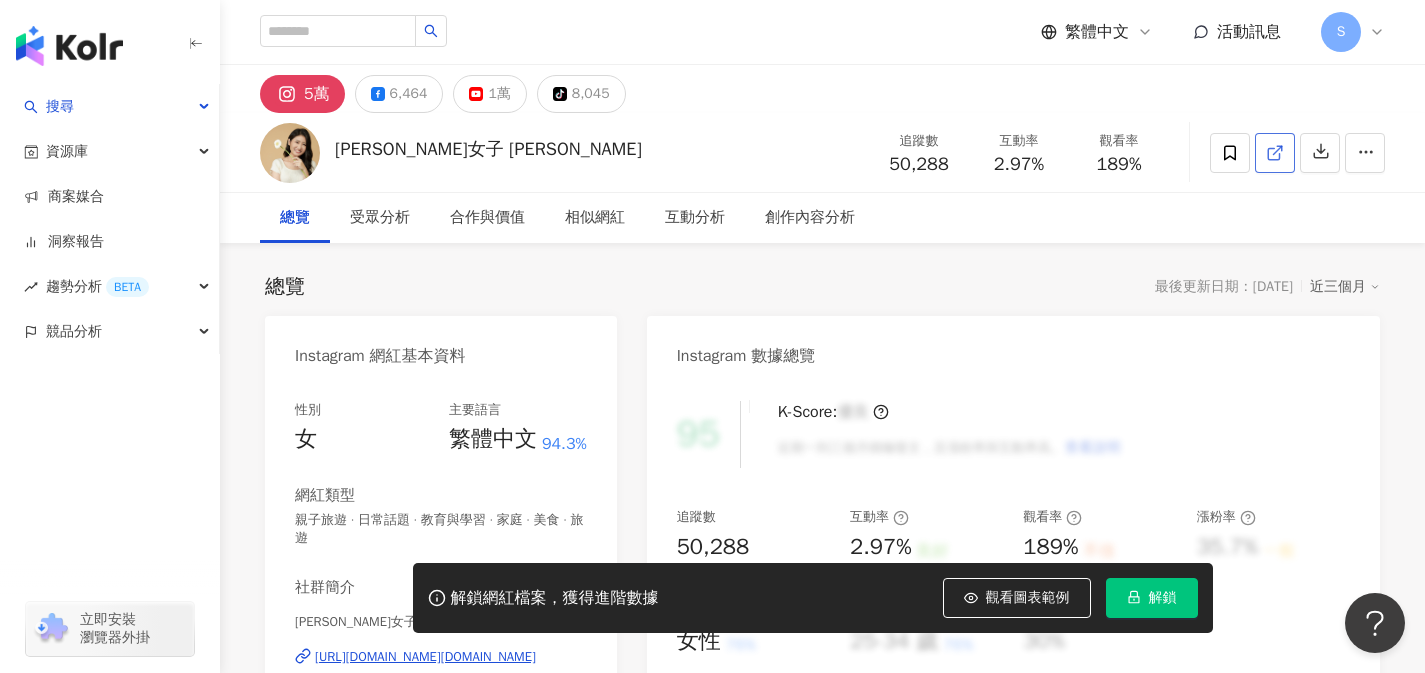click 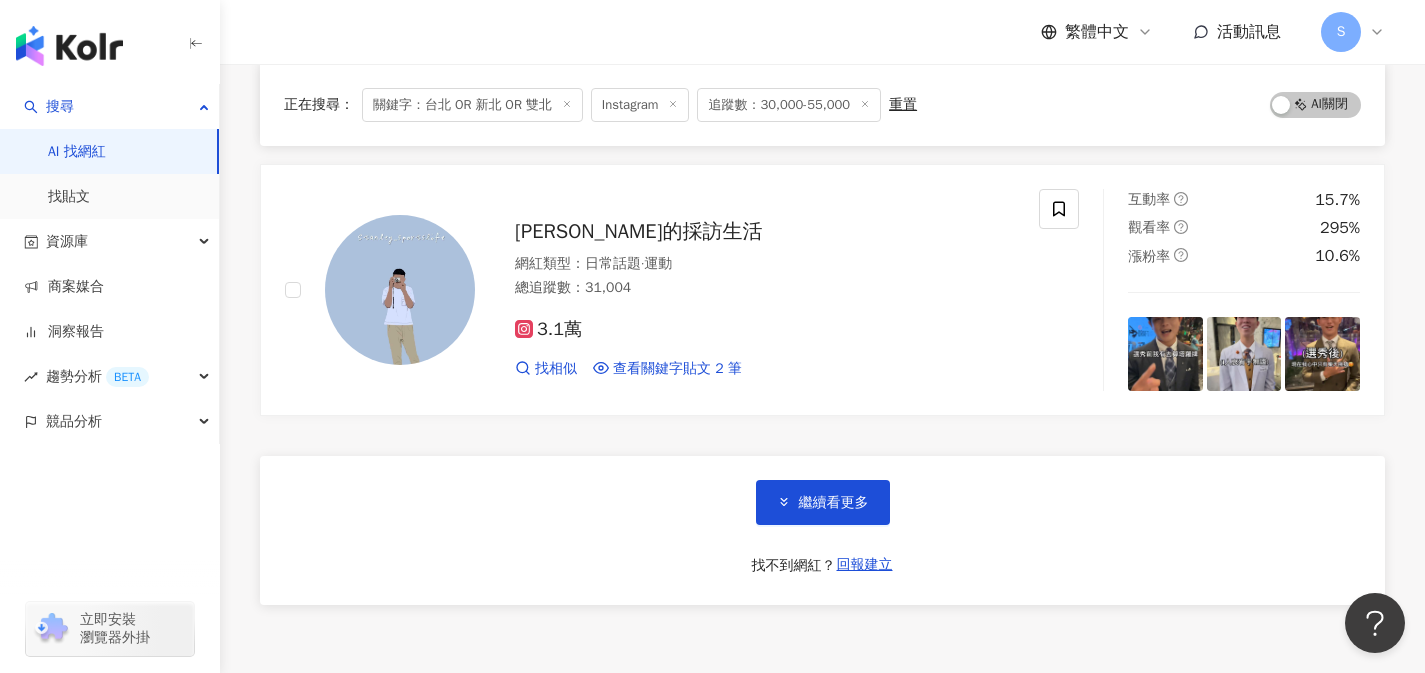 scroll, scrollTop: 29859, scrollLeft: 0, axis: vertical 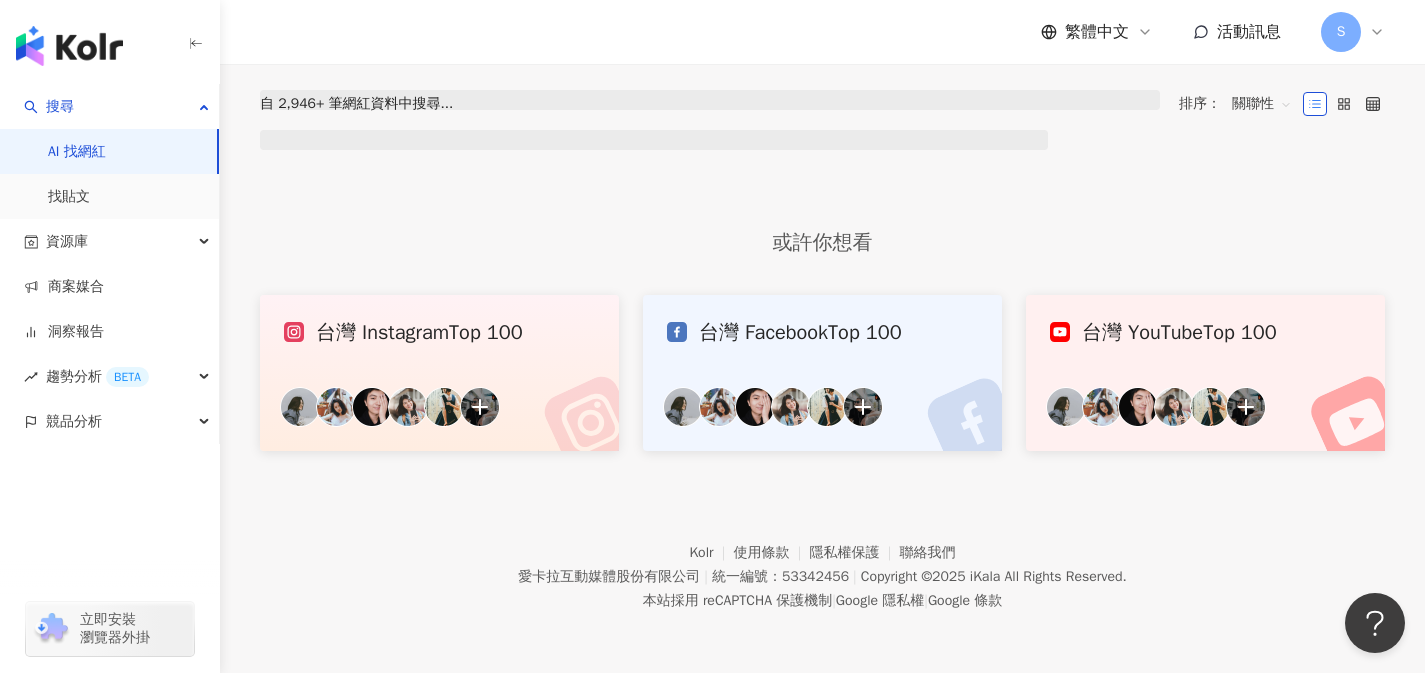type 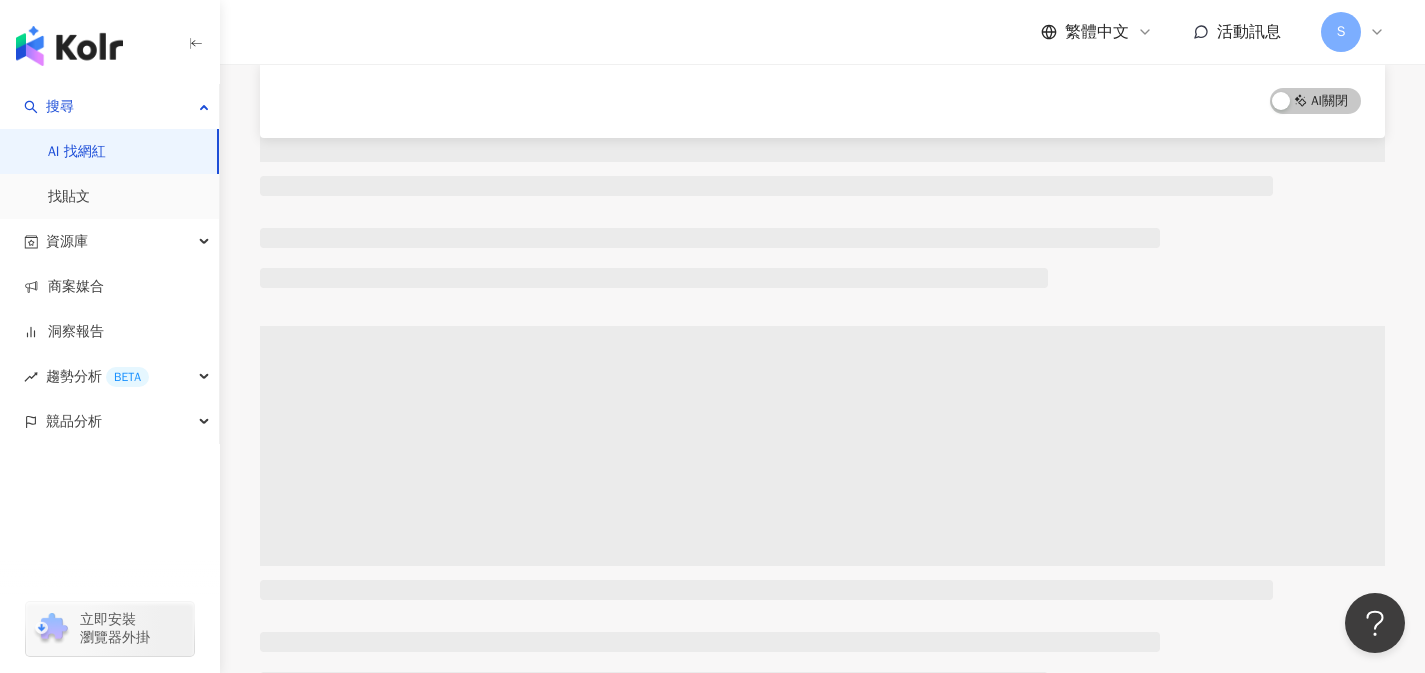 scroll, scrollTop: 0, scrollLeft: 0, axis: both 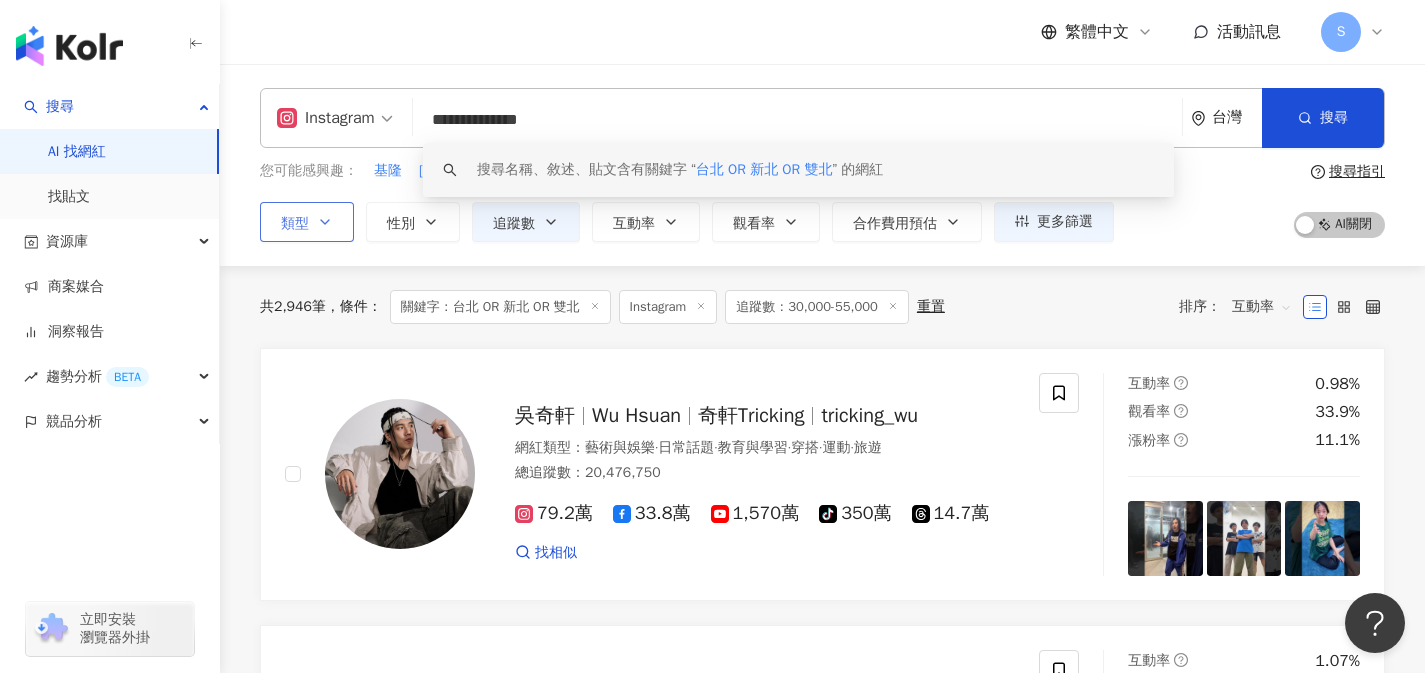 click on "類型" at bounding box center [307, 222] 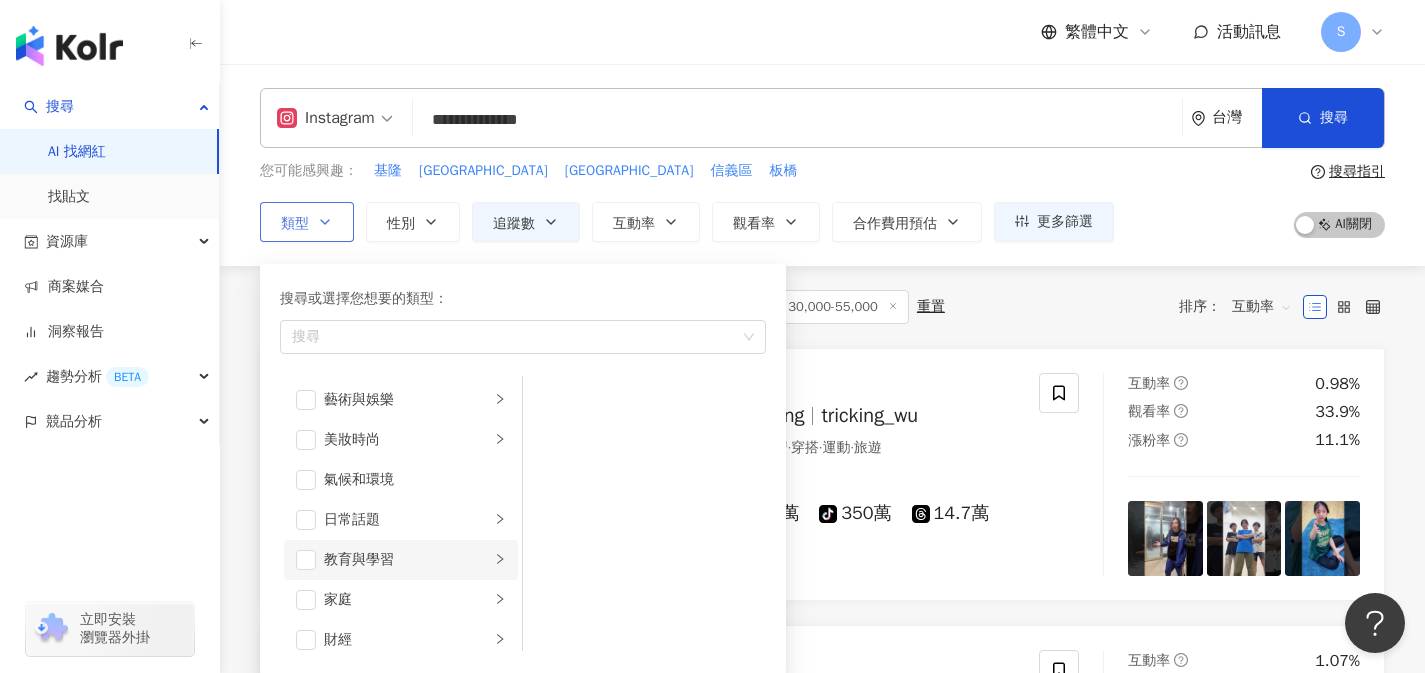 drag, startPoint x: 309, startPoint y: 522, endPoint x: 310, endPoint y: 540, distance: 18.027756 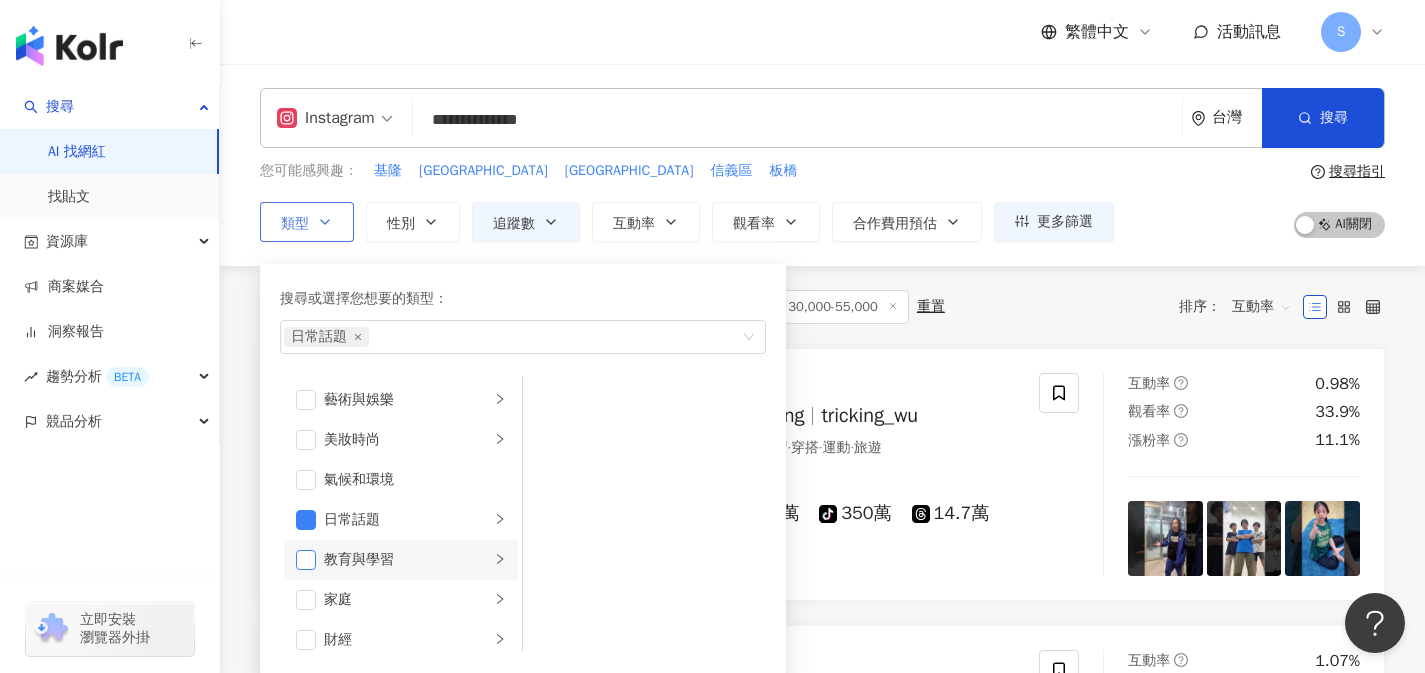 click at bounding box center [306, 560] 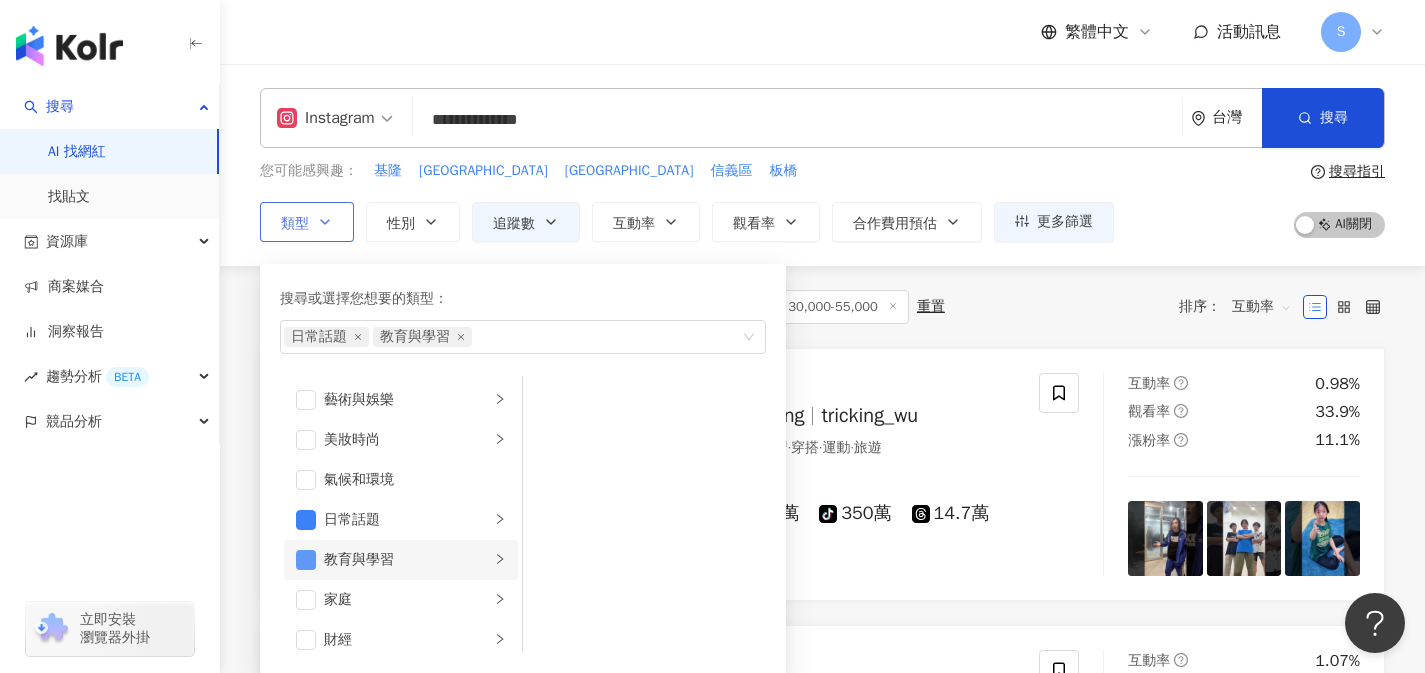scroll, scrollTop: 139, scrollLeft: 0, axis: vertical 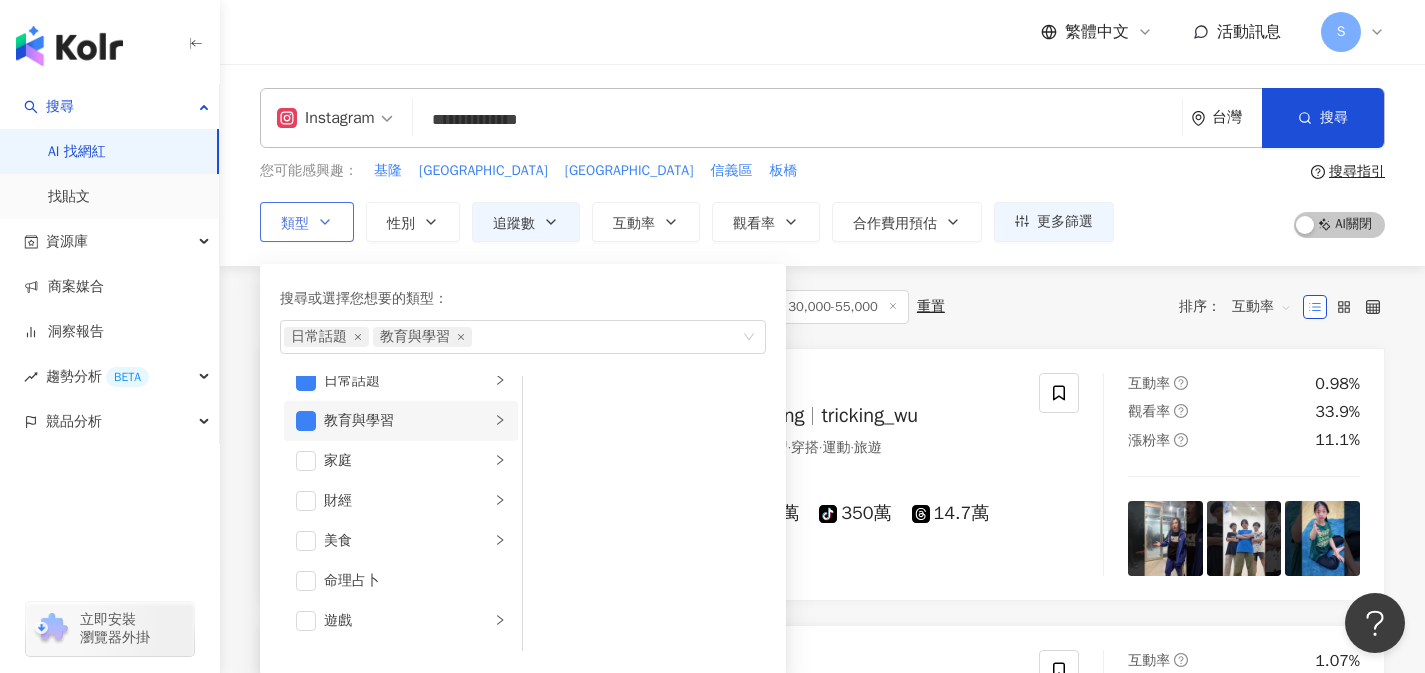 click on "教育與學習" at bounding box center (407, 421) 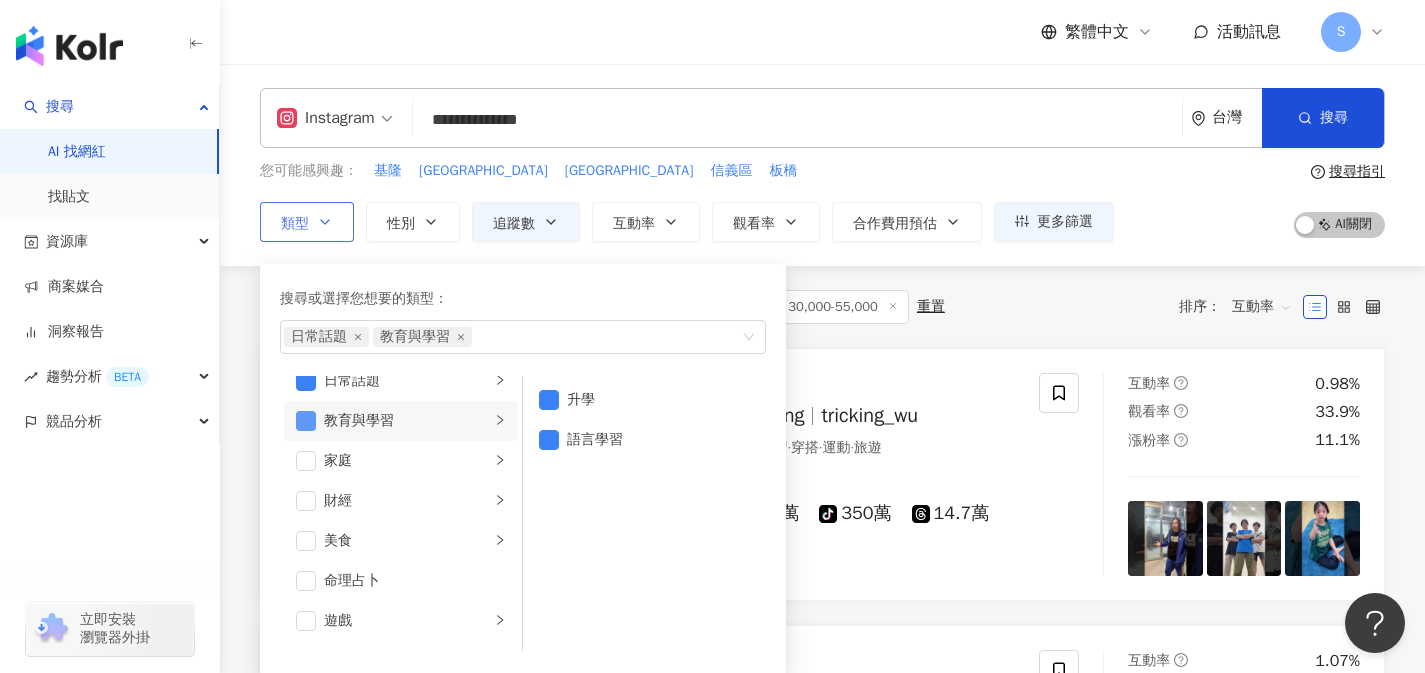 click at bounding box center (306, 421) 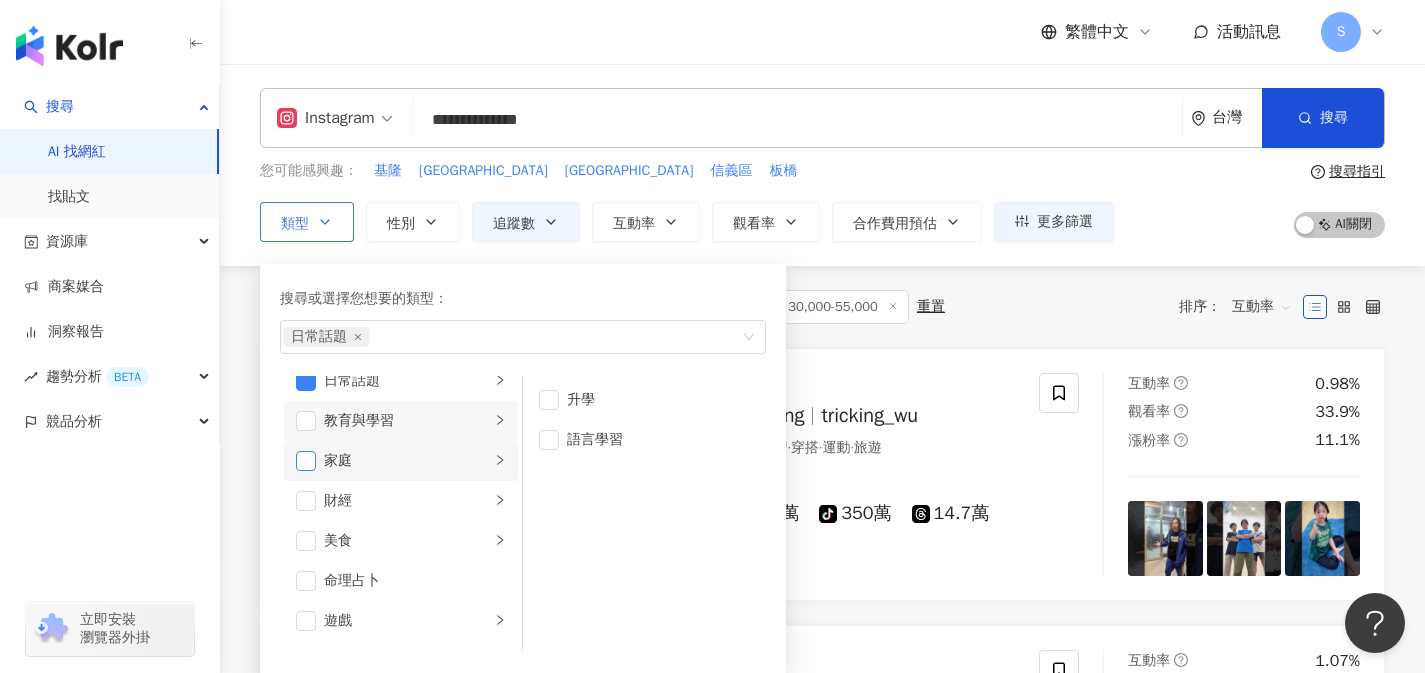 click at bounding box center [306, 461] 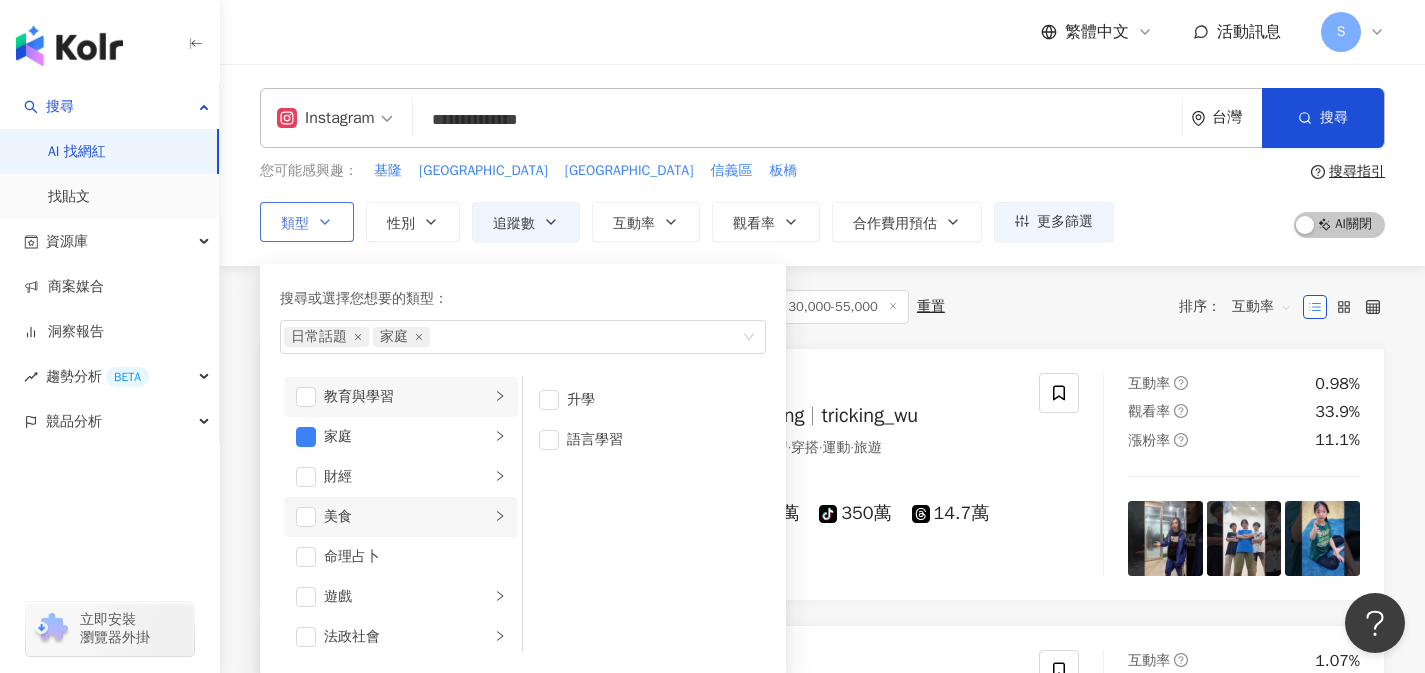 scroll, scrollTop: 187, scrollLeft: 0, axis: vertical 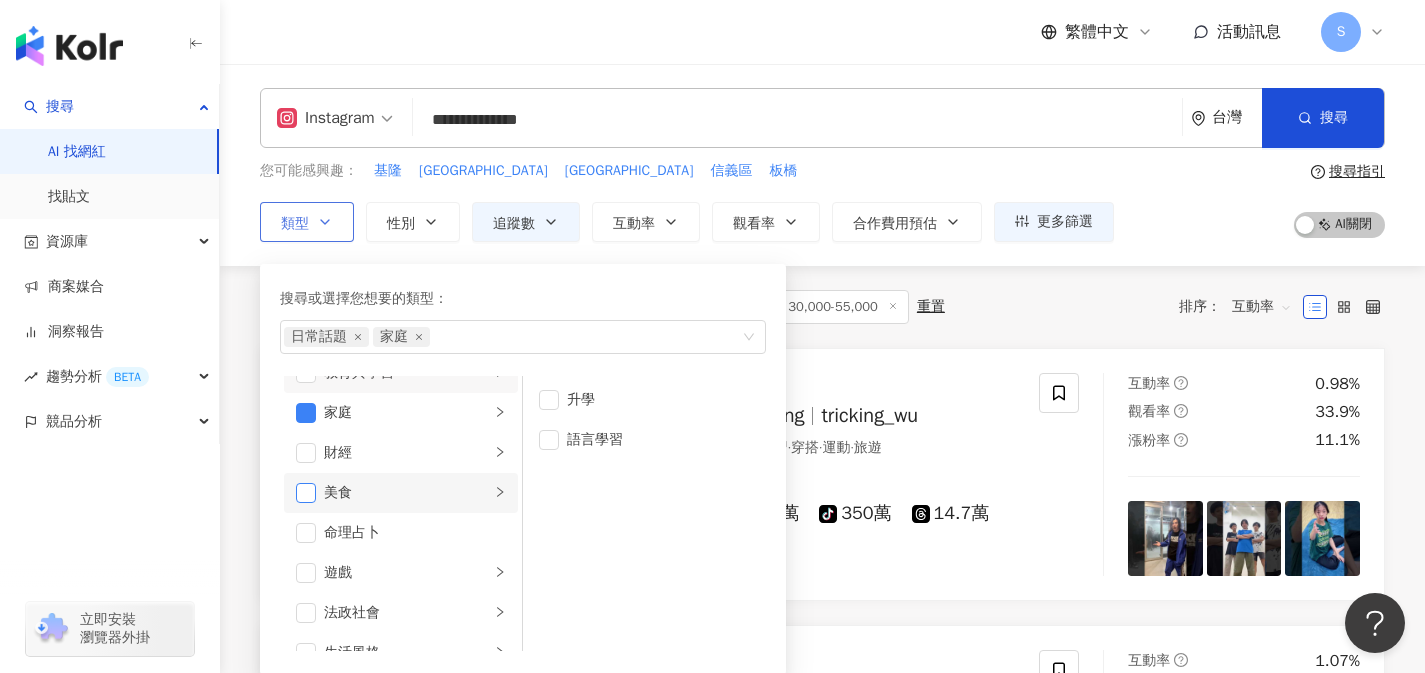 click at bounding box center (306, 493) 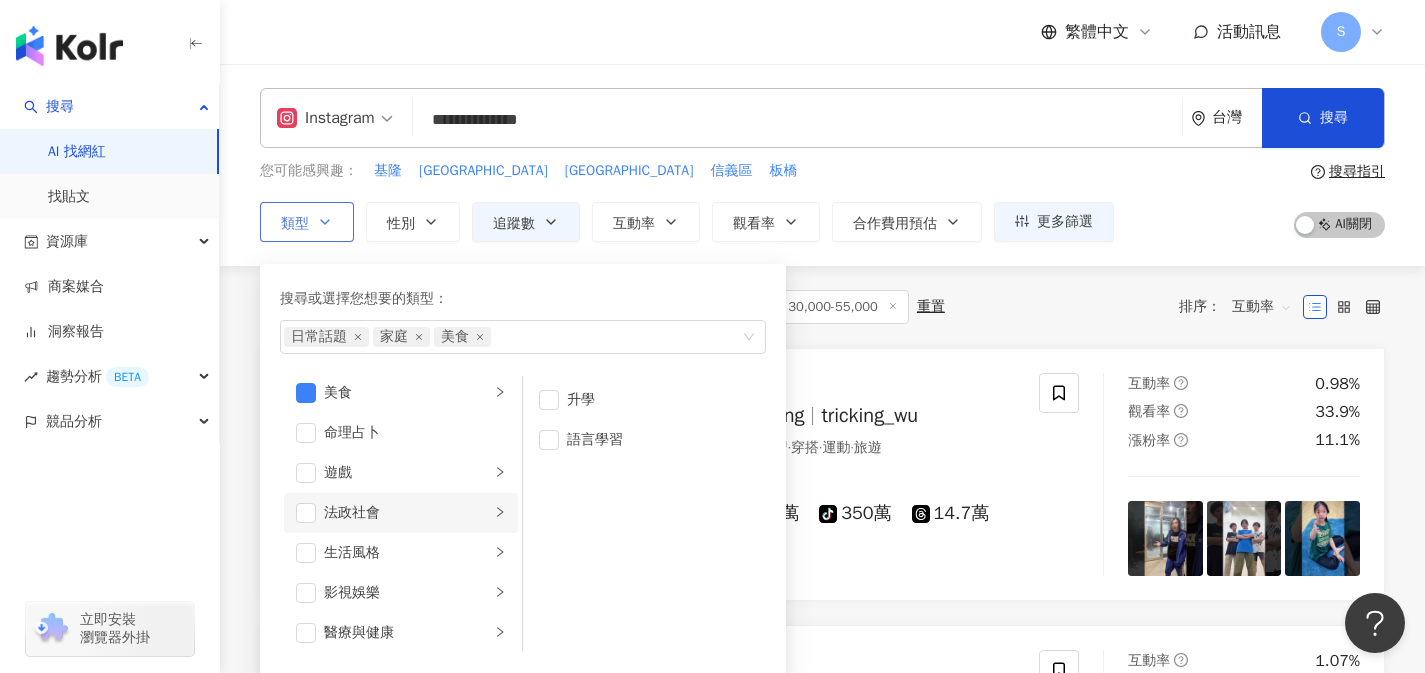 scroll, scrollTop: 315, scrollLeft: 0, axis: vertical 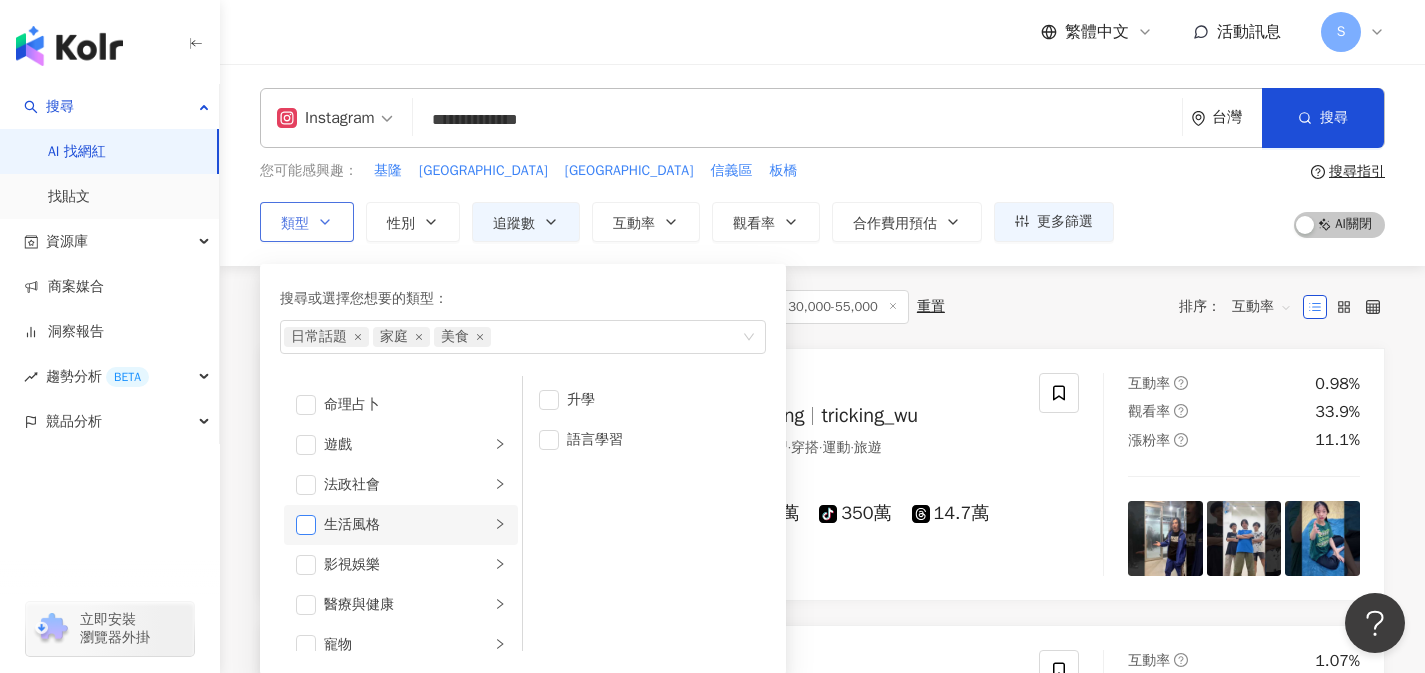 click at bounding box center (306, 525) 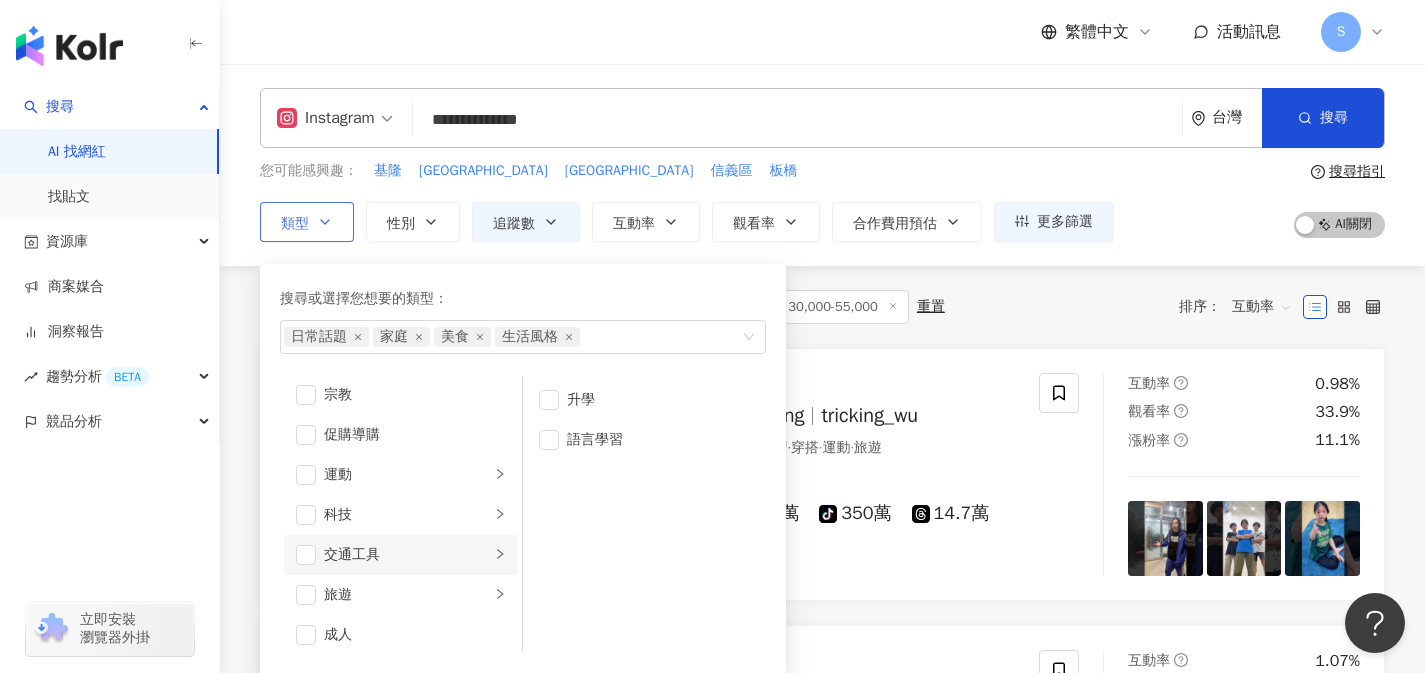 scroll, scrollTop: 693, scrollLeft: 0, axis: vertical 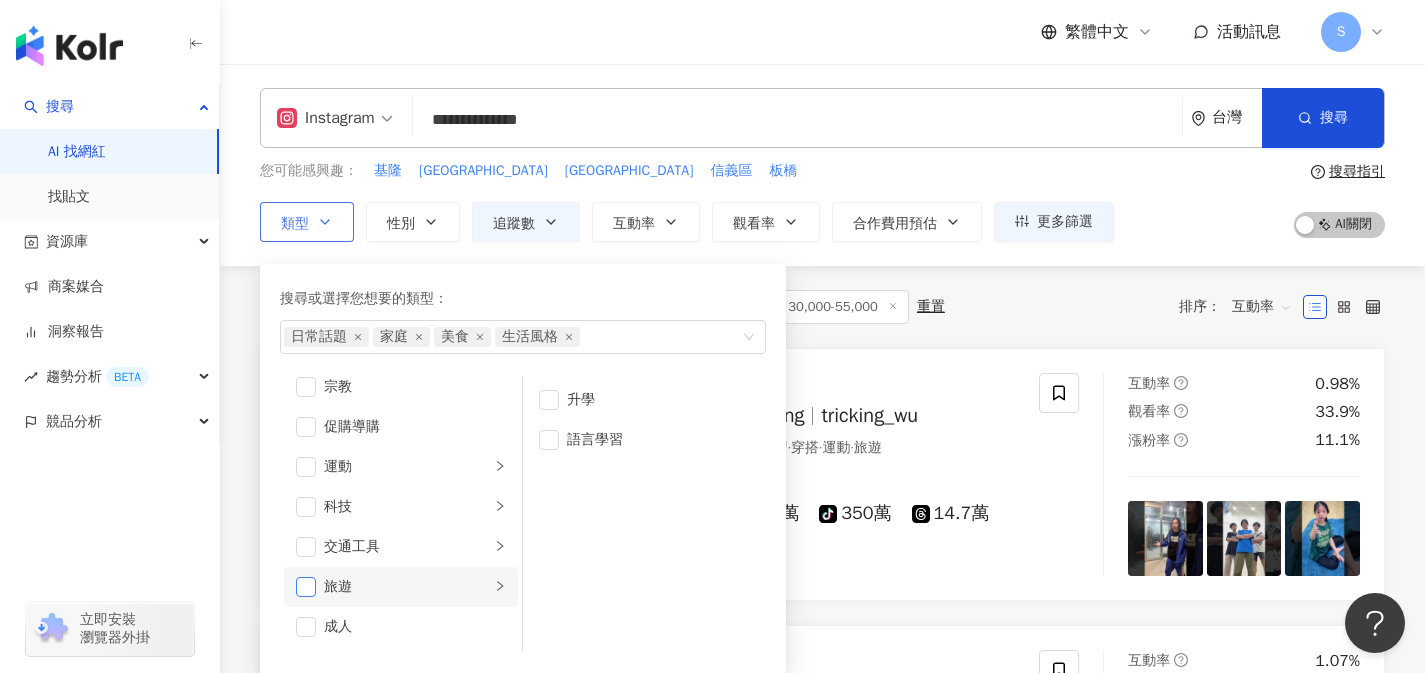 click at bounding box center (306, 587) 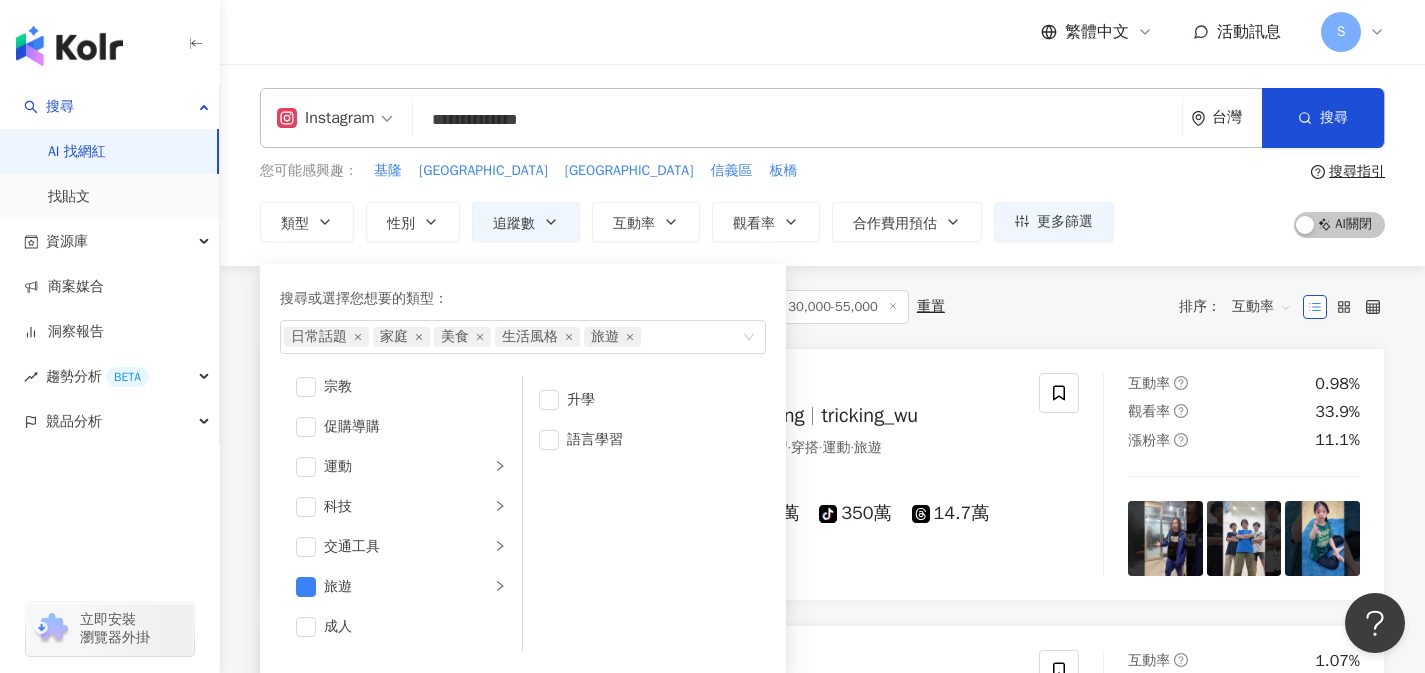 click on "共  2,946  筆 條件 ： 關鍵字：台北 OR 新北 OR 雙北 Instagram 追蹤數：30,000-55,000 重置 排序： 互動率" at bounding box center (822, 307) 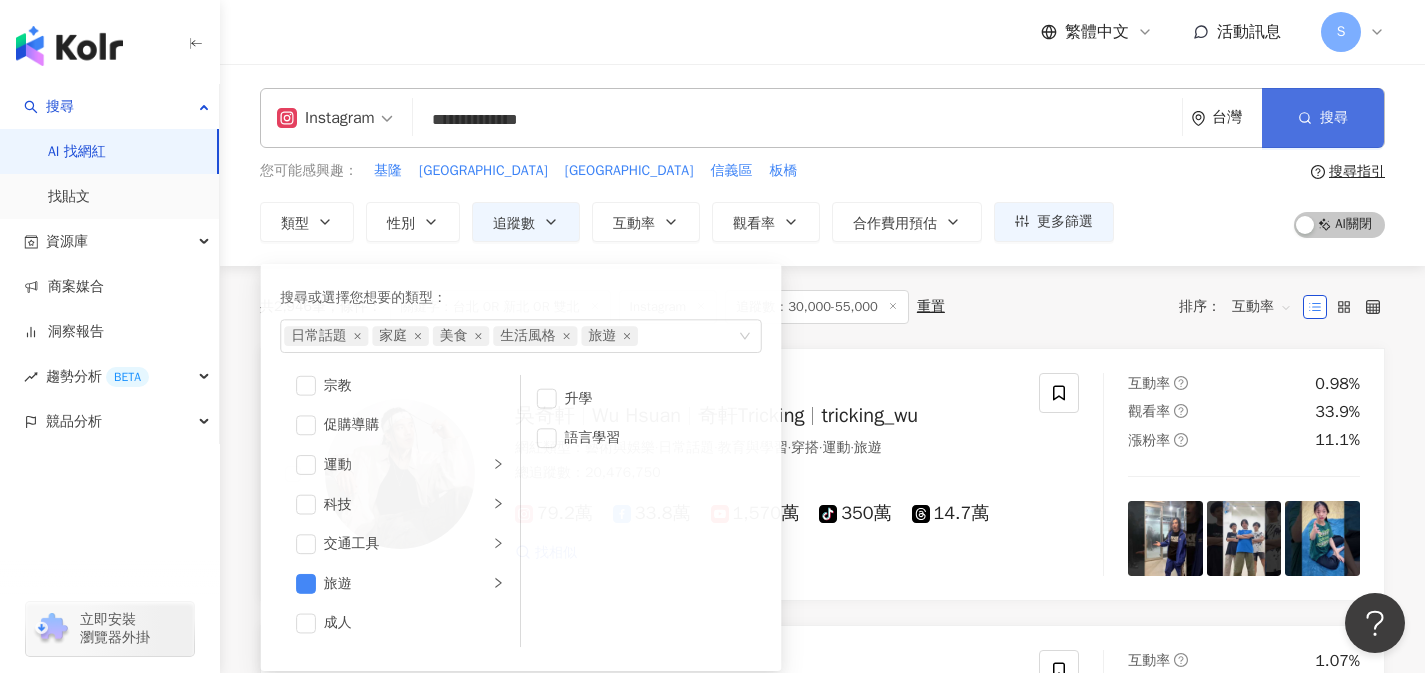 click on "搜尋" at bounding box center [1334, 118] 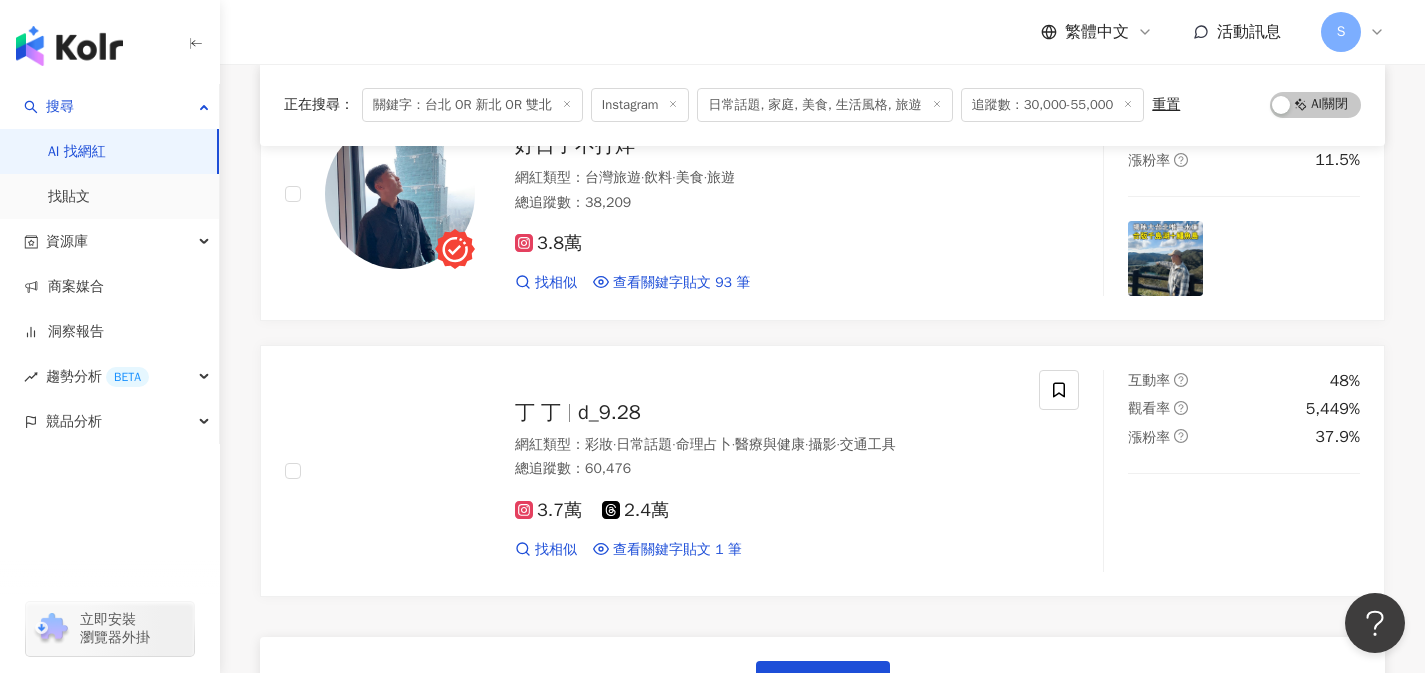 scroll, scrollTop: 2841, scrollLeft: 0, axis: vertical 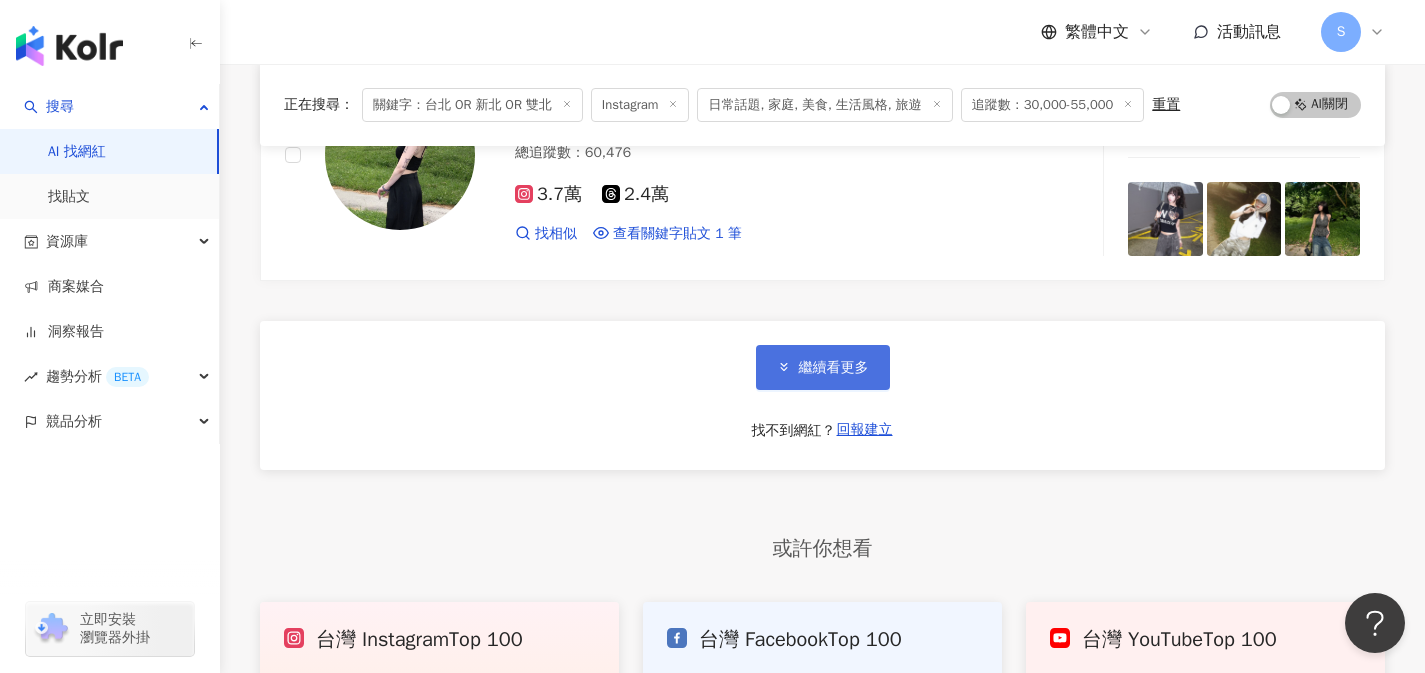 click on "繼續看更多" at bounding box center (834, 368) 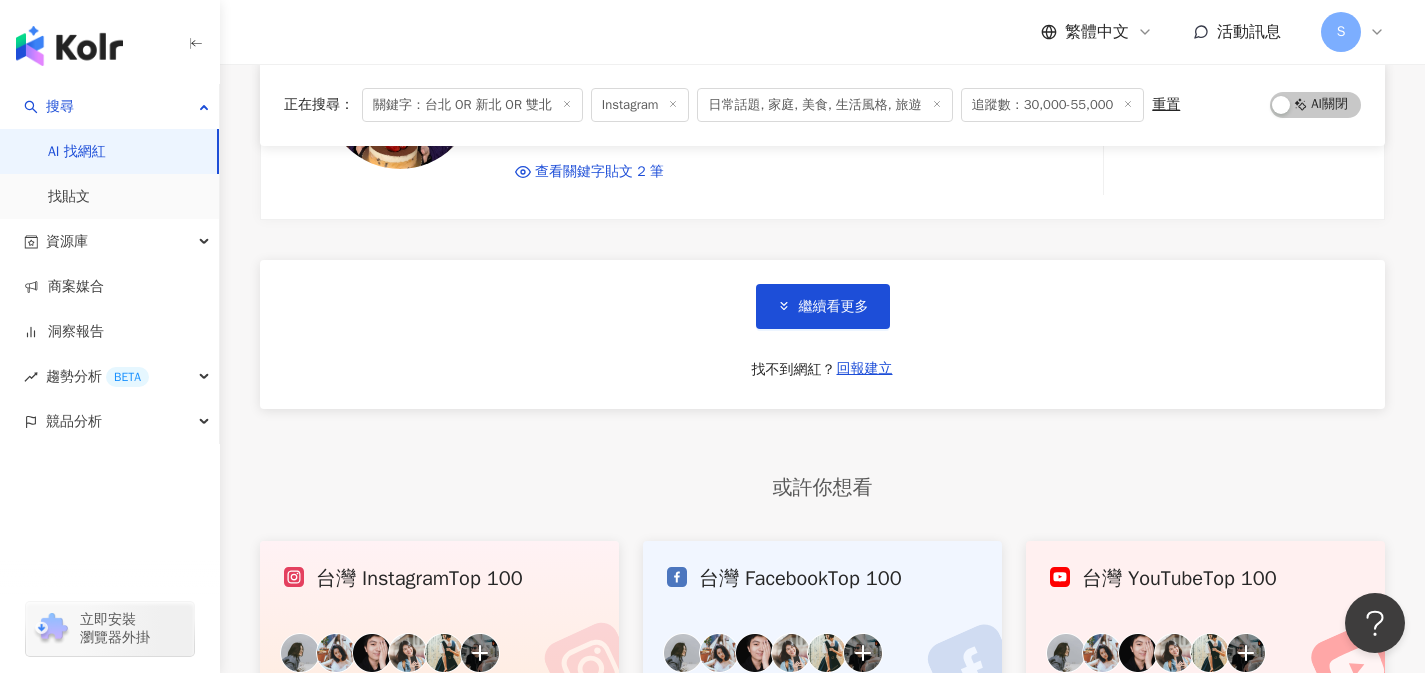 scroll, scrollTop: 6613, scrollLeft: 0, axis: vertical 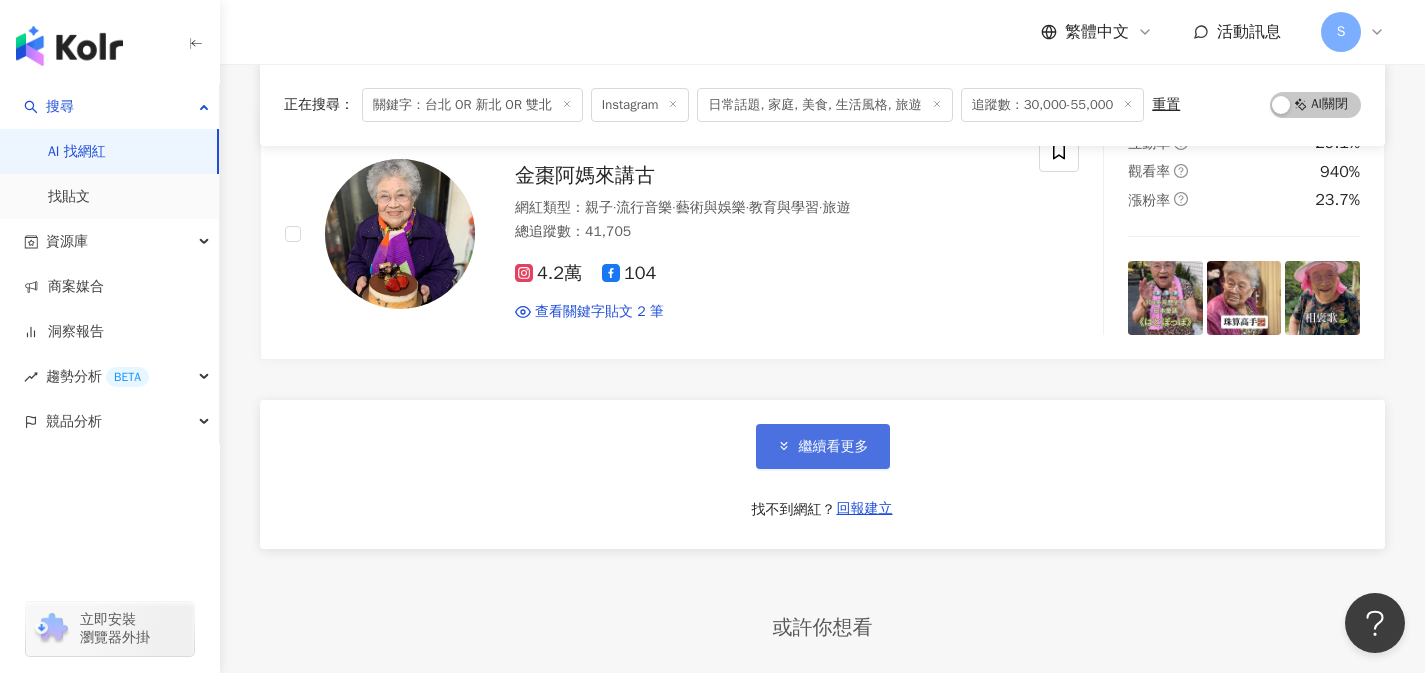 click on "繼續看更多" at bounding box center [834, 447] 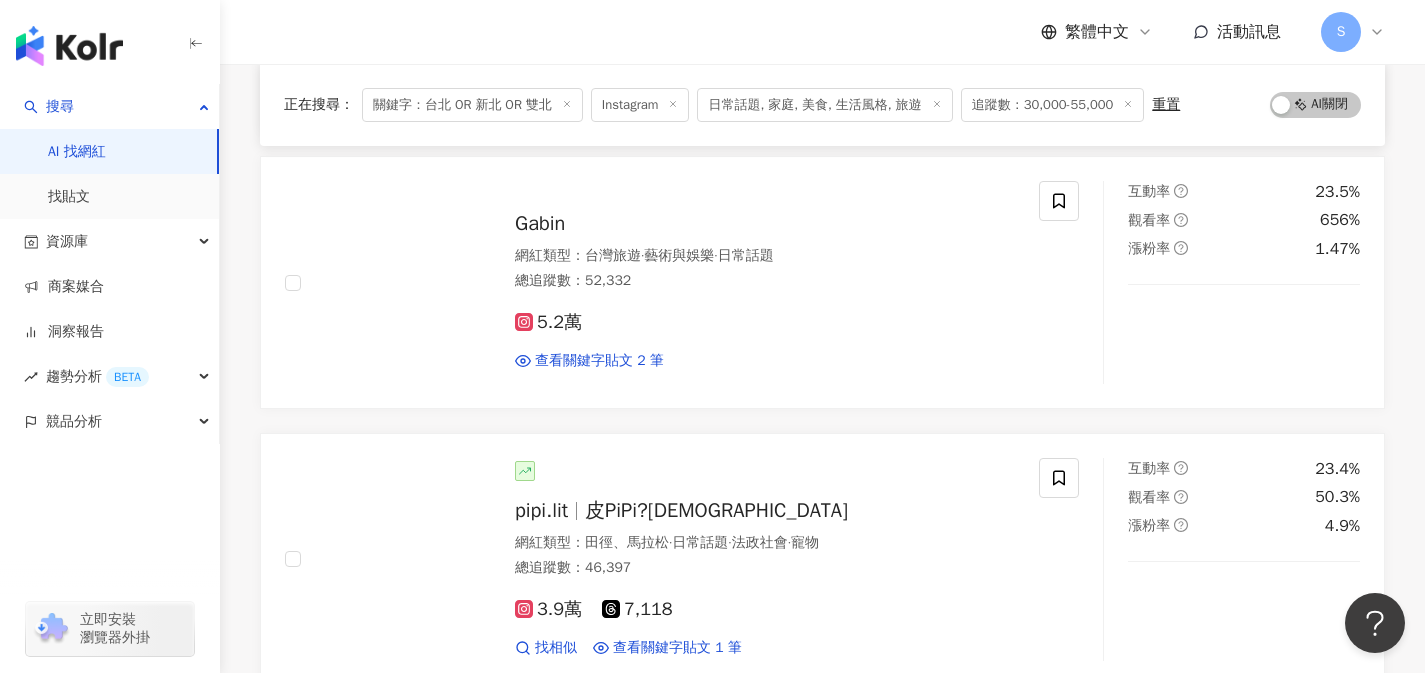 scroll, scrollTop: 9966, scrollLeft: 0, axis: vertical 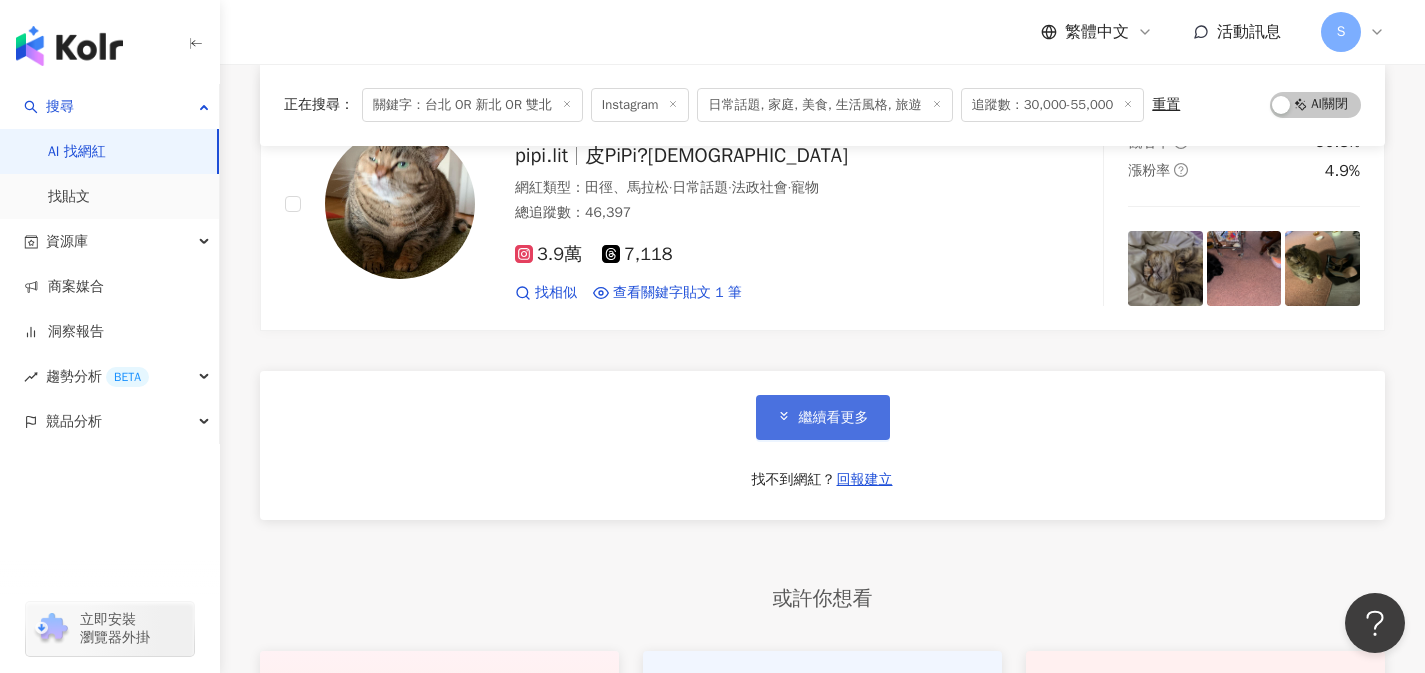 click on "繼續看更多" at bounding box center (834, 418) 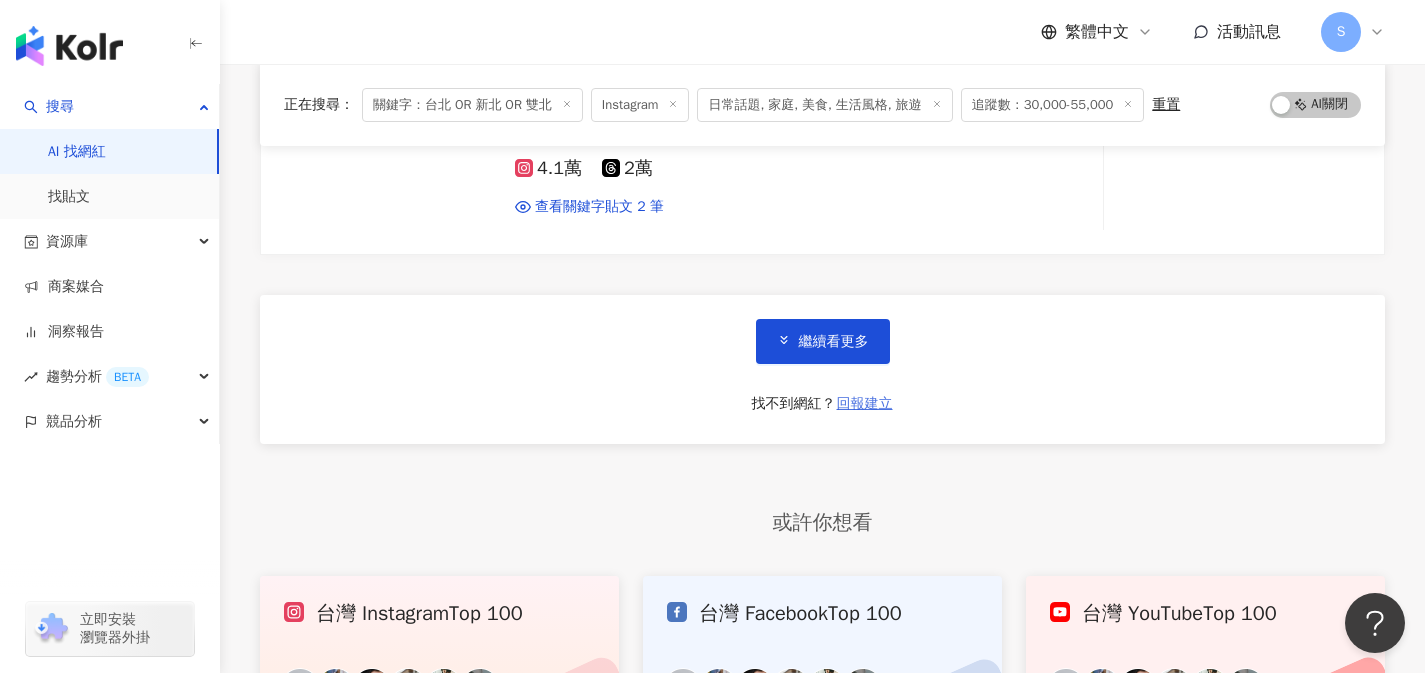 scroll, scrollTop: 13367, scrollLeft: 0, axis: vertical 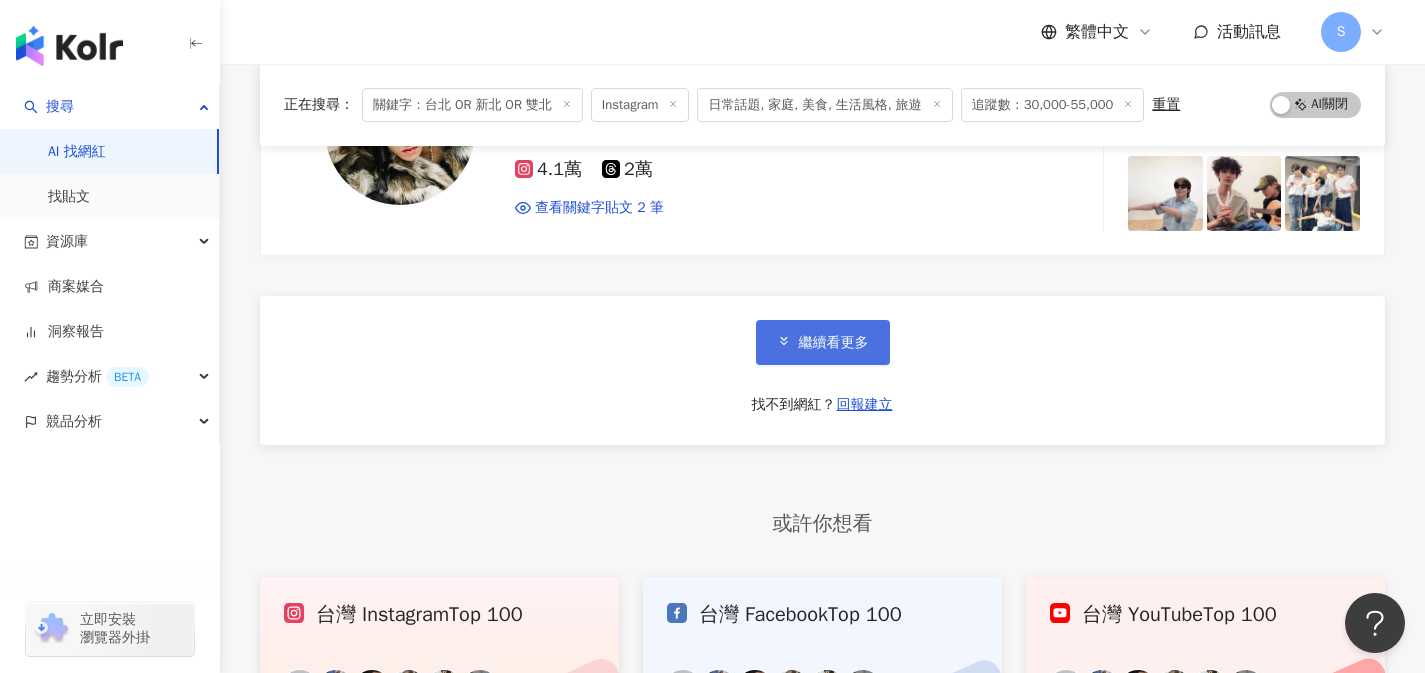 click on "繼續看更多" at bounding box center (823, 342) 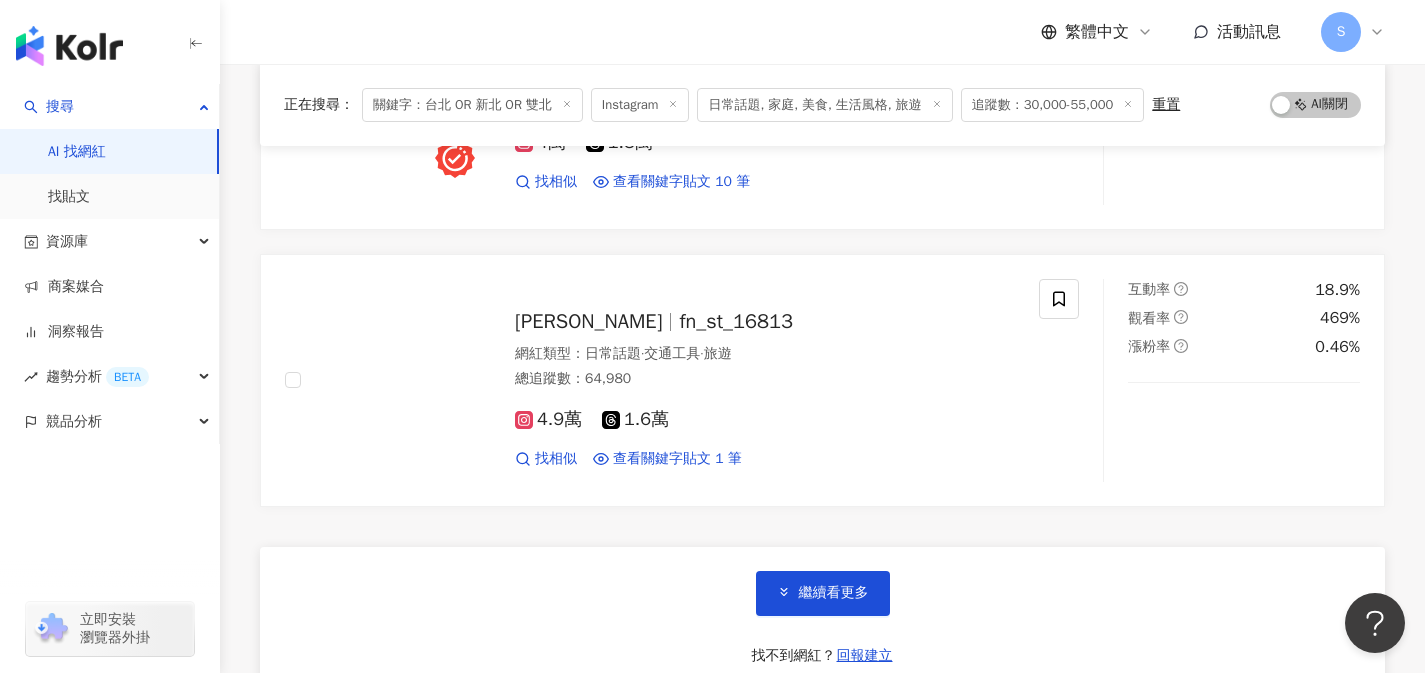 scroll, scrollTop: 16706, scrollLeft: 0, axis: vertical 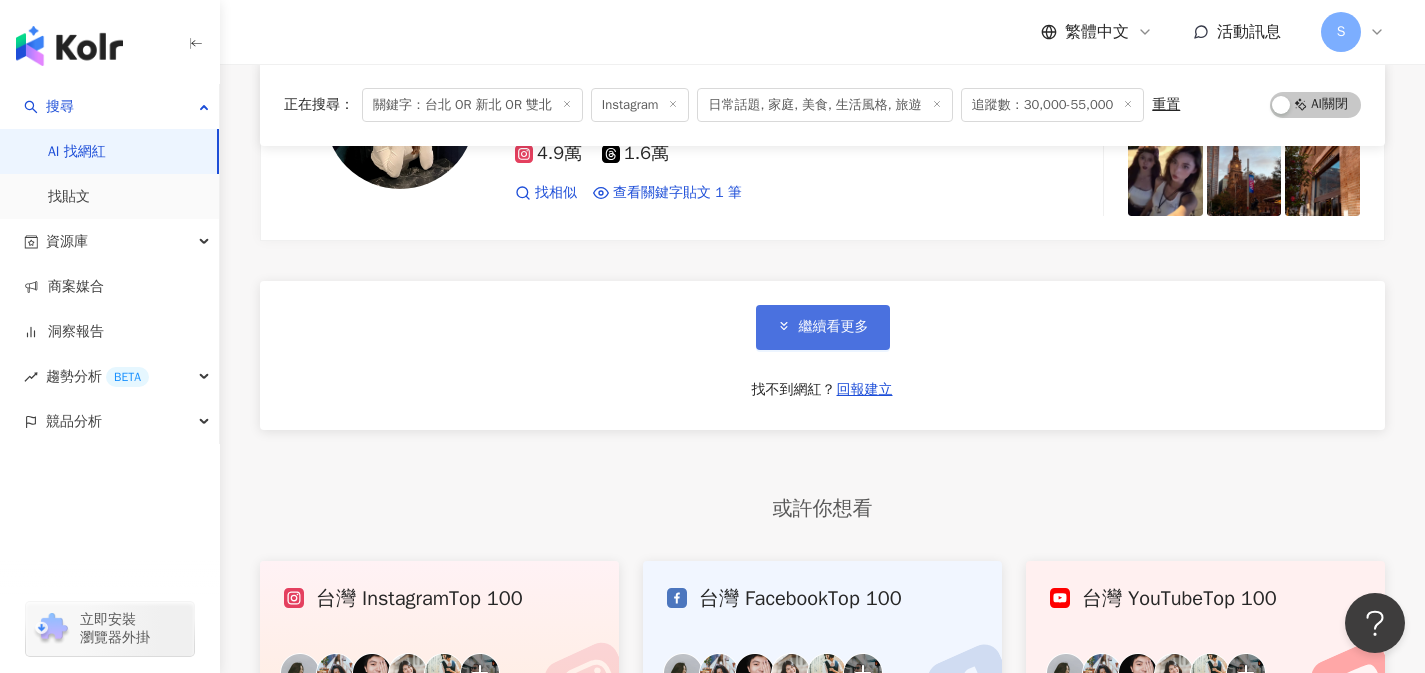 click on "繼續看更多" at bounding box center (823, 327) 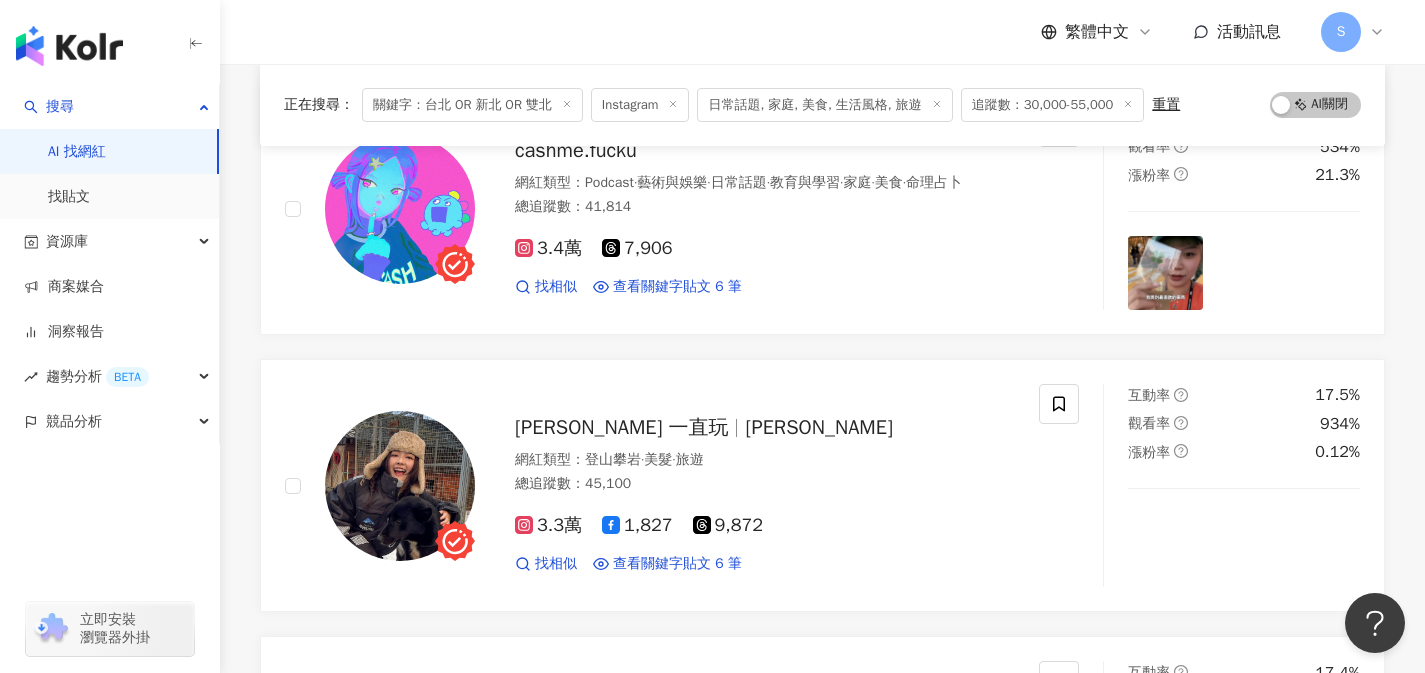 scroll, scrollTop: 19792, scrollLeft: 0, axis: vertical 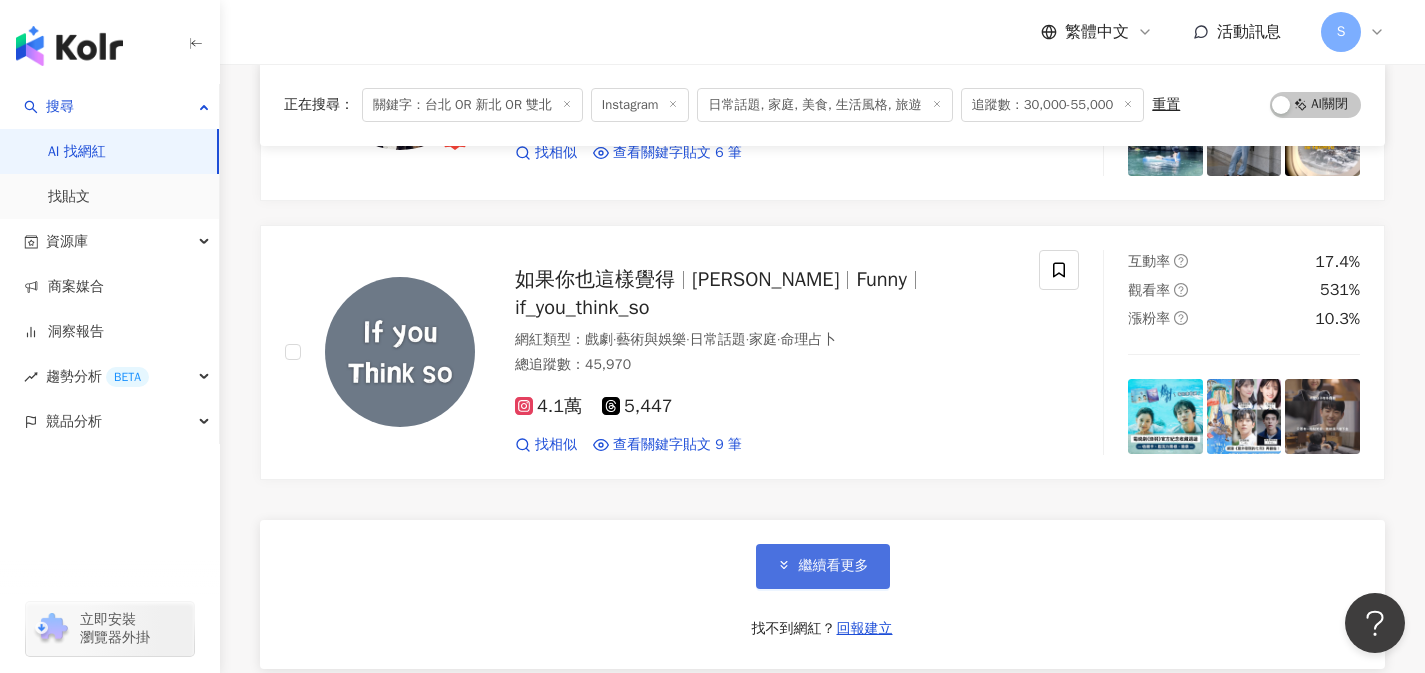 click on "繼續看更多" at bounding box center (834, 566) 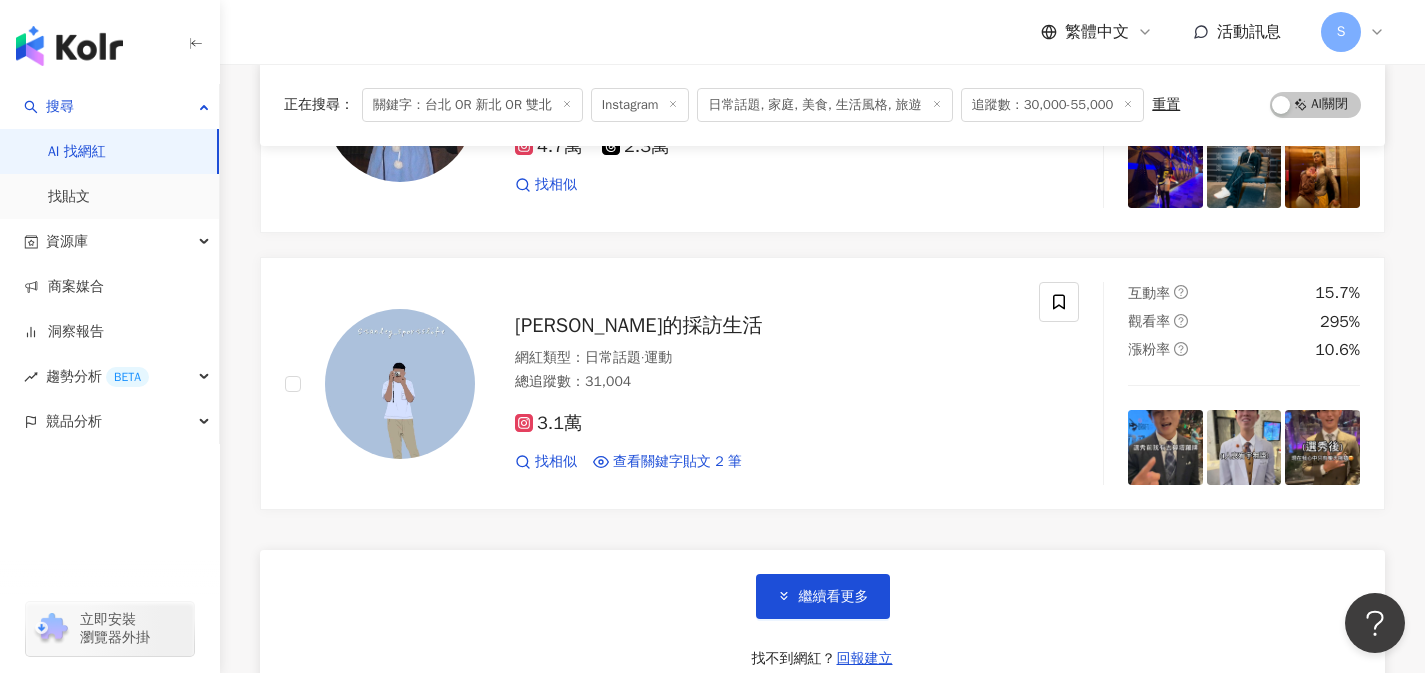 scroll, scrollTop: 23368, scrollLeft: 0, axis: vertical 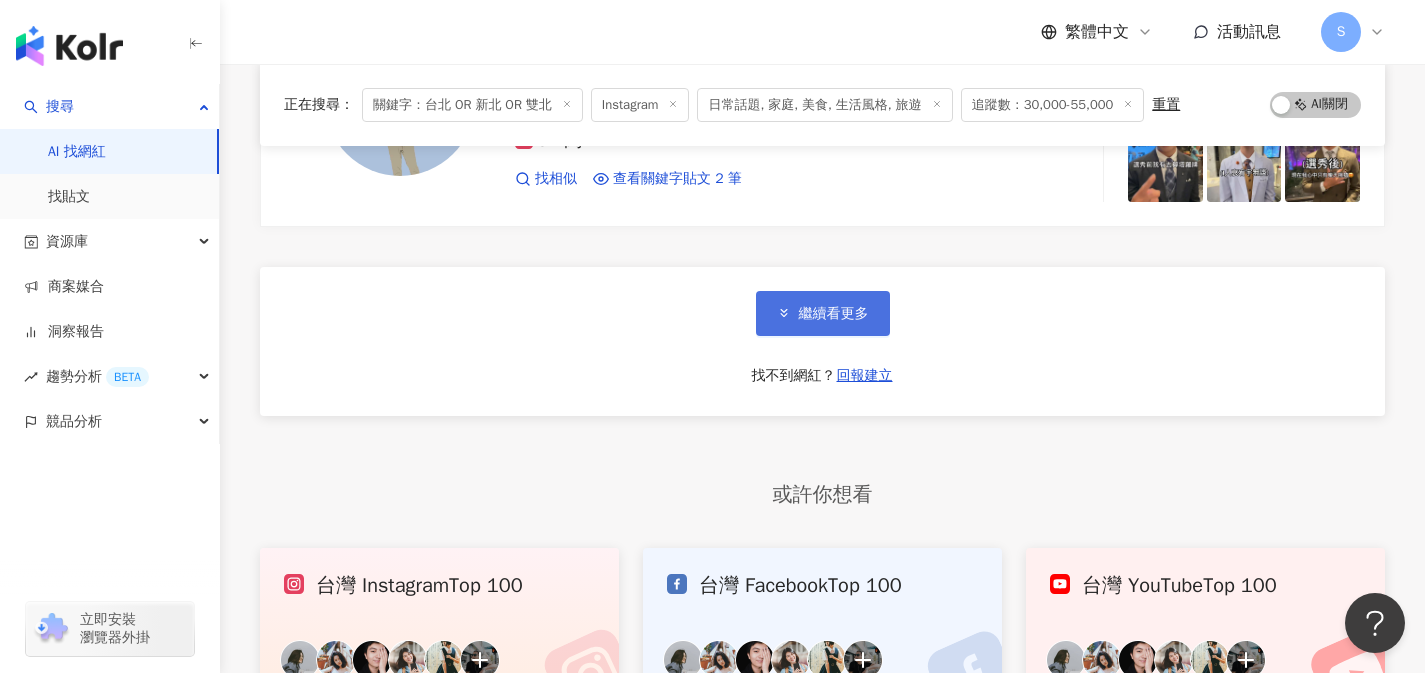click on "繼續看更多" at bounding box center [823, 313] 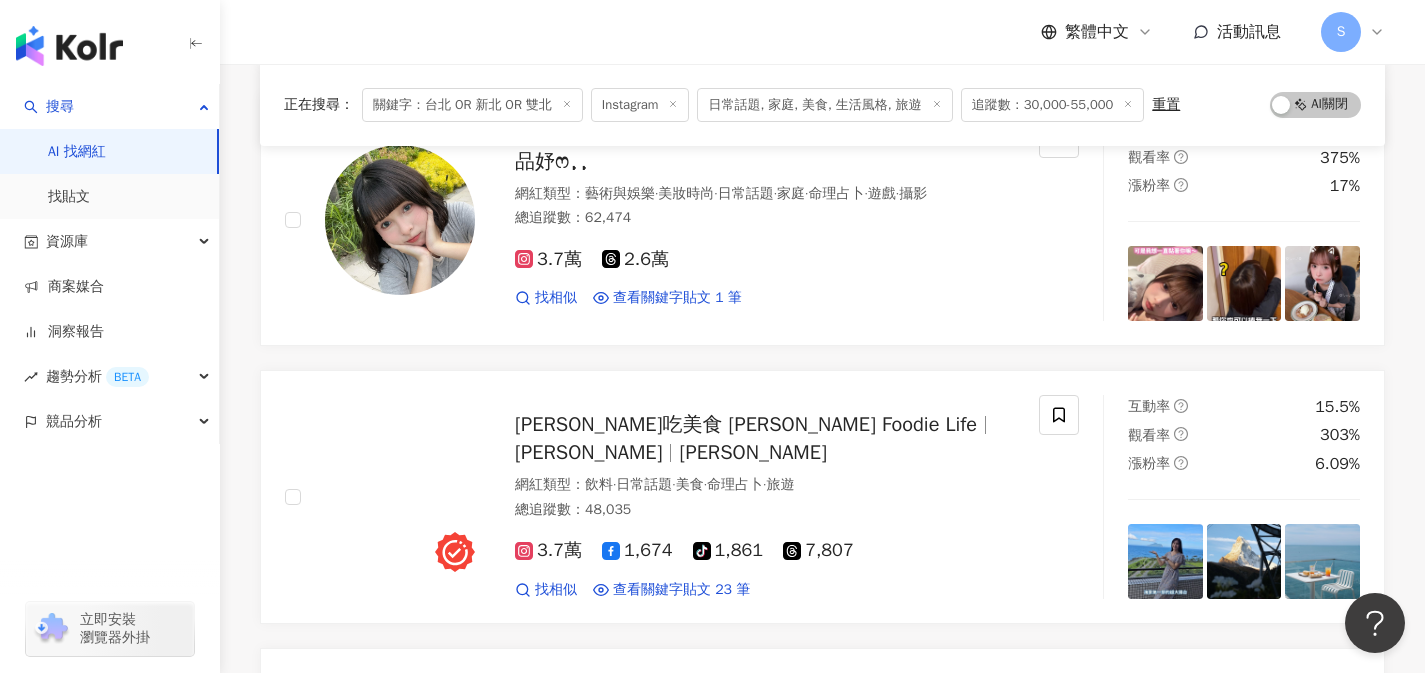 scroll, scrollTop: 24334, scrollLeft: 0, axis: vertical 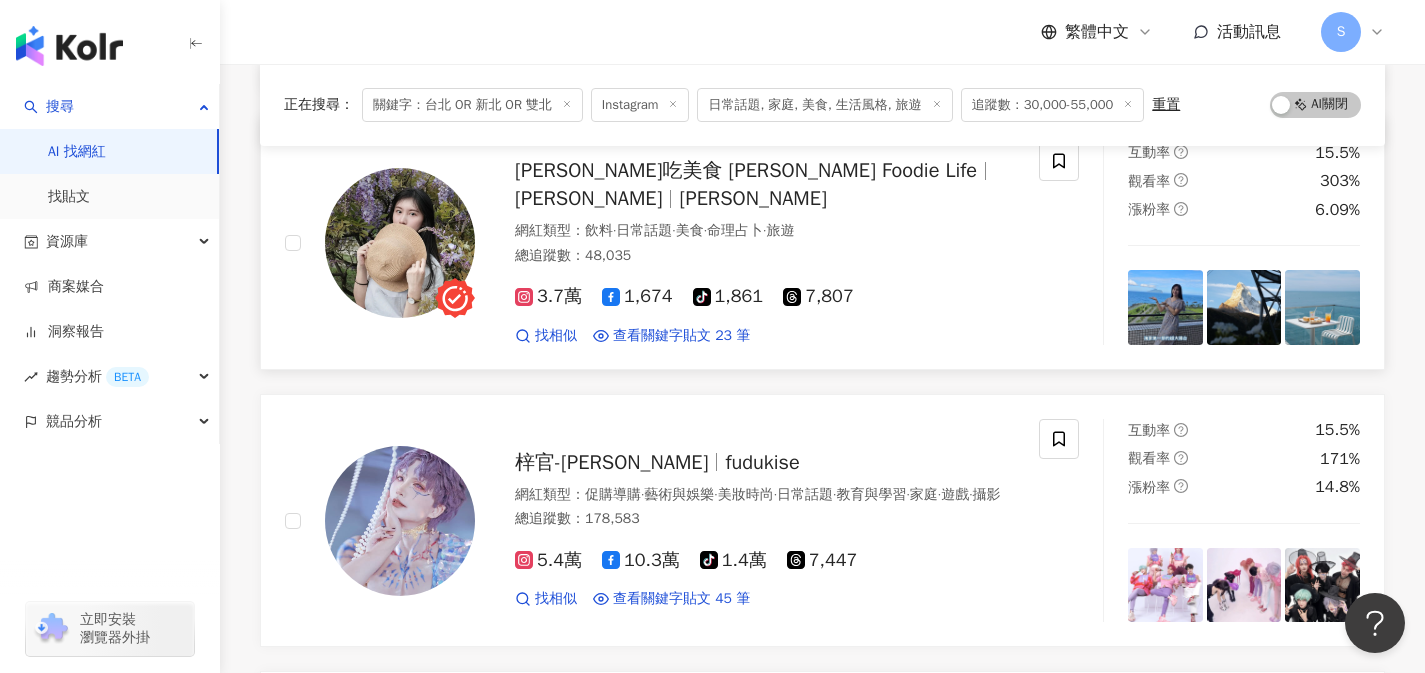 click on "總追蹤數 ： 48,035" at bounding box center (765, 256) 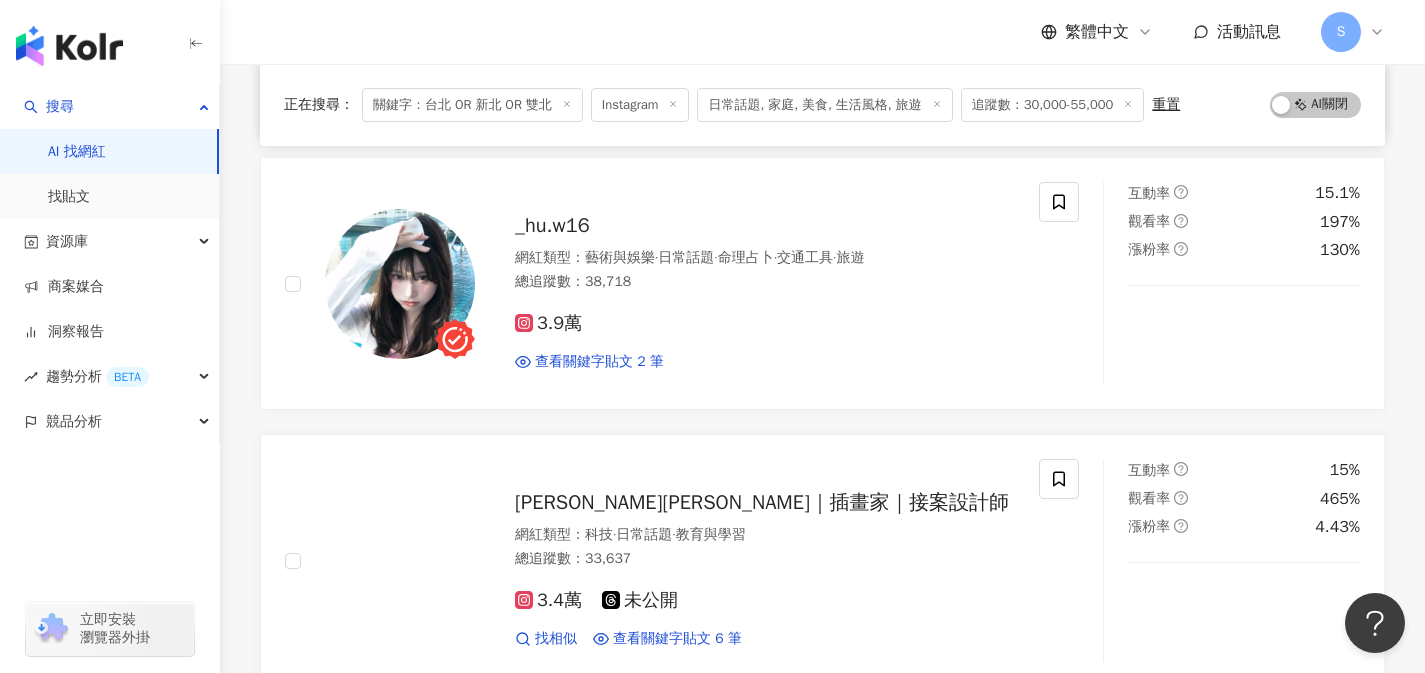 scroll, scrollTop: 26481, scrollLeft: 0, axis: vertical 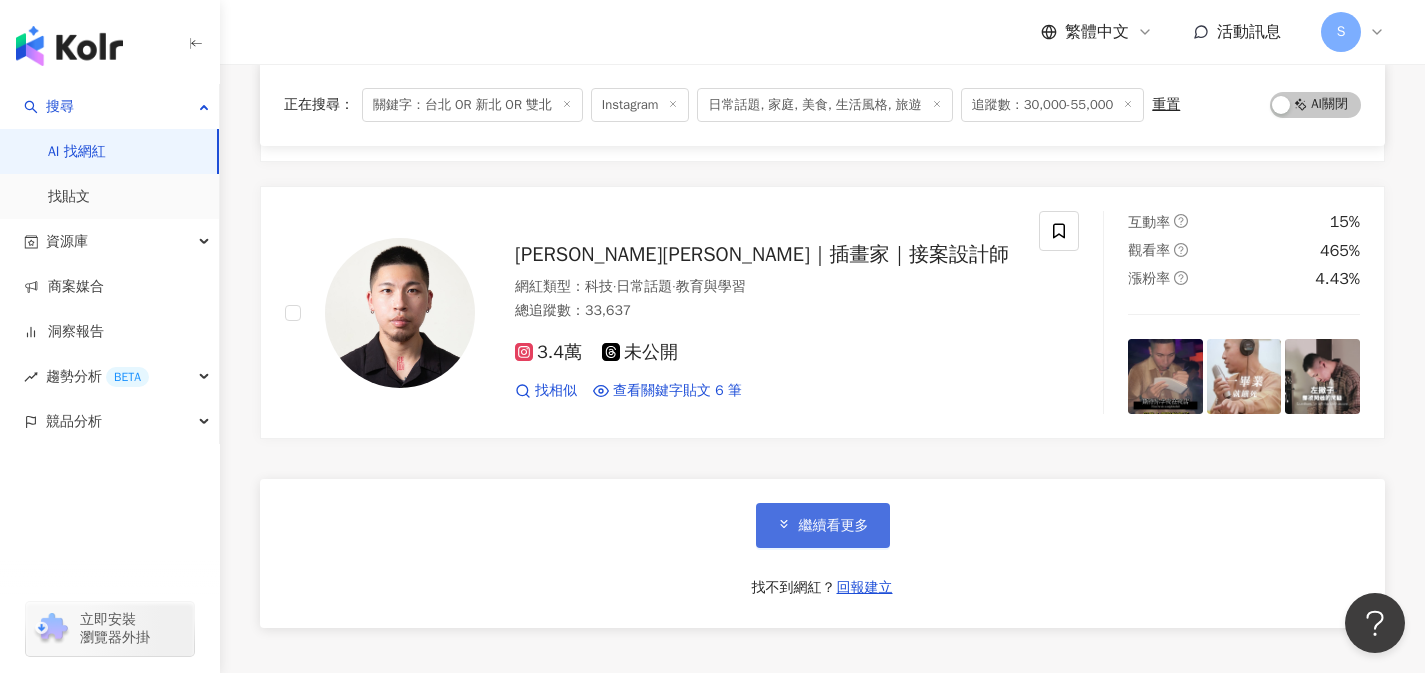 click on "繼續看更多" at bounding box center [823, 525] 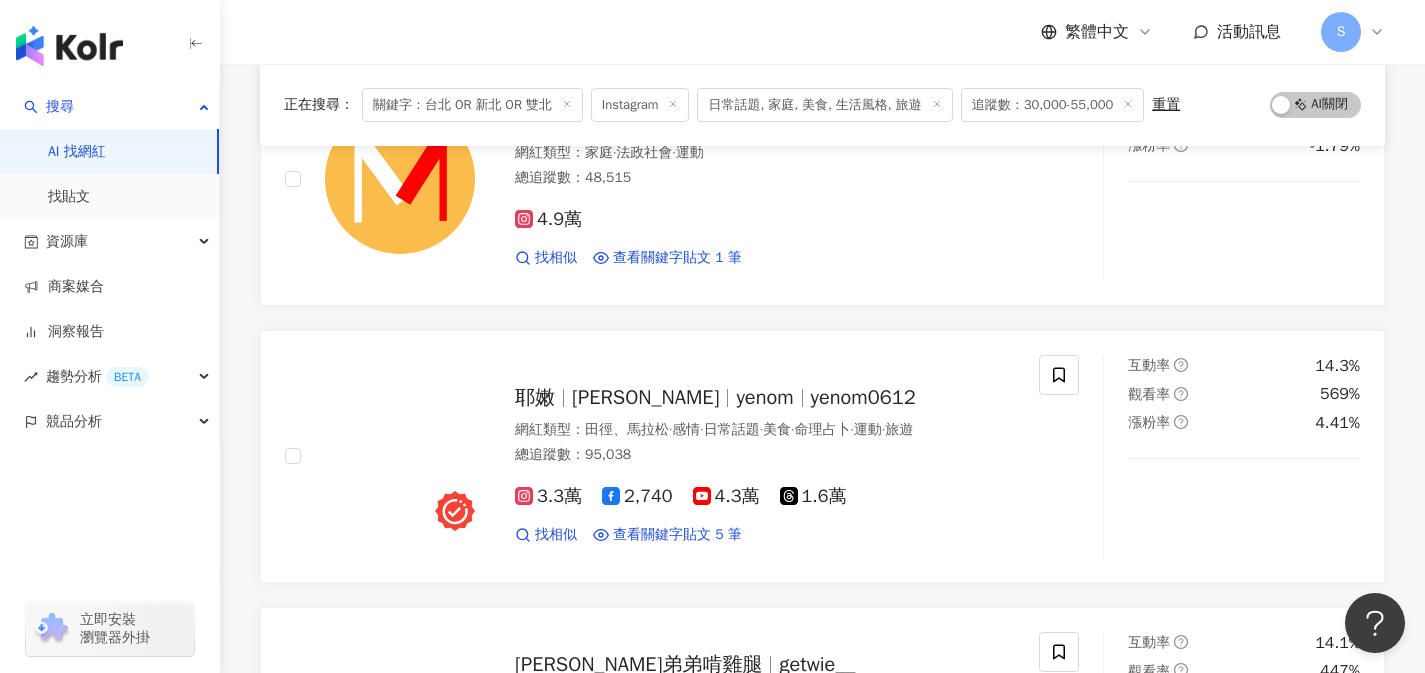 scroll, scrollTop: 28011, scrollLeft: 0, axis: vertical 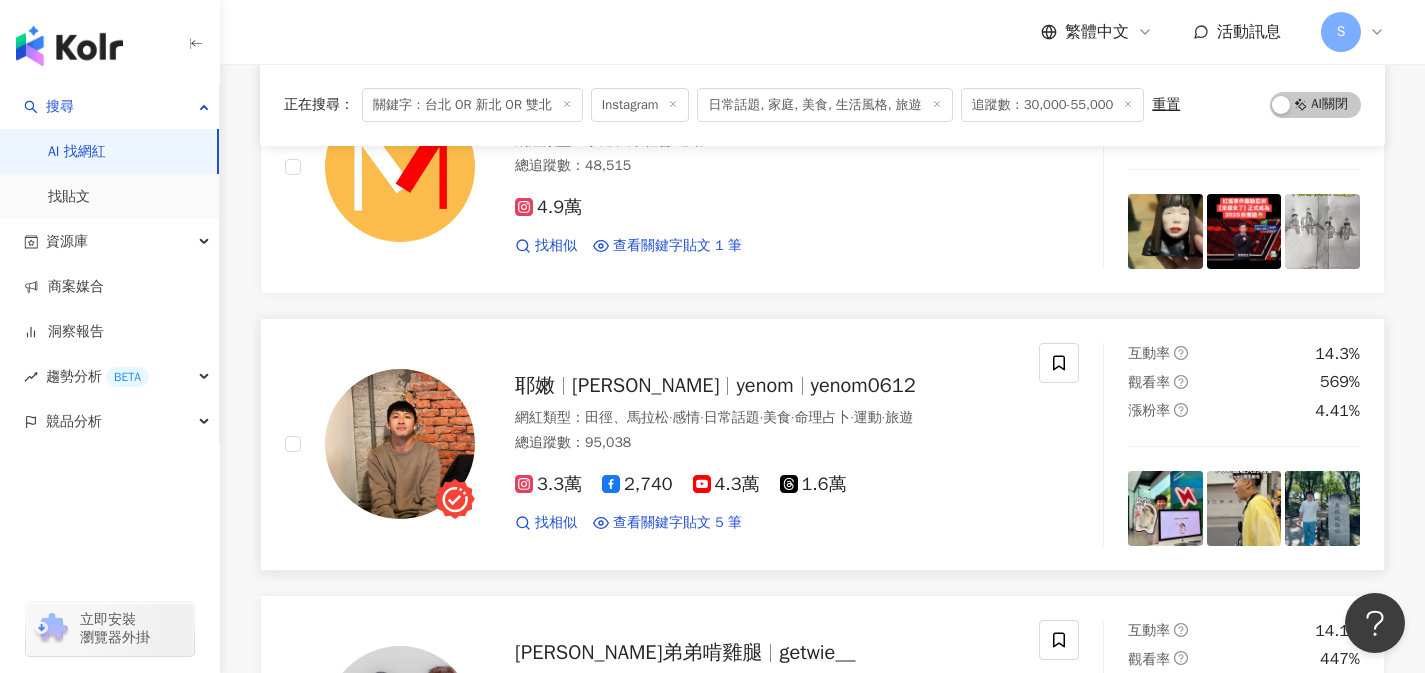 click on "網紅類型 ： 田徑、馬拉松  ·  感情  ·  日常話題  ·  美食  ·  命理占卜  ·  運動  ·  旅遊 總追蹤數 ： 95,038" at bounding box center [765, 432] 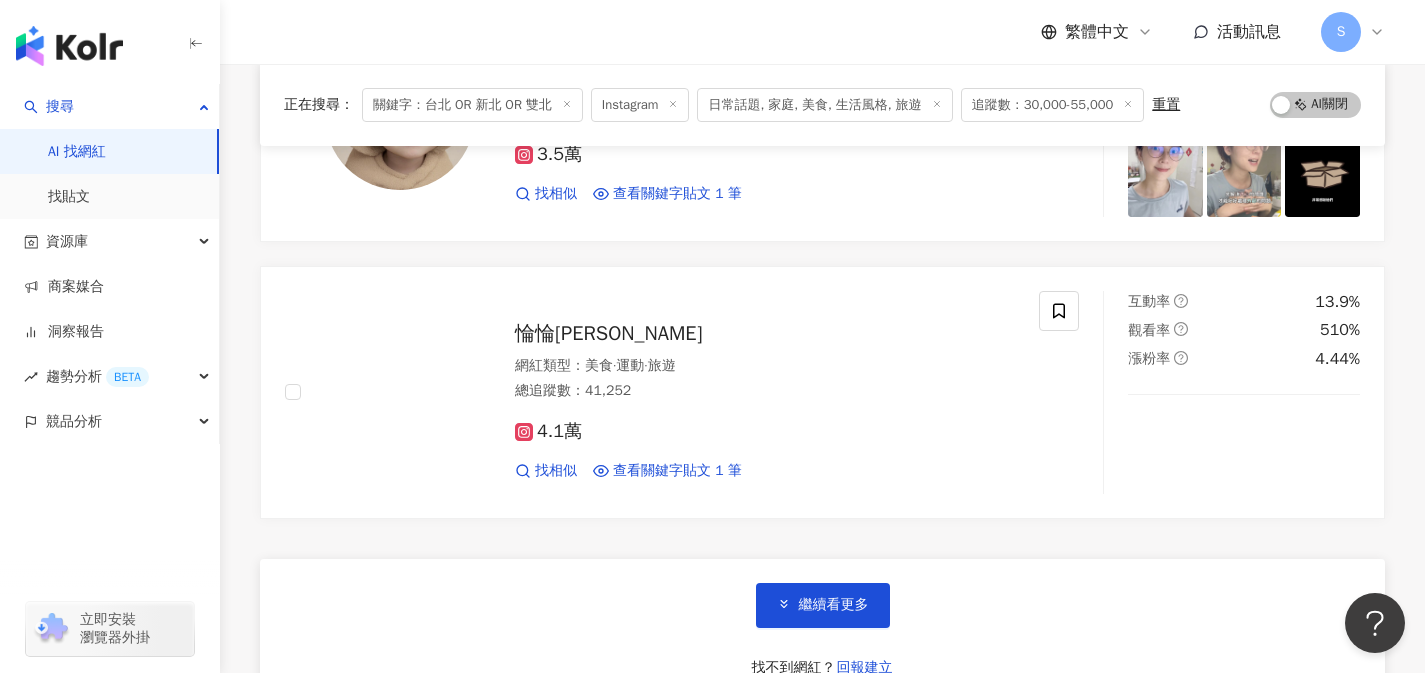 scroll, scrollTop: 29898, scrollLeft: 0, axis: vertical 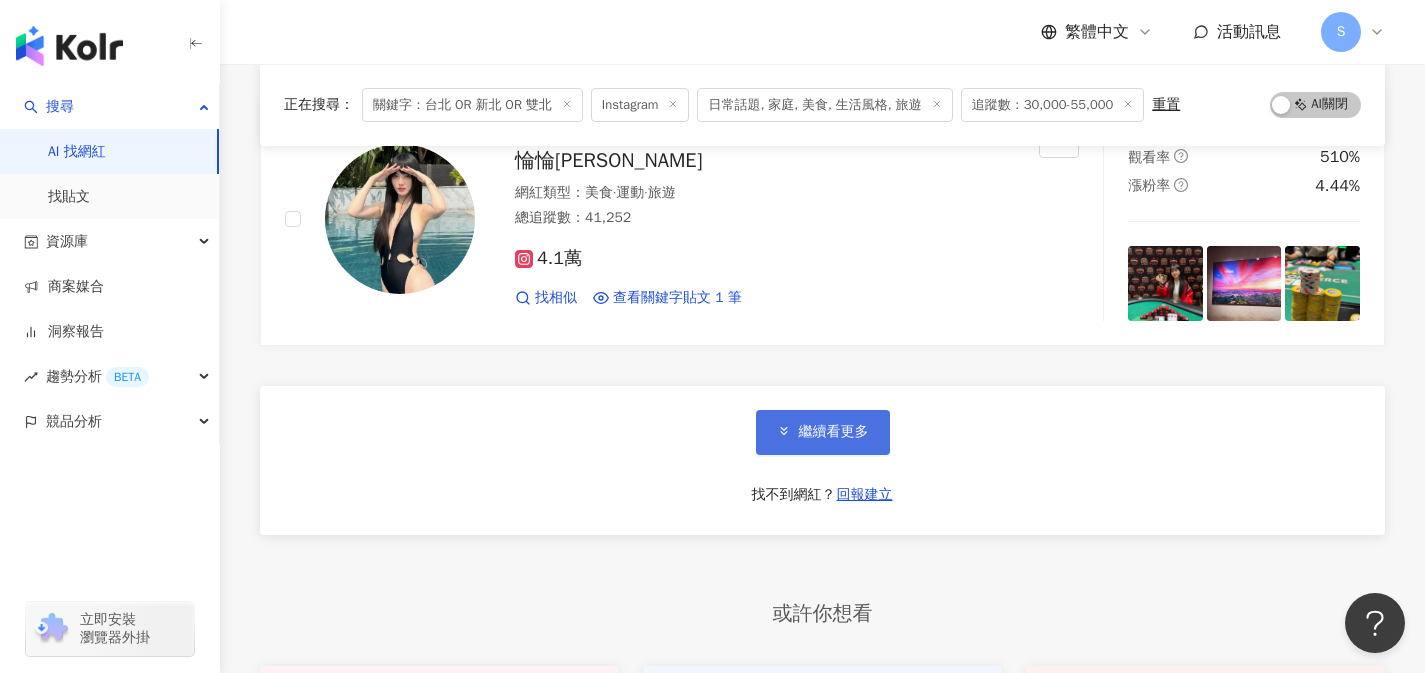 click on "繼續看更多" at bounding box center [834, 432] 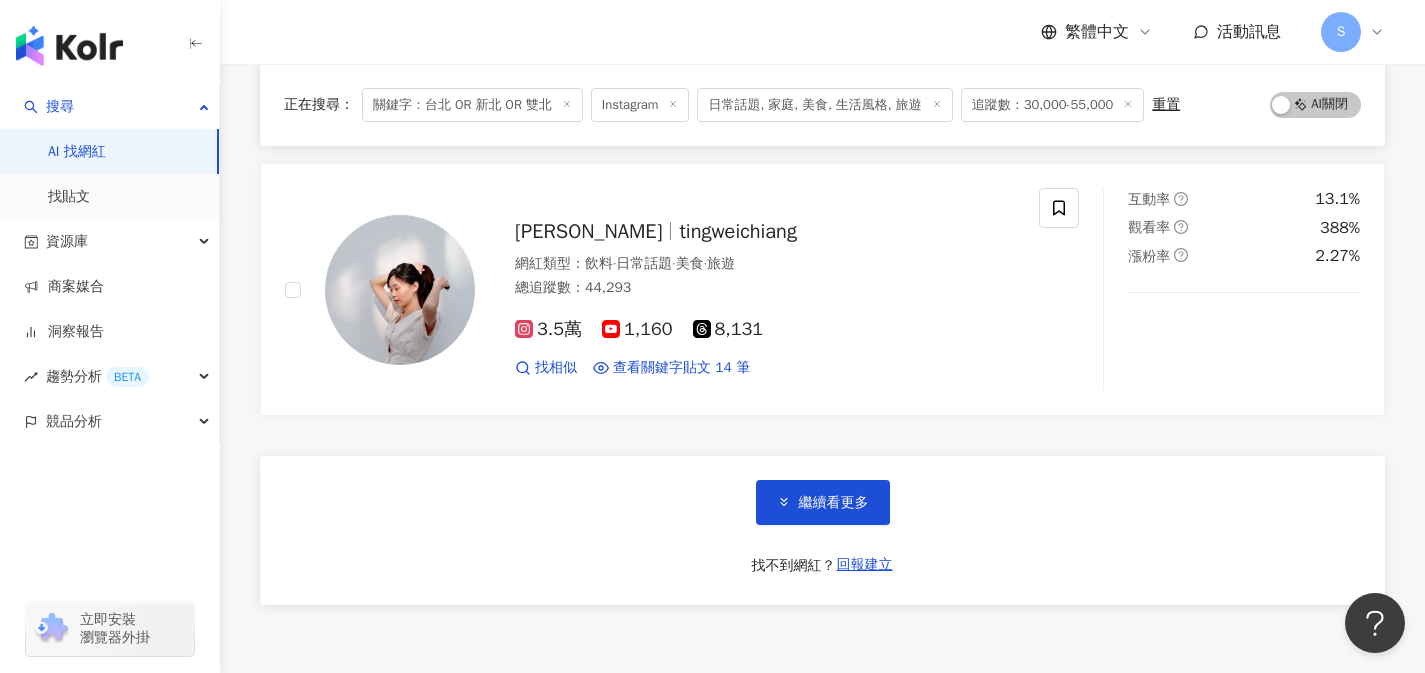 scroll, scrollTop: 33151, scrollLeft: 0, axis: vertical 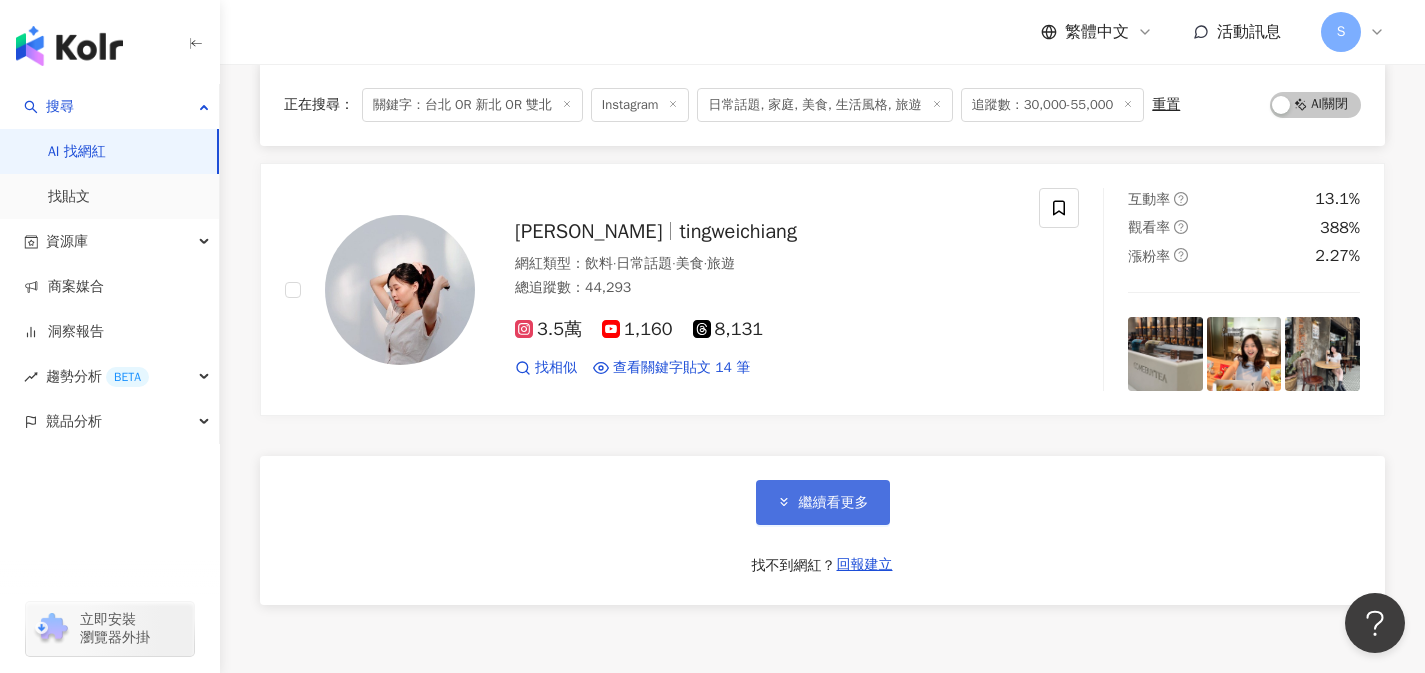 click on "繼續看更多" at bounding box center (823, 502) 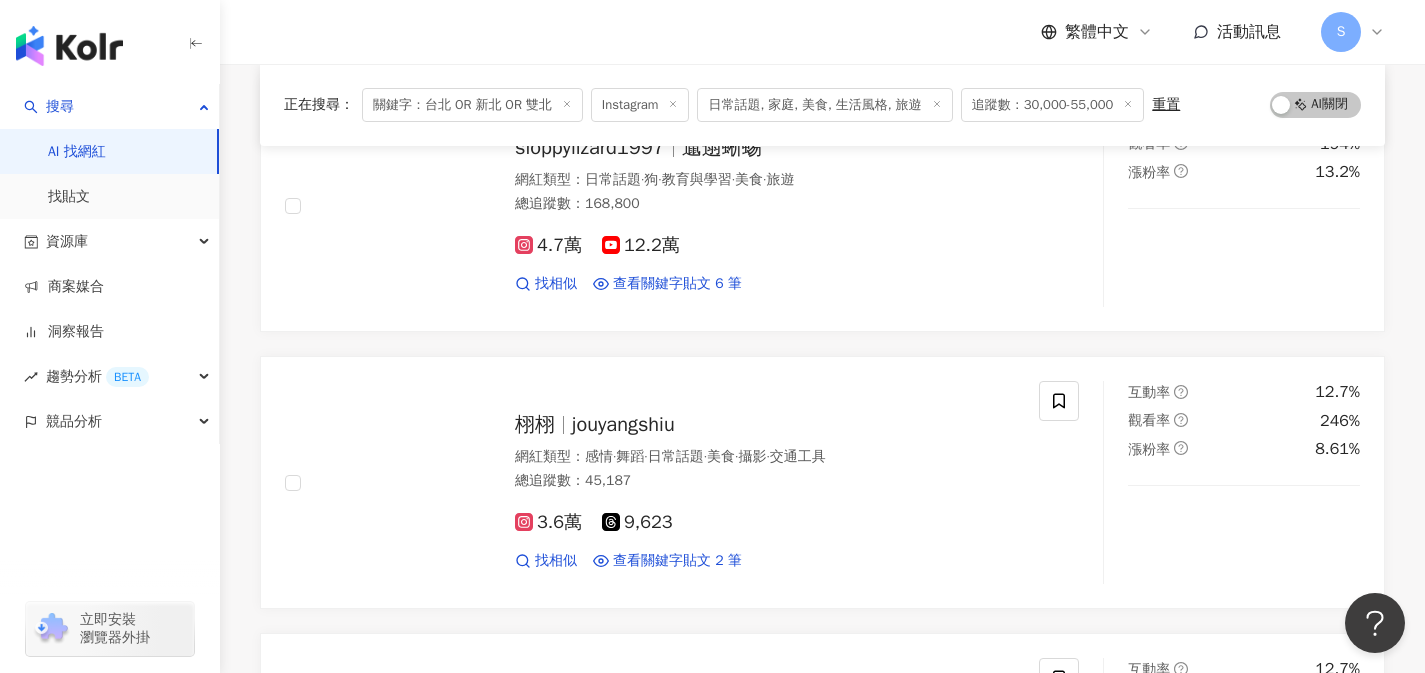 scroll, scrollTop: 34934, scrollLeft: 0, axis: vertical 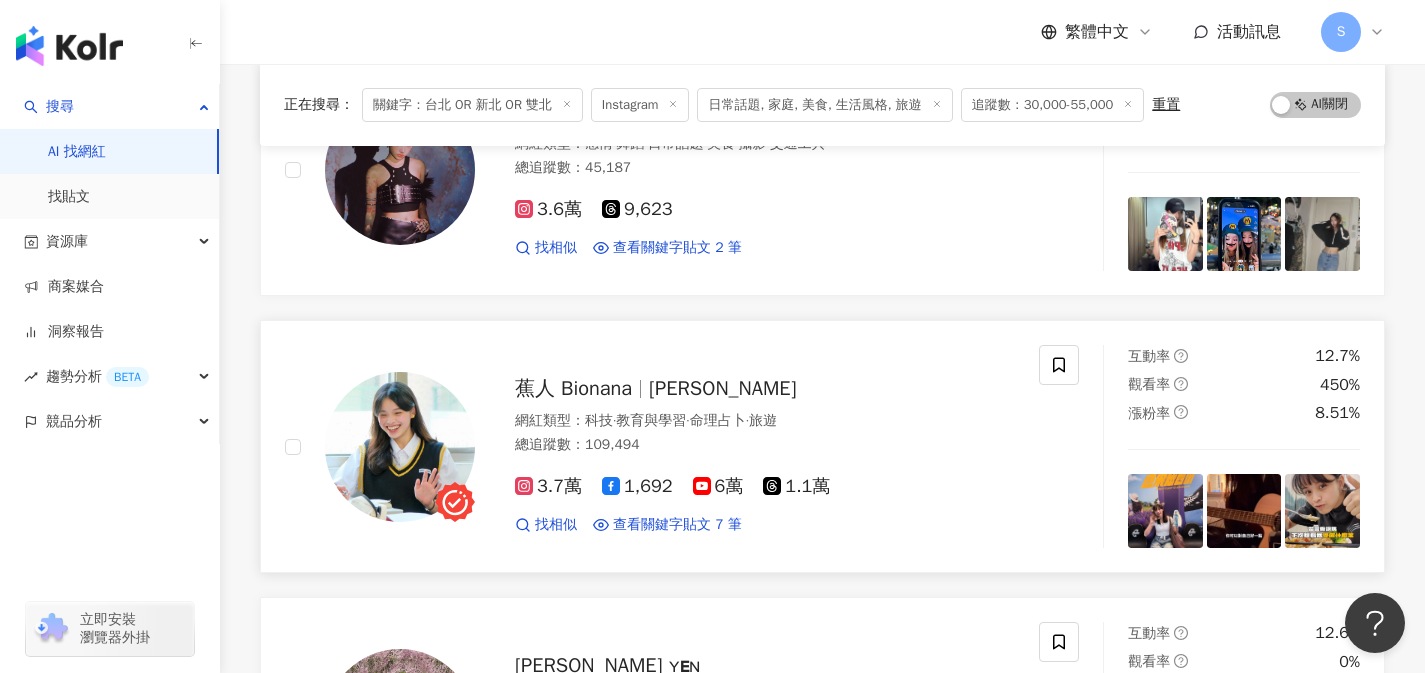click on "蕉人 Bionana 黃宇晨 網紅類型 ： 科技  ·  教育與學習  ·  命理占卜  ·  旅遊 總追蹤數 ： 109,494 3.7萬 1,692 6萬 1.1萬 找相似 查看關鍵字貼文 7 筆 2025/7/13 空唯一 台北 直飛
#紐西蘭旅遊
@purenewzealand 2025/1/6 後 1/11（六）在 森永彈珠汽水糖錠與 台北 孔廟，有舉辦幫考生的祈福活動
而且還 2024/11/1 國際回 台北 日
突然收到包裹 竟然是新蕉人！！  看更多" at bounding box center (662, 446) 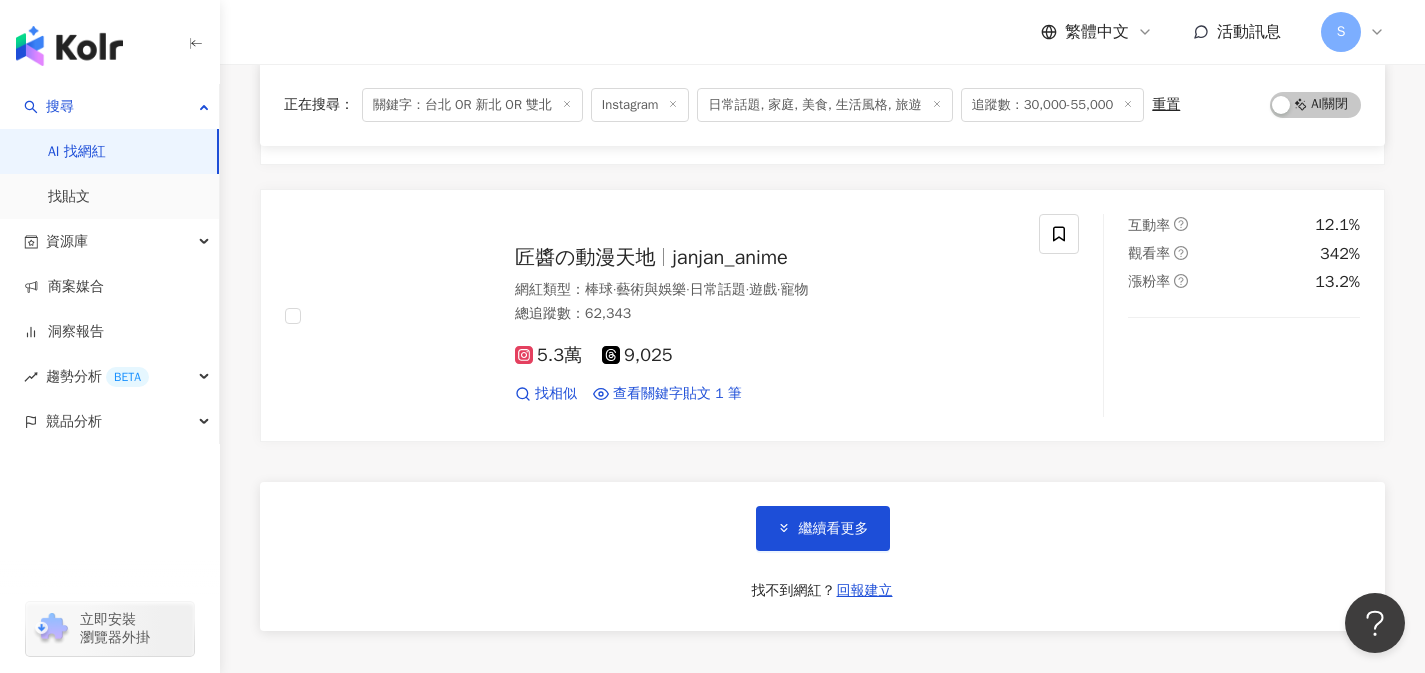 scroll, scrollTop: 36484, scrollLeft: 0, axis: vertical 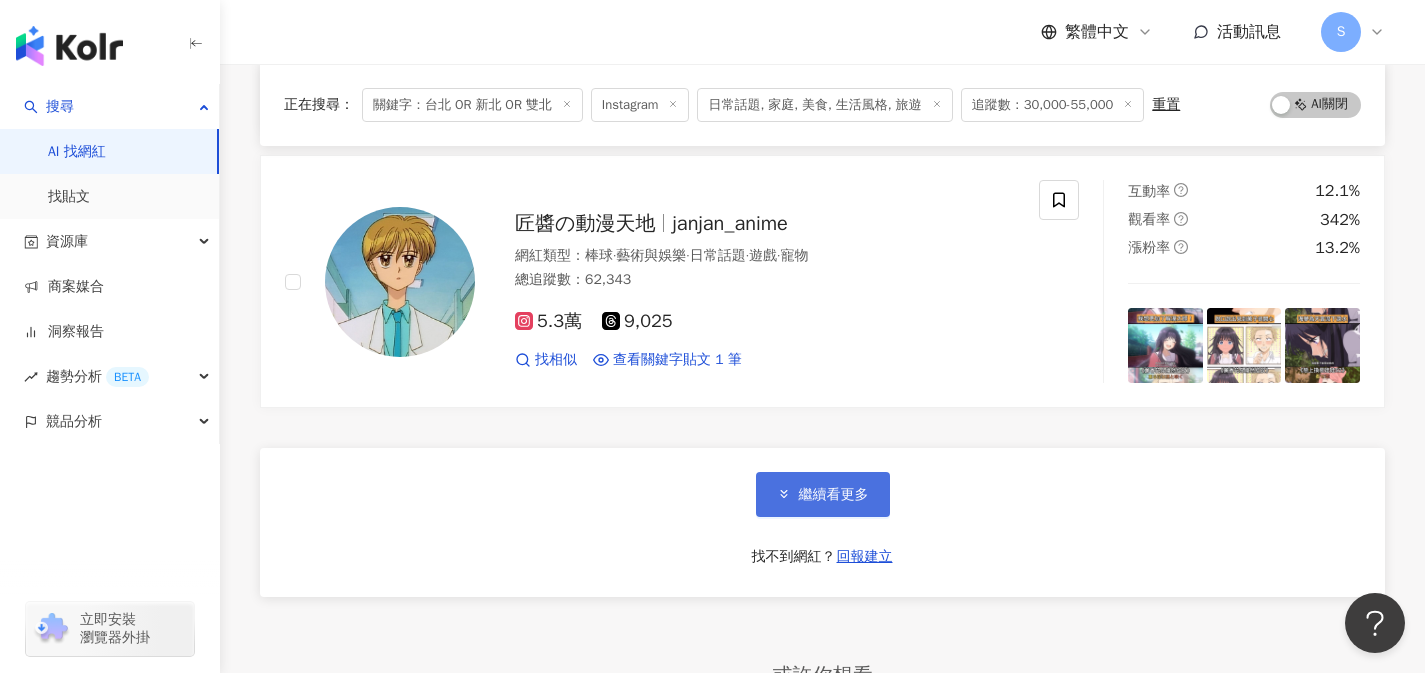 click on "繼續看更多" at bounding box center [823, 494] 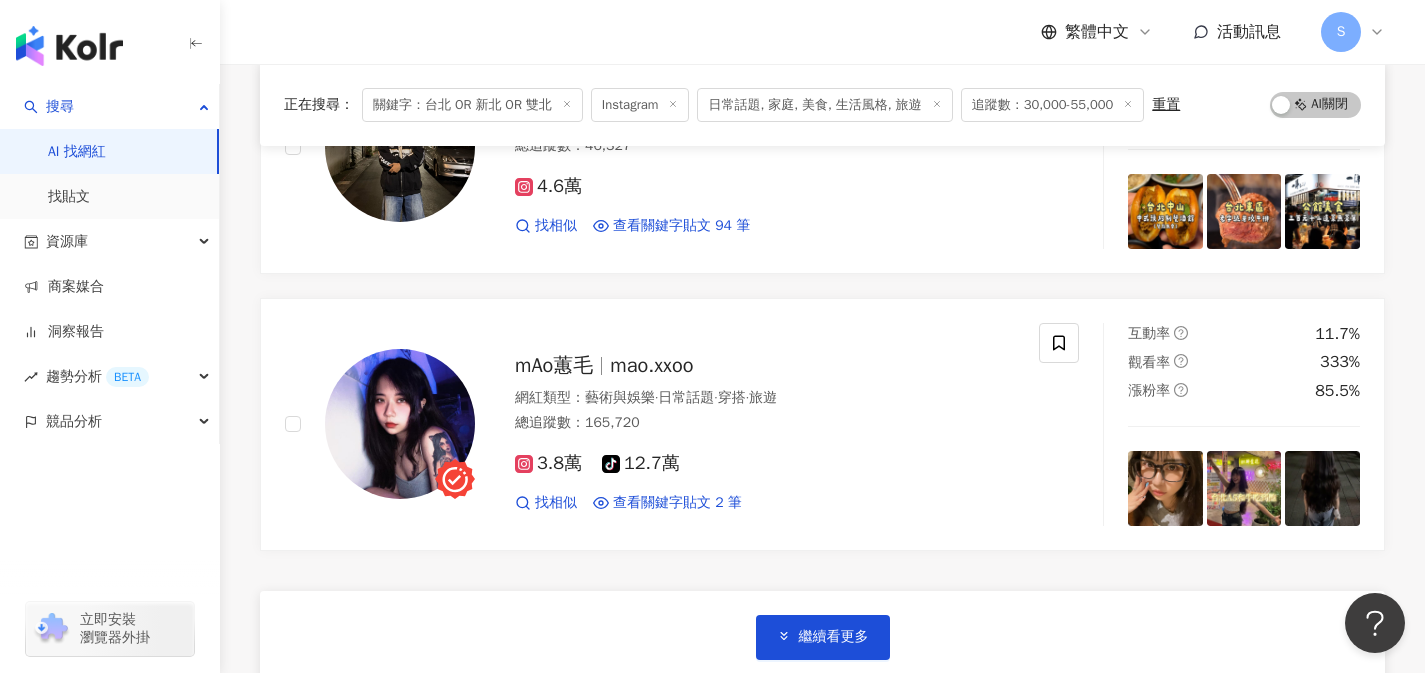 scroll, scrollTop: 39767, scrollLeft: 0, axis: vertical 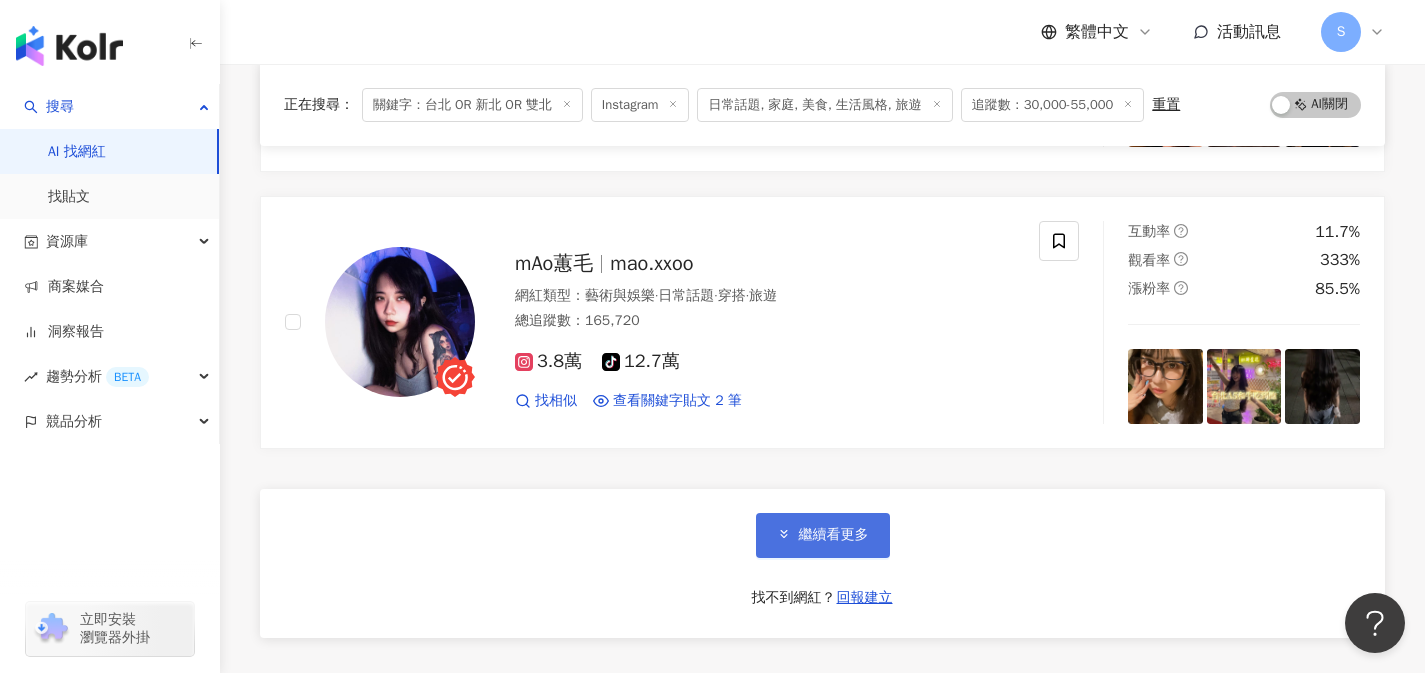 click on "繼續看更多" at bounding box center (823, 535) 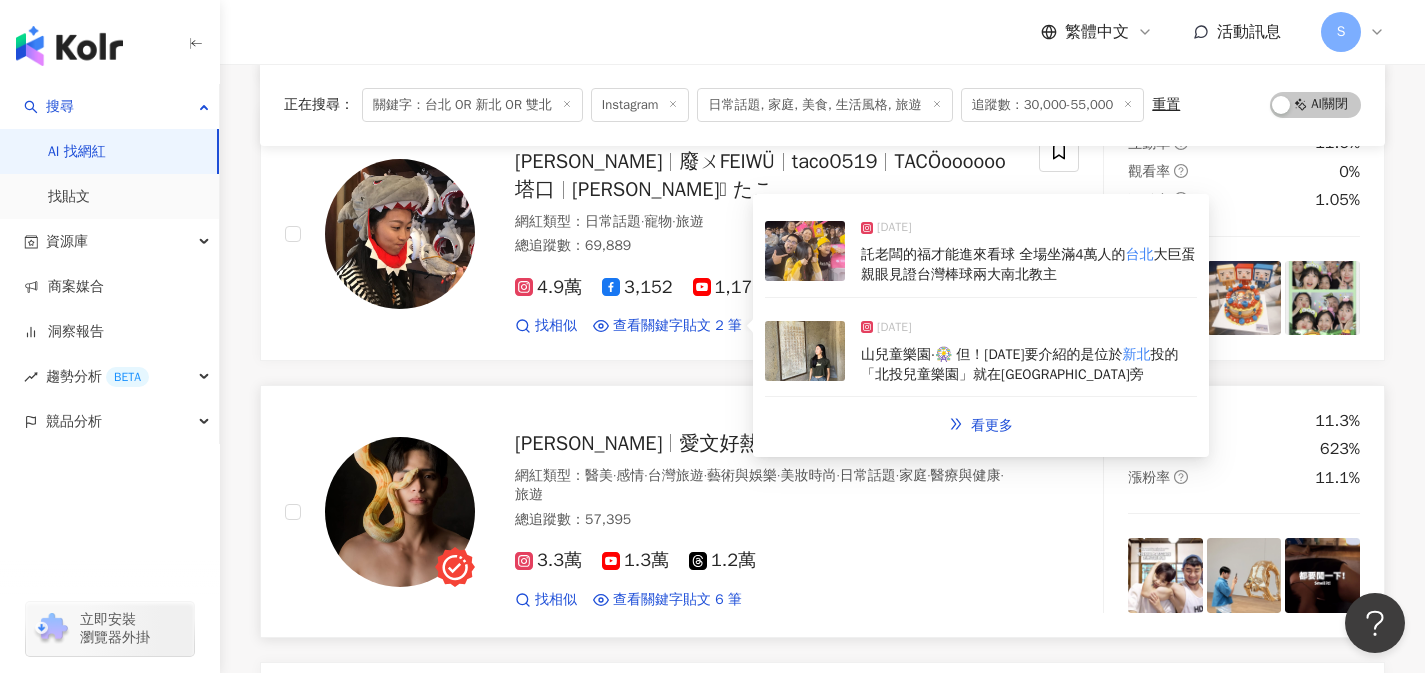 scroll, scrollTop: 40135, scrollLeft: 0, axis: vertical 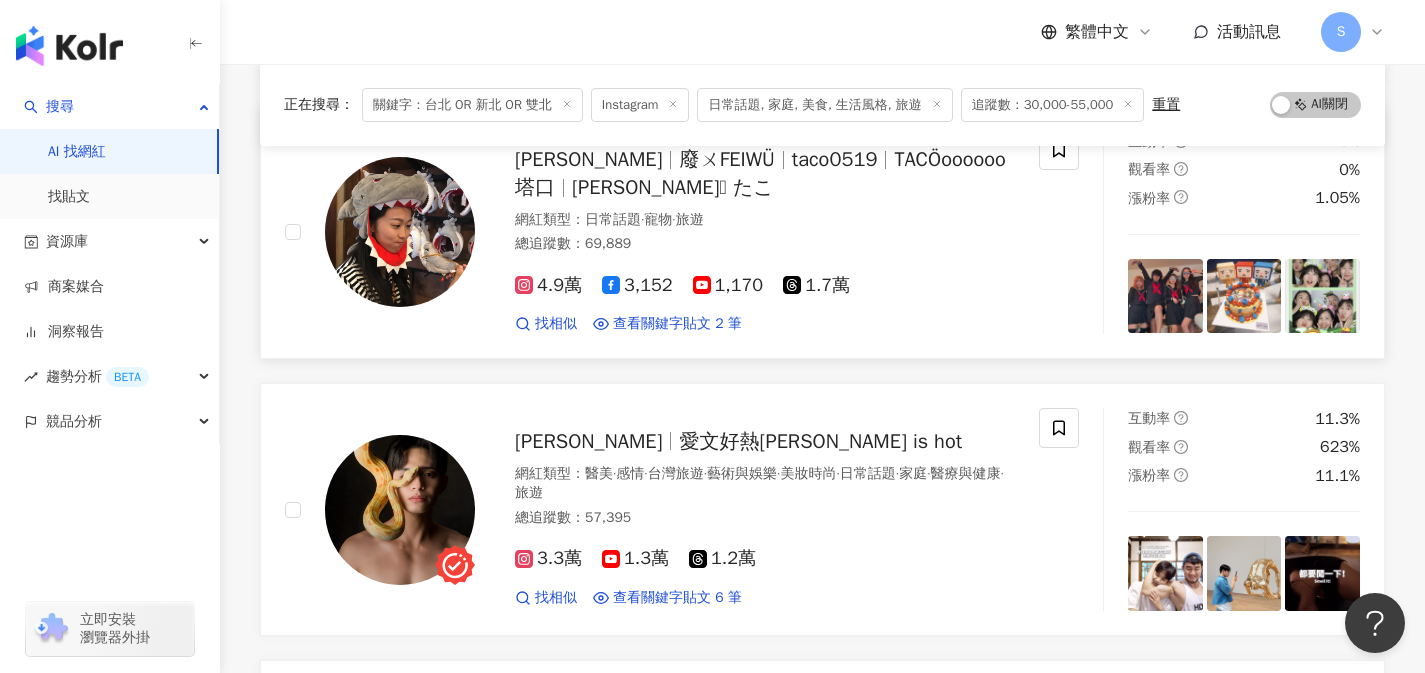 click on "總追蹤數 ： 69,889" at bounding box center (765, 244) 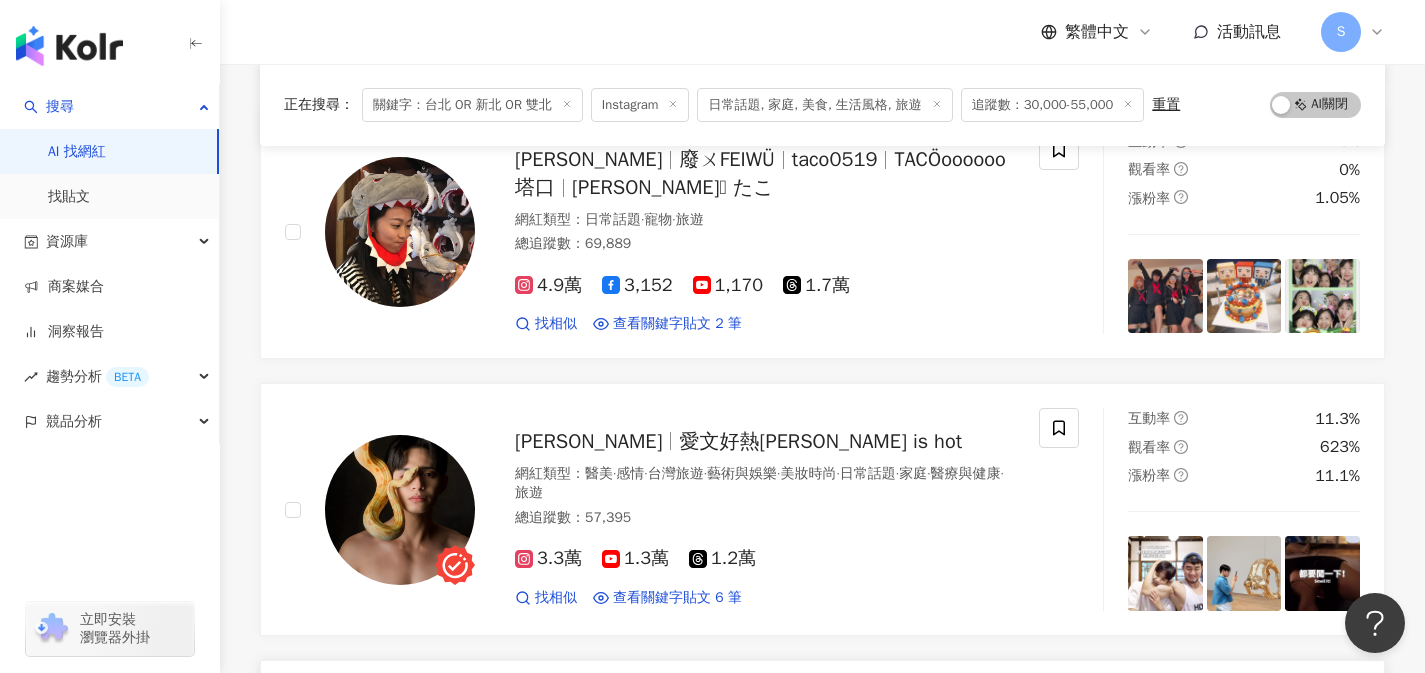scroll, scrollTop: 40502, scrollLeft: 0, axis: vertical 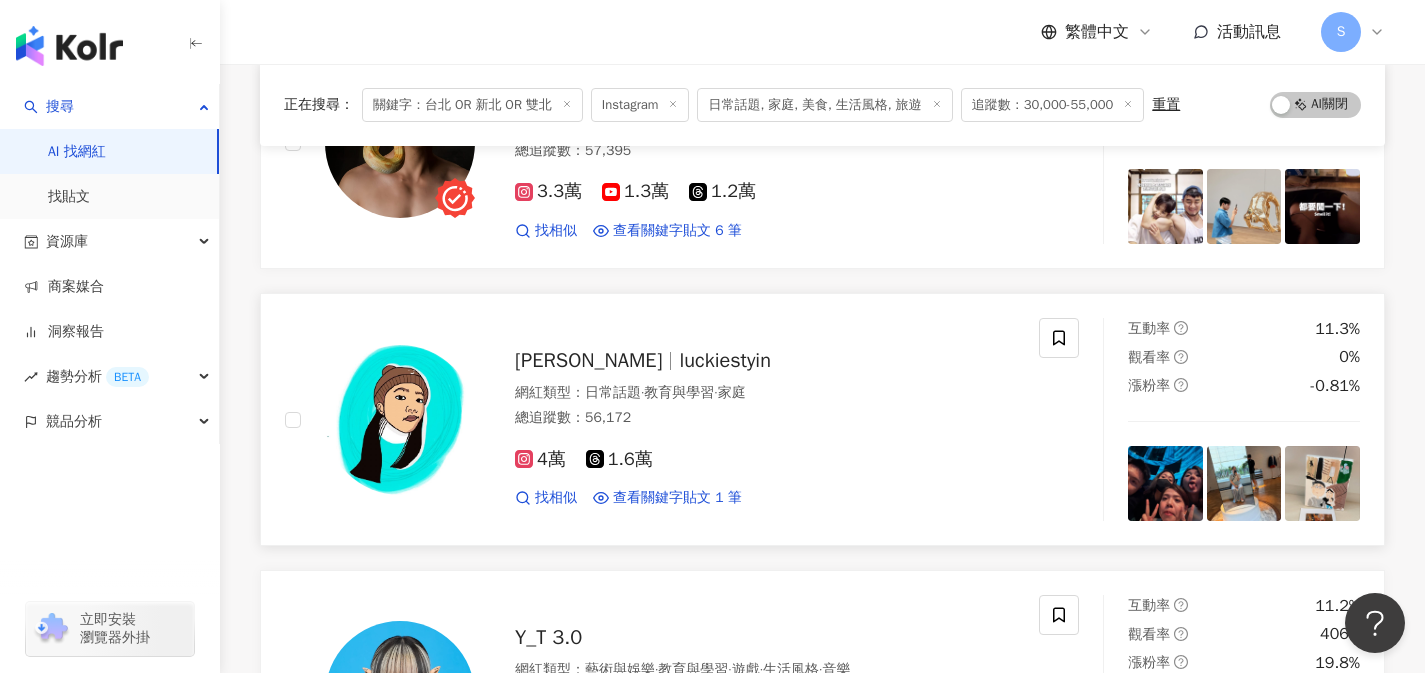 click on "4萬 1.6萬" at bounding box center [765, 460] 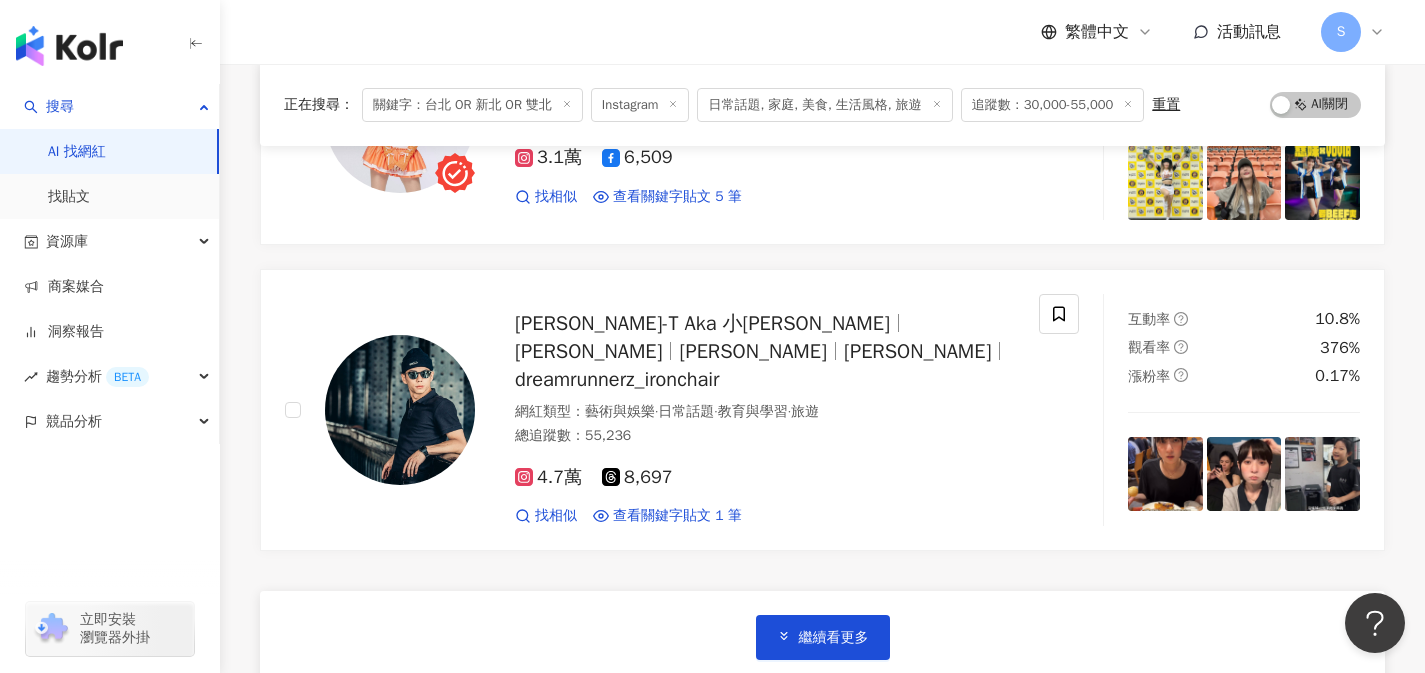 scroll, scrollTop: 43253, scrollLeft: 0, axis: vertical 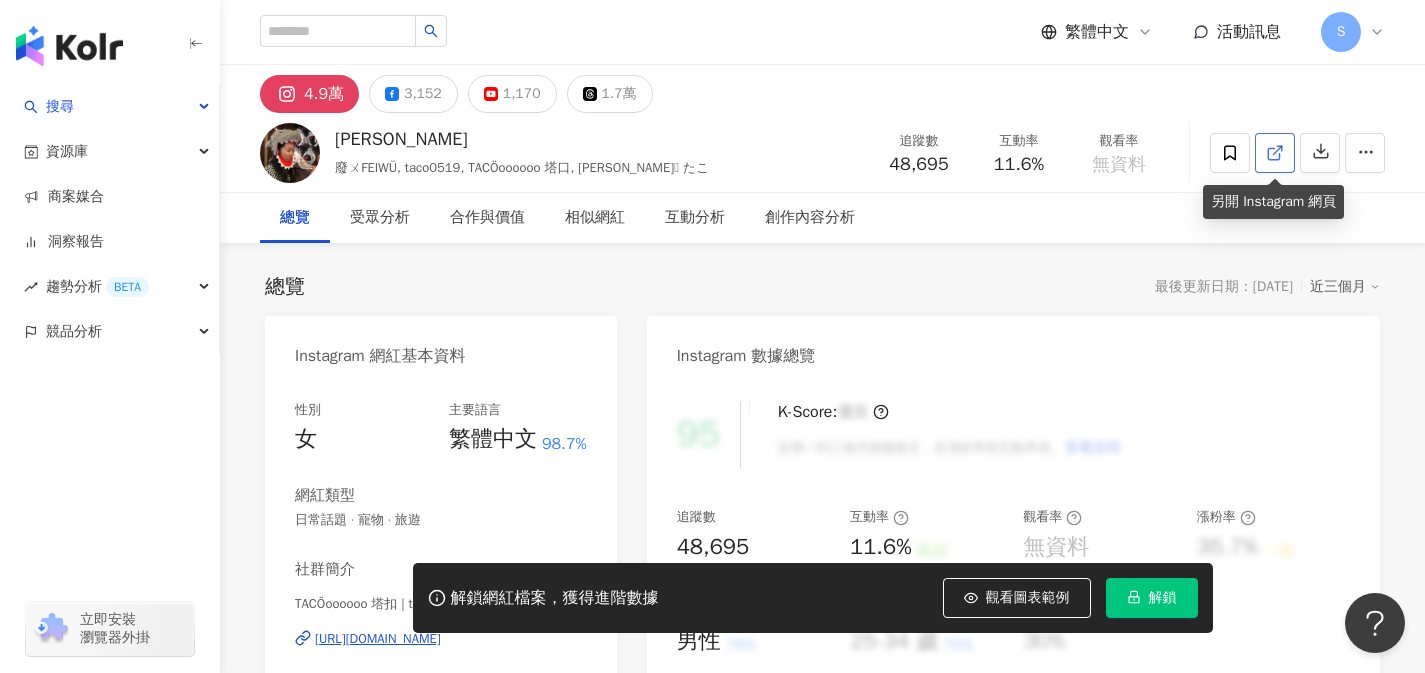 click 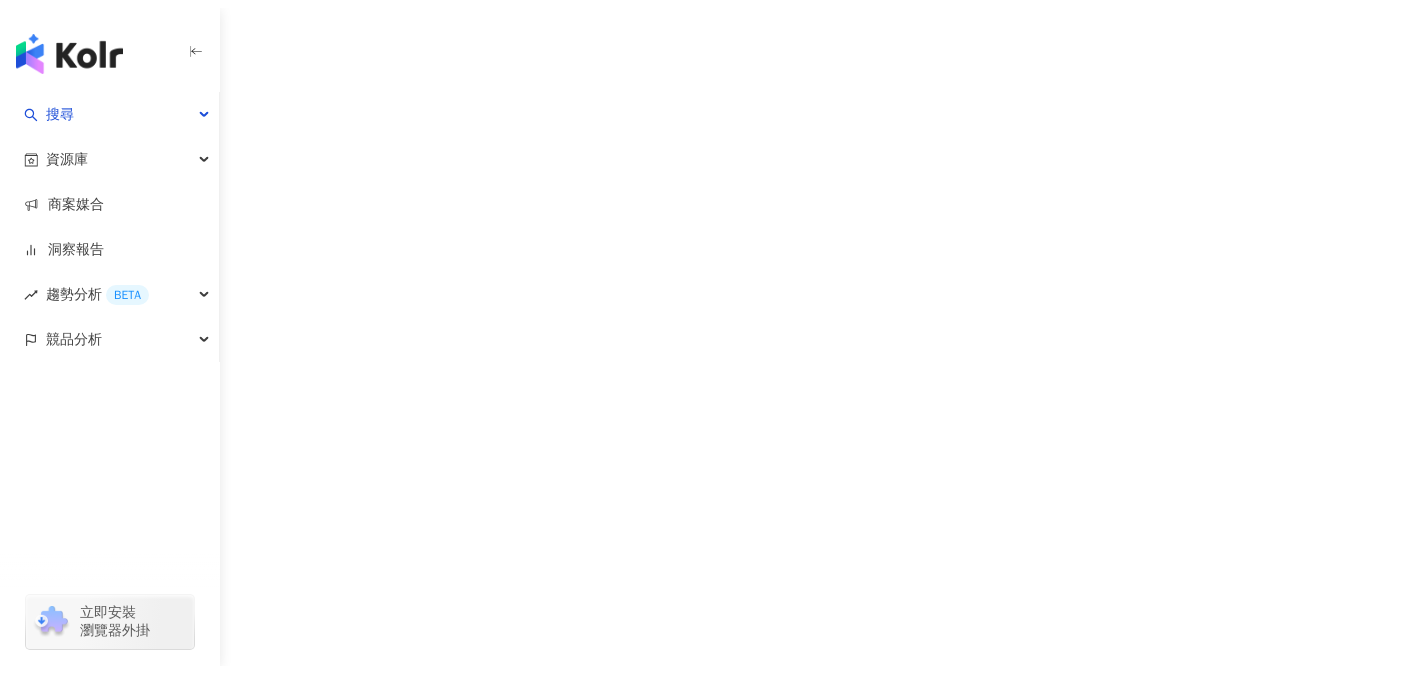 scroll, scrollTop: 0, scrollLeft: 0, axis: both 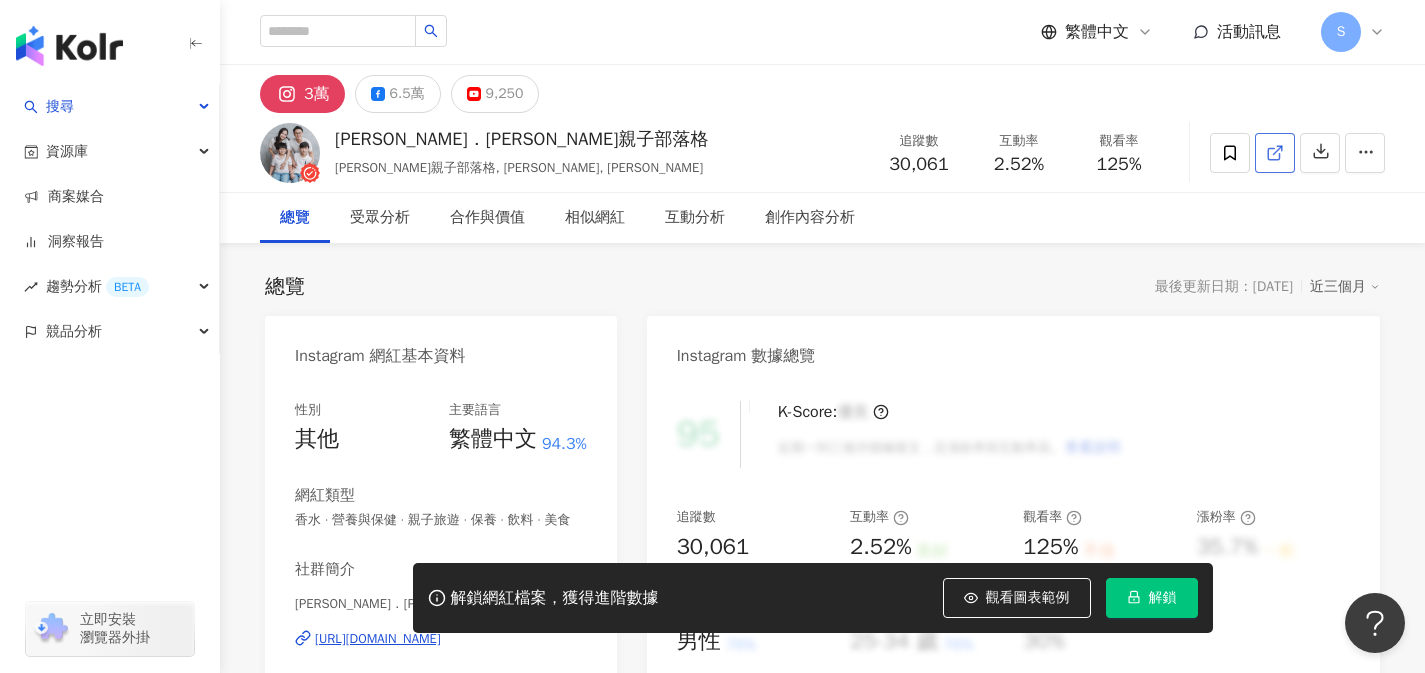 click 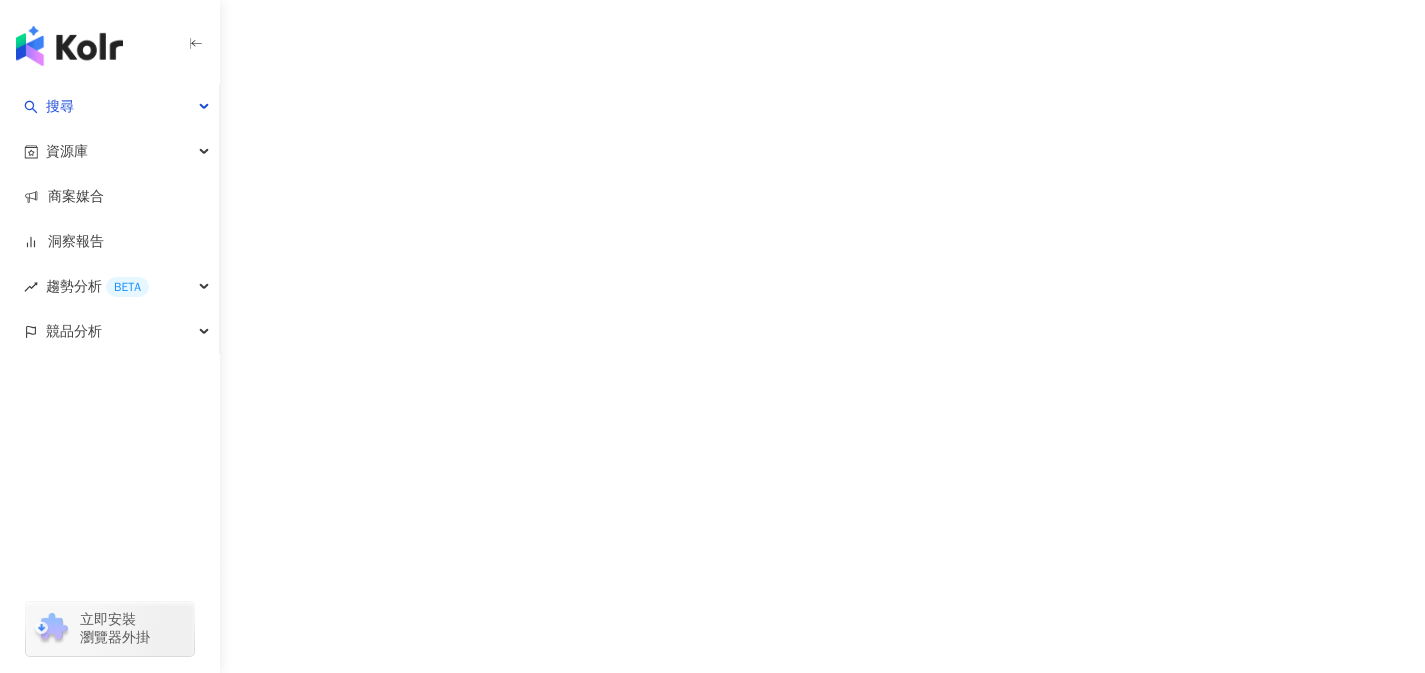 scroll, scrollTop: 0, scrollLeft: 0, axis: both 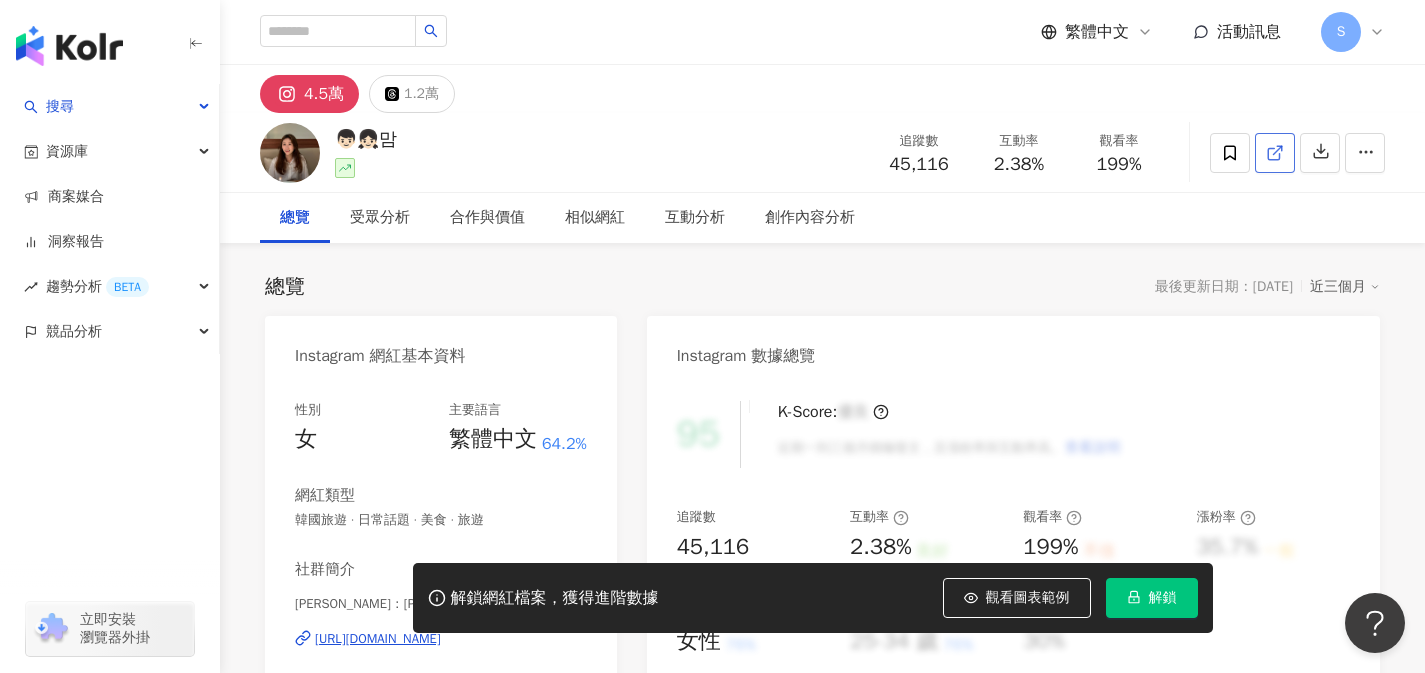 click 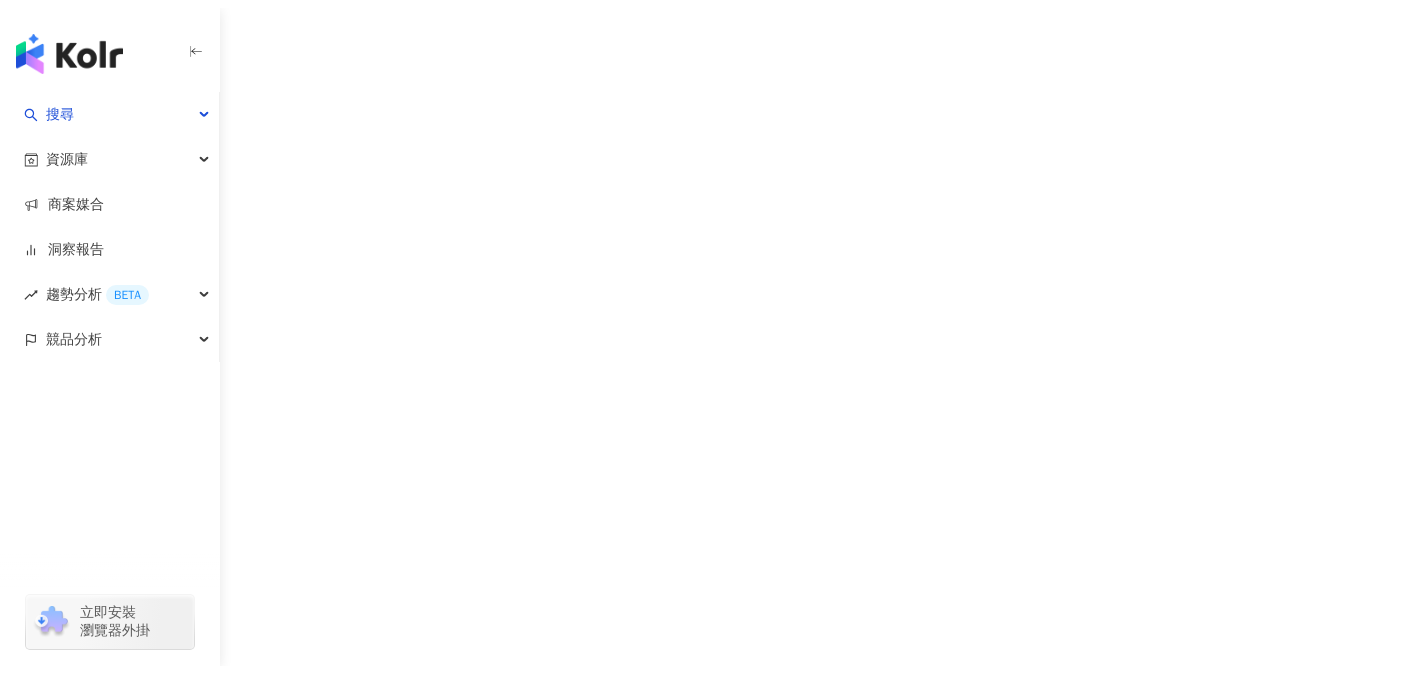 scroll, scrollTop: 0, scrollLeft: 0, axis: both 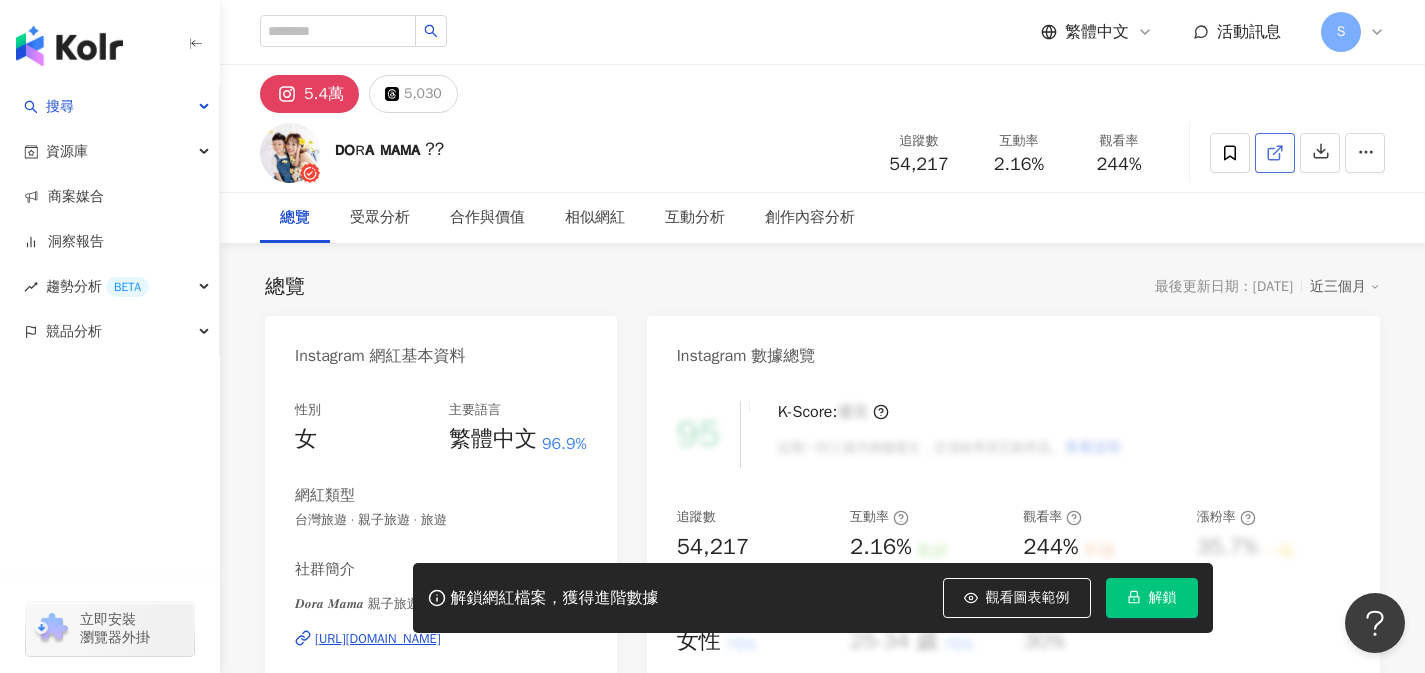 click 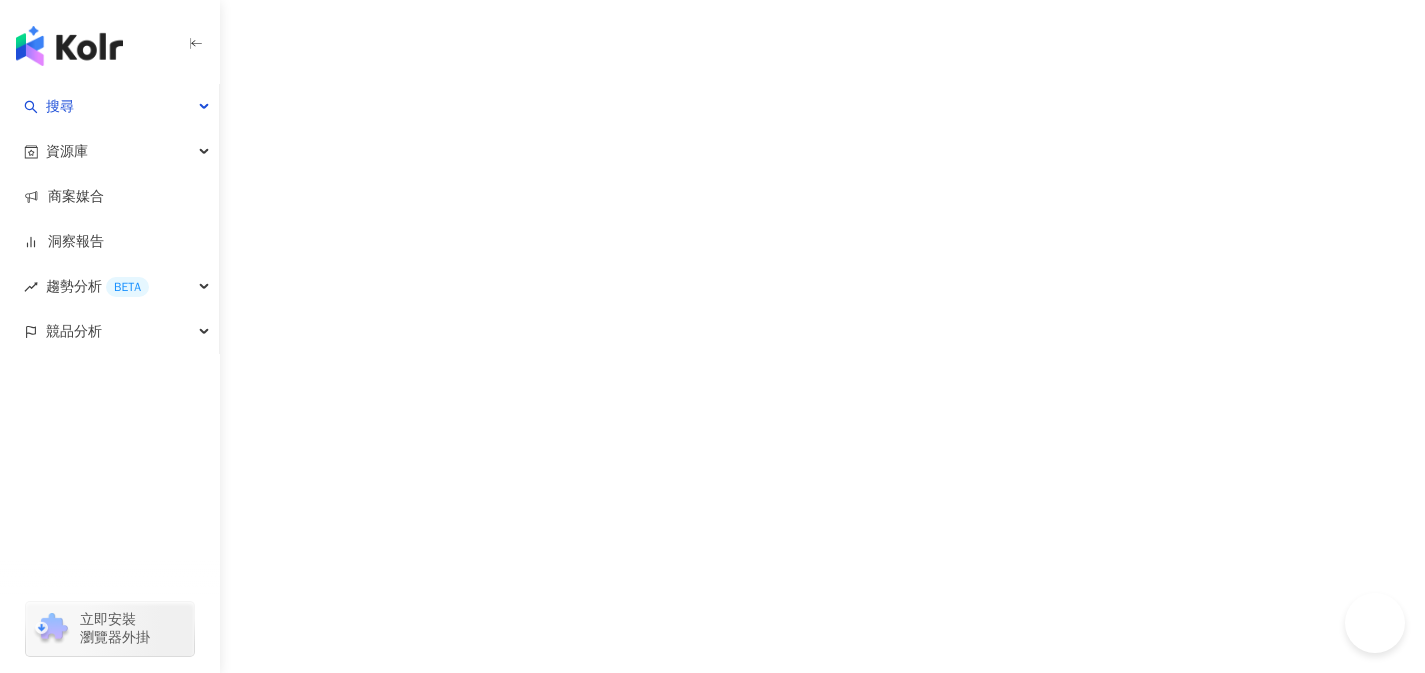 scroll, scrollTop: 0, scrollLeft: 0, axis: both 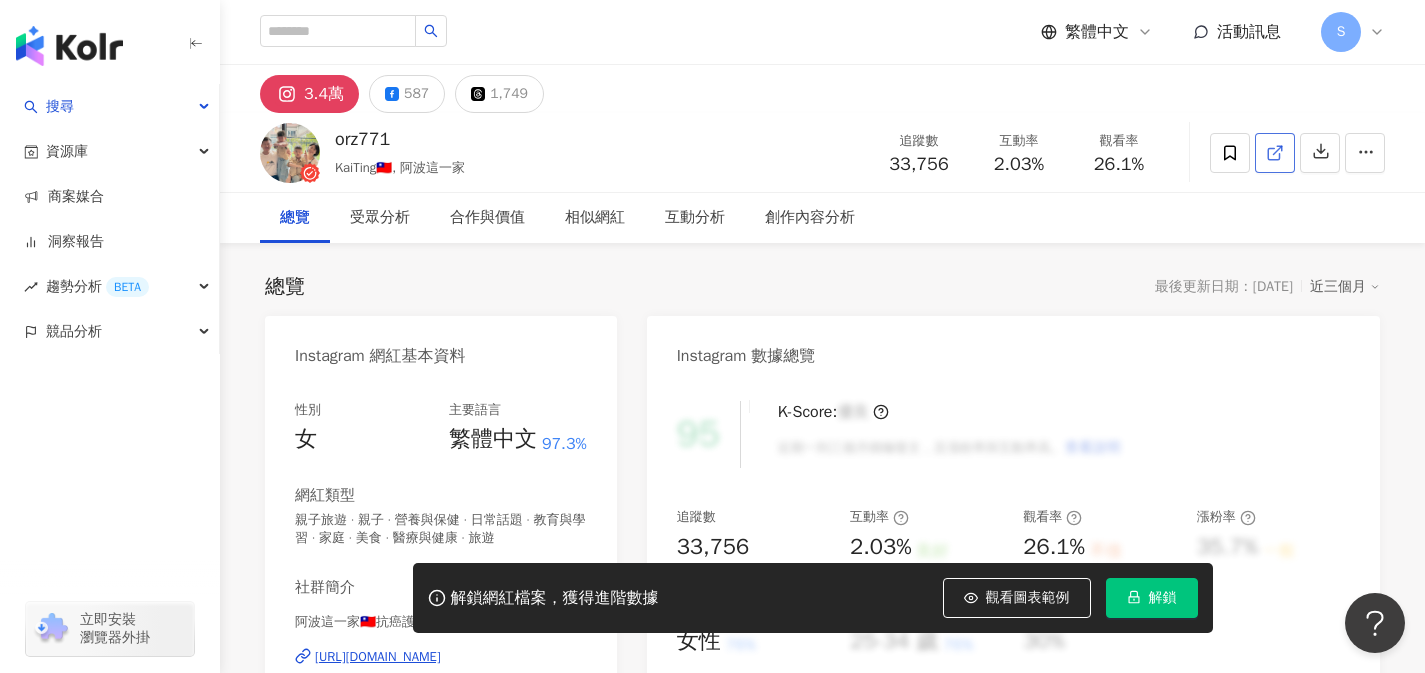click 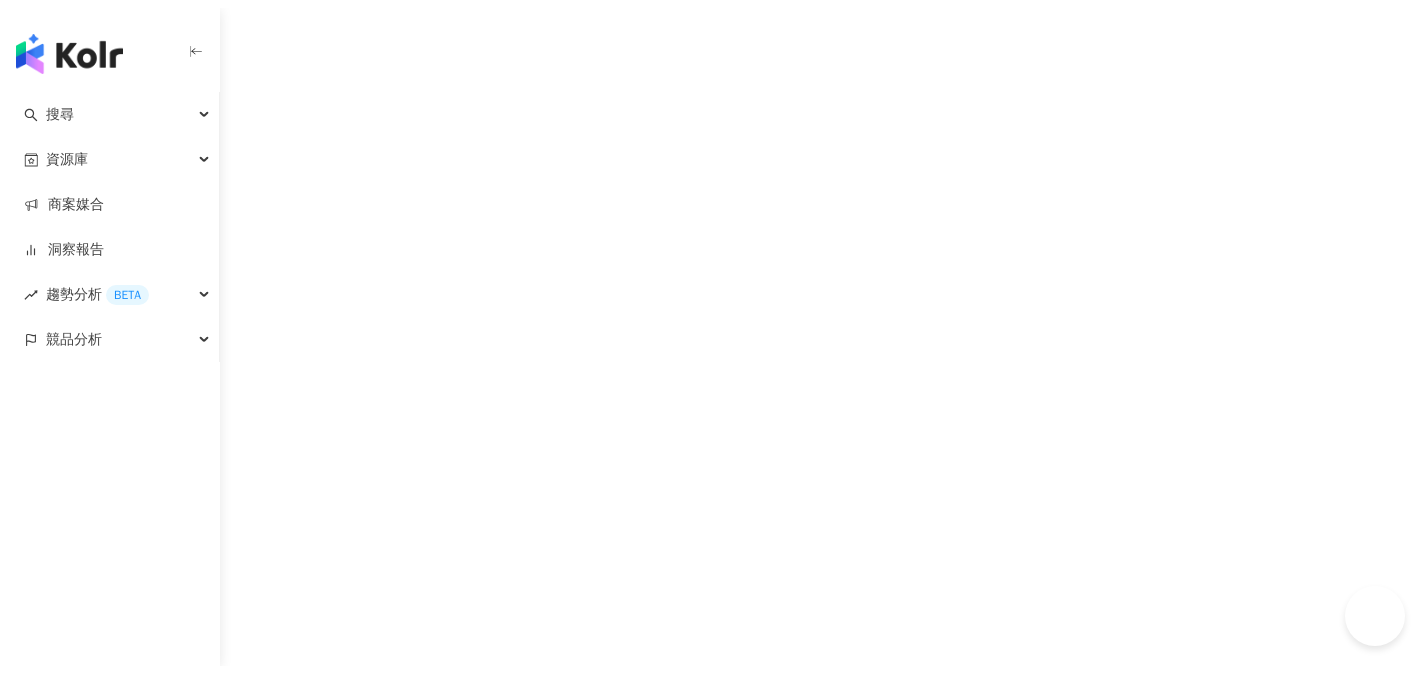 scroll, scrollTop: 0, scrollLeft: 0, axis: both 